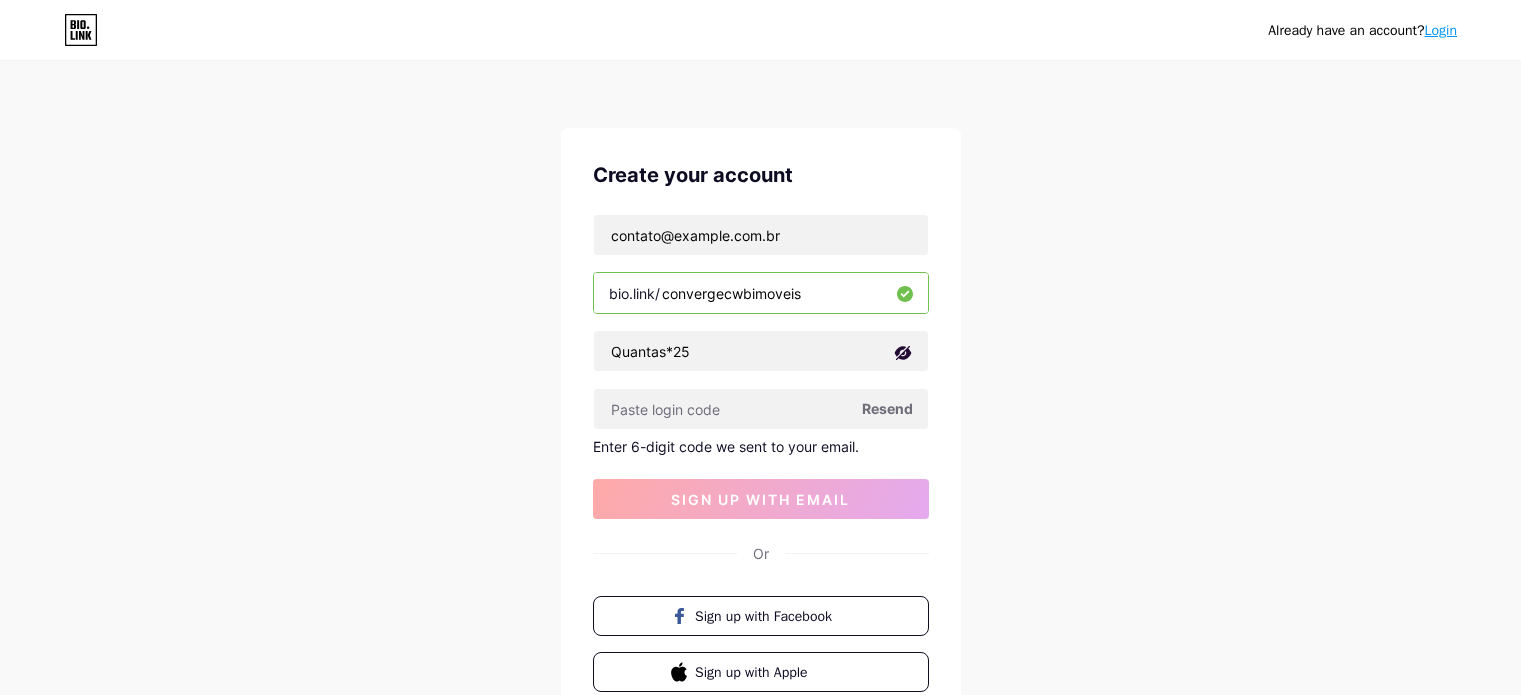 scroll, scrollTop: 0, scrollLeft: 0, axis: both 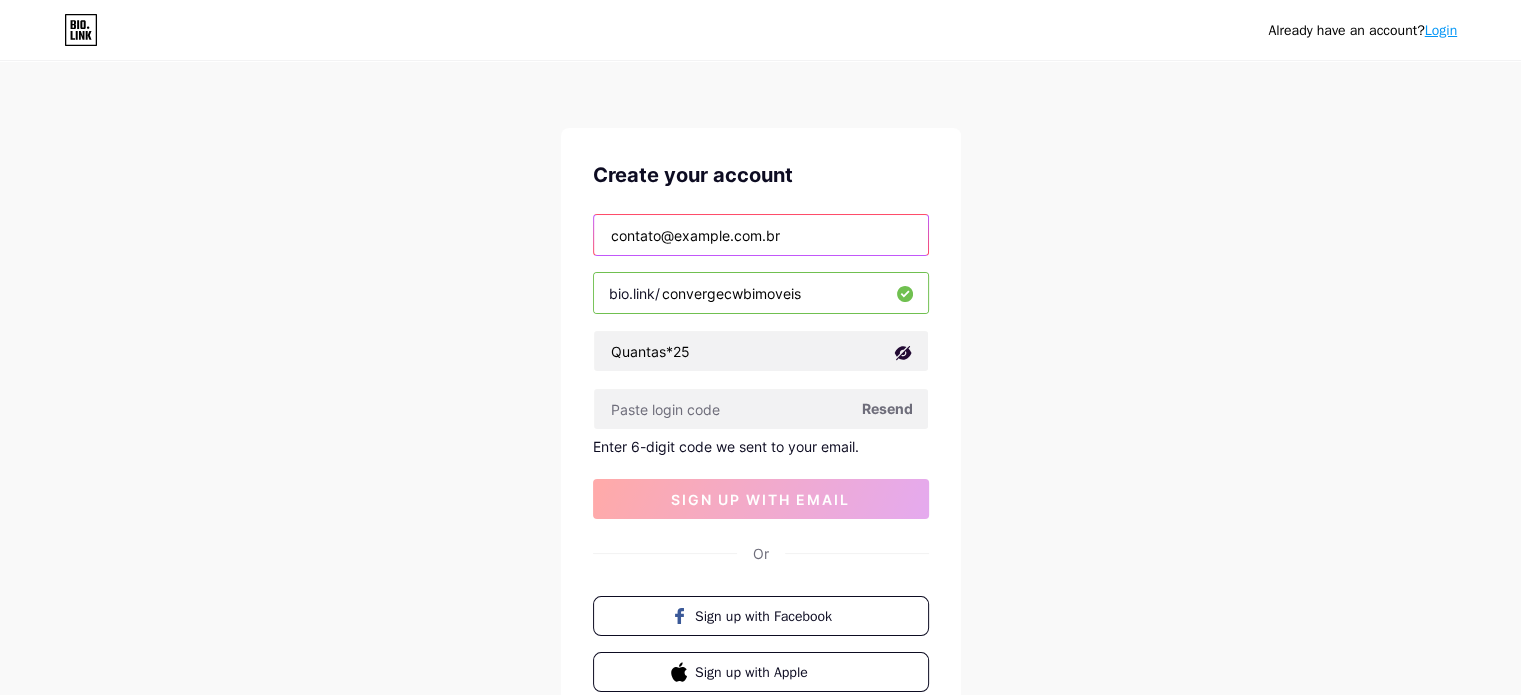 drag, startPoint x: 827, startPoint y: 239, endPoint x: 541, endPoint y: 238, distance: 286.00174 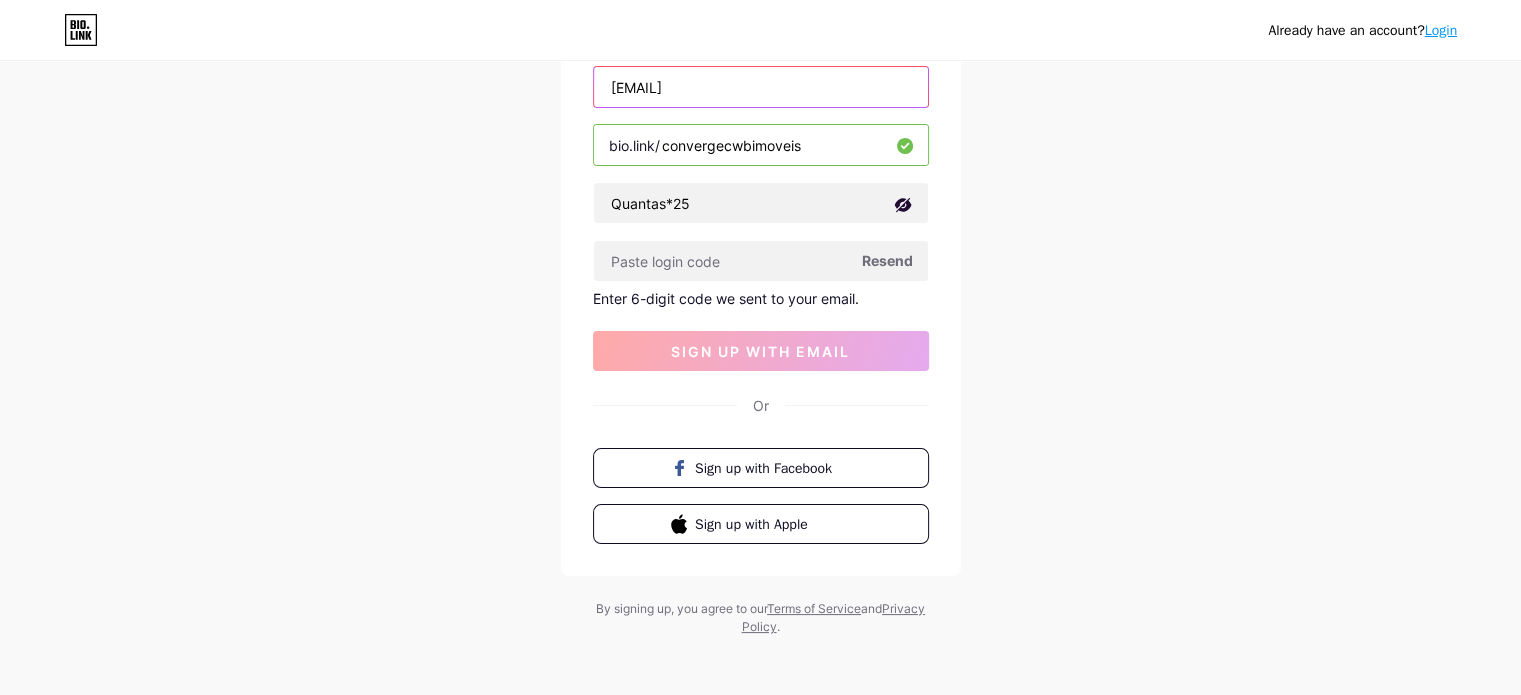 scroll, scrollTop: 151, scrollLeft: 0, axis: vertical 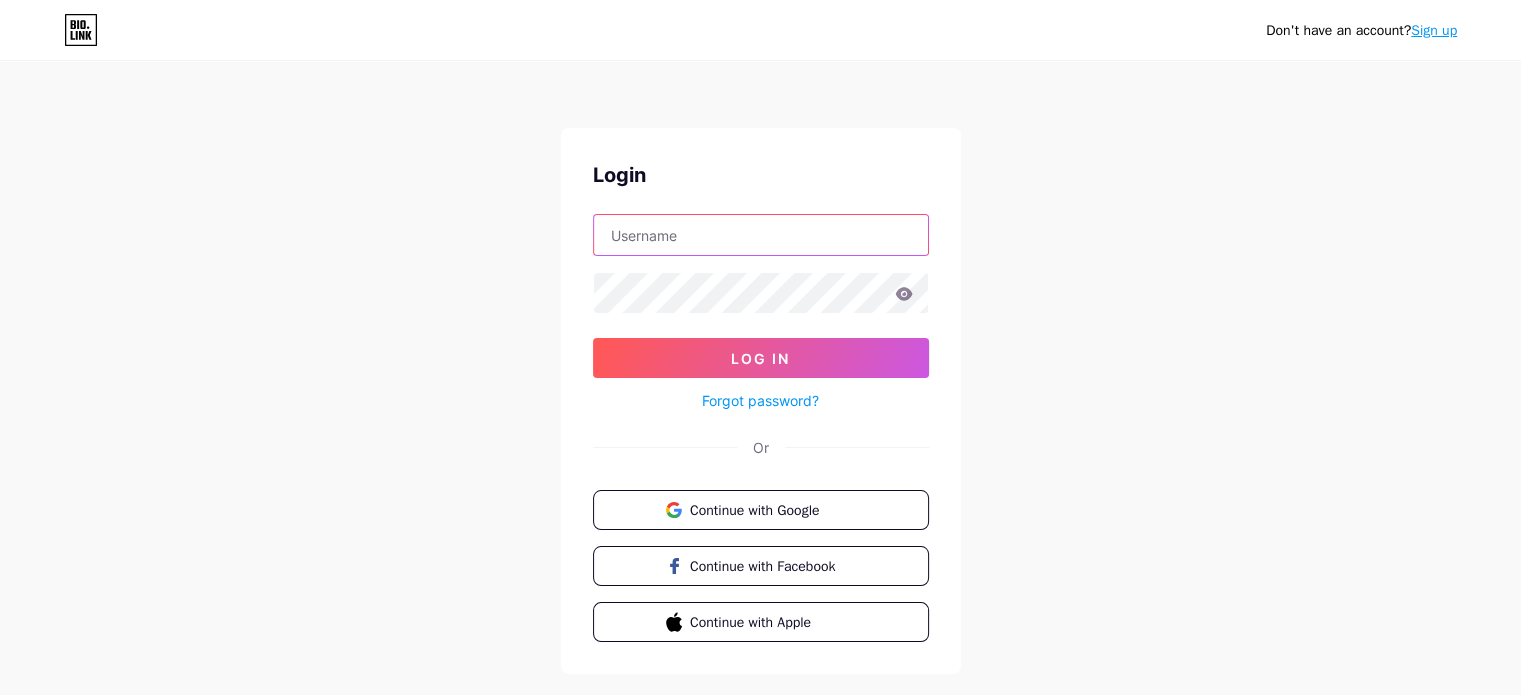 click at bounding box center (761, 235) 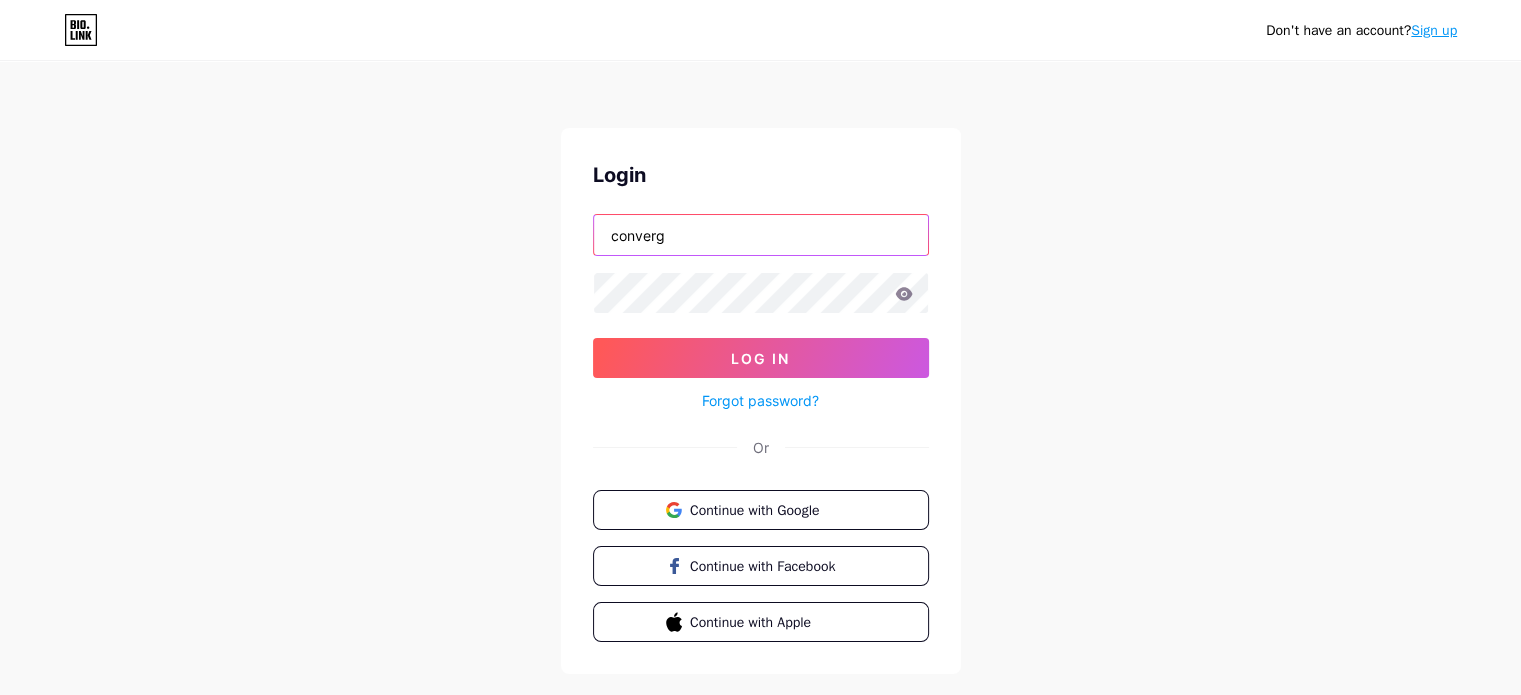 type on "converge" 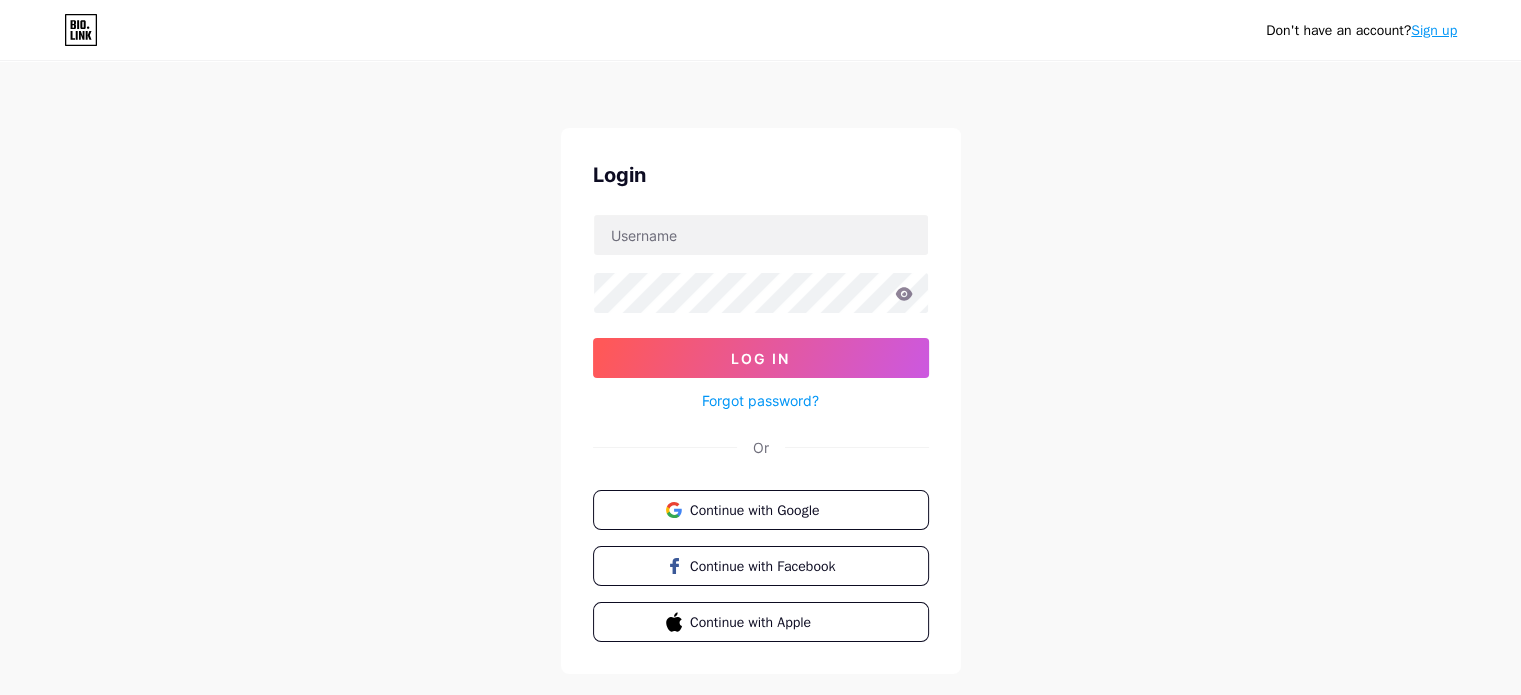 click on "Sign up" at bounding box center (1434, 30) 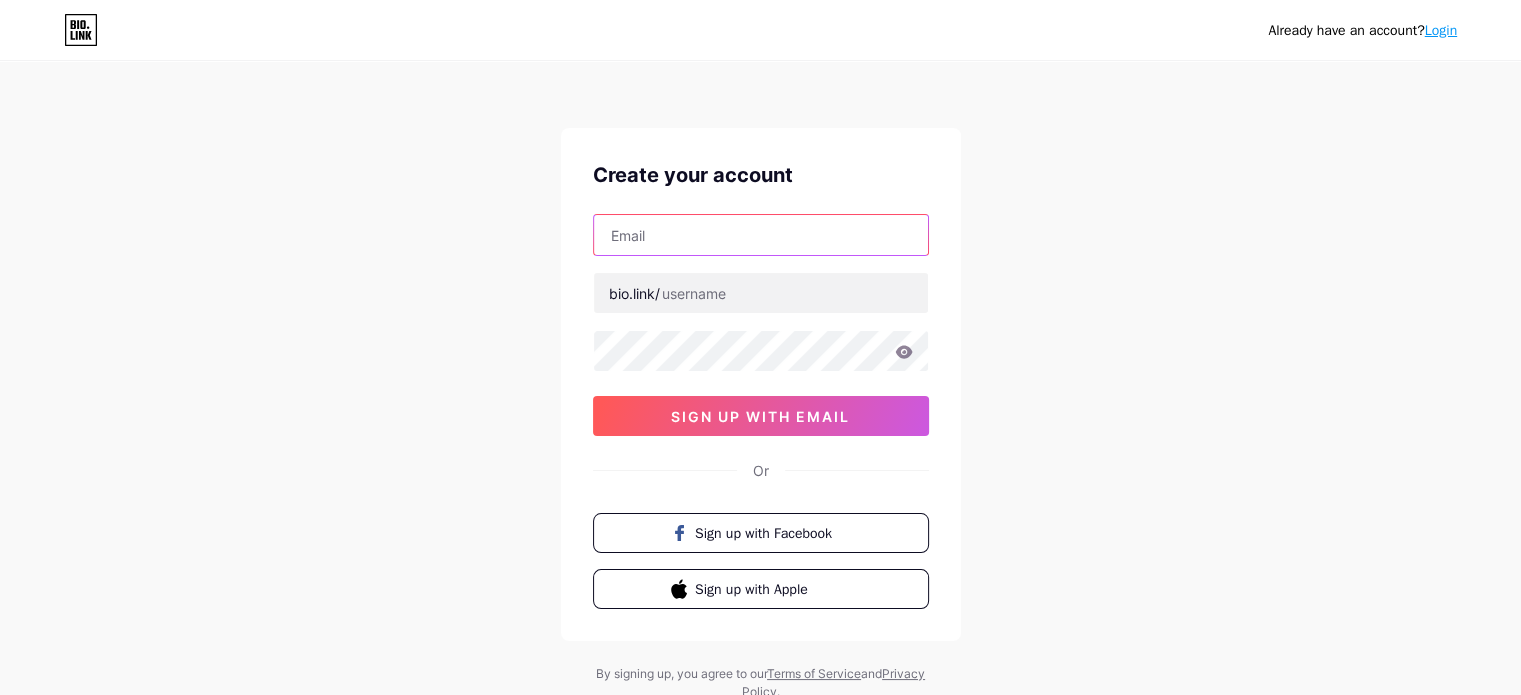 click at bounding box center [761, 235] 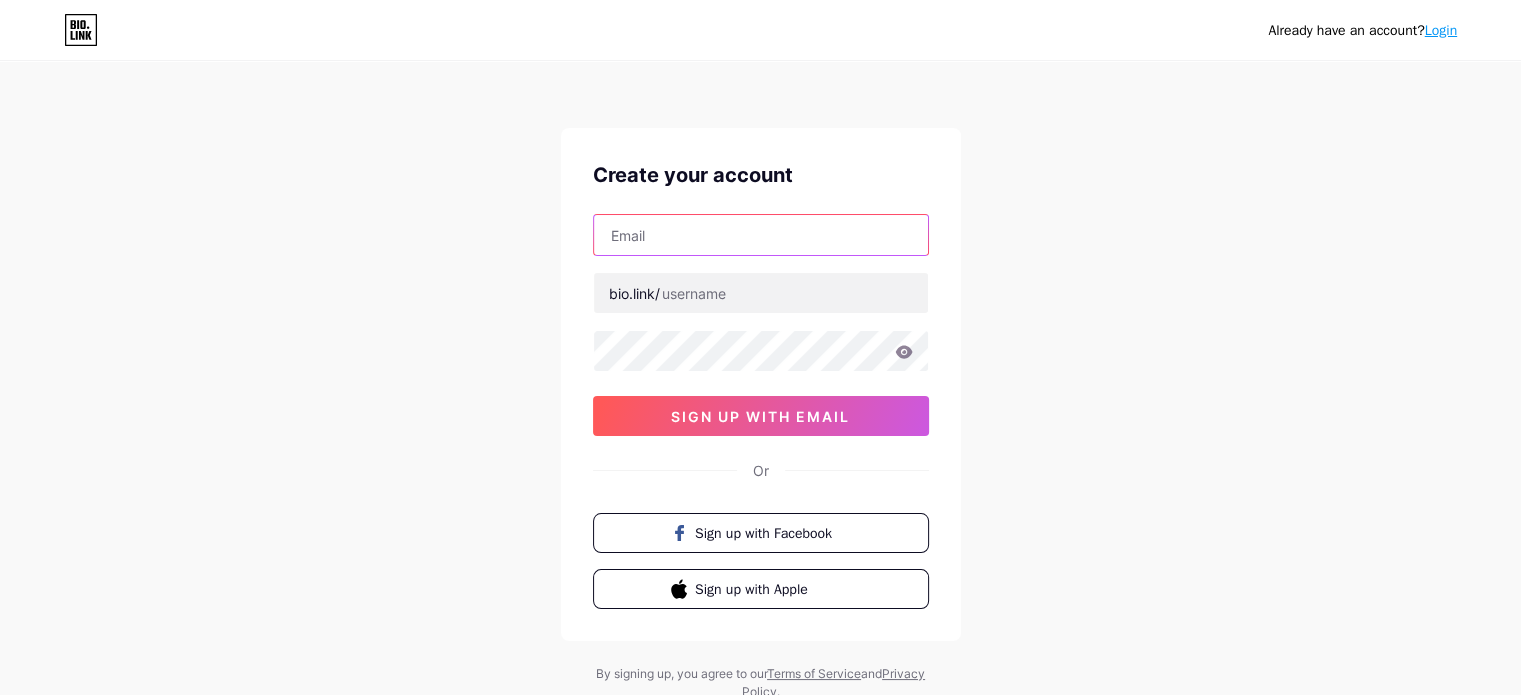 paste on "[EMAIL]" 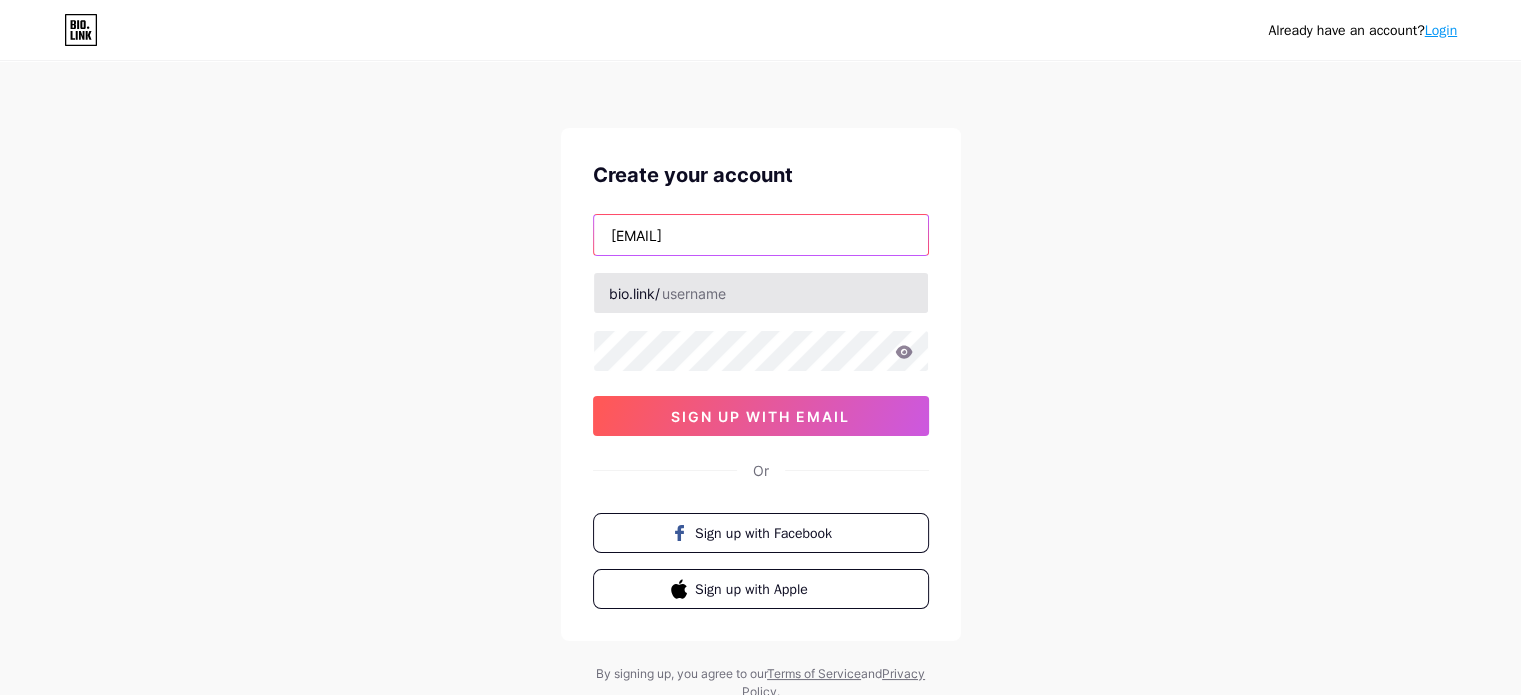 type on "[EMAIL]" 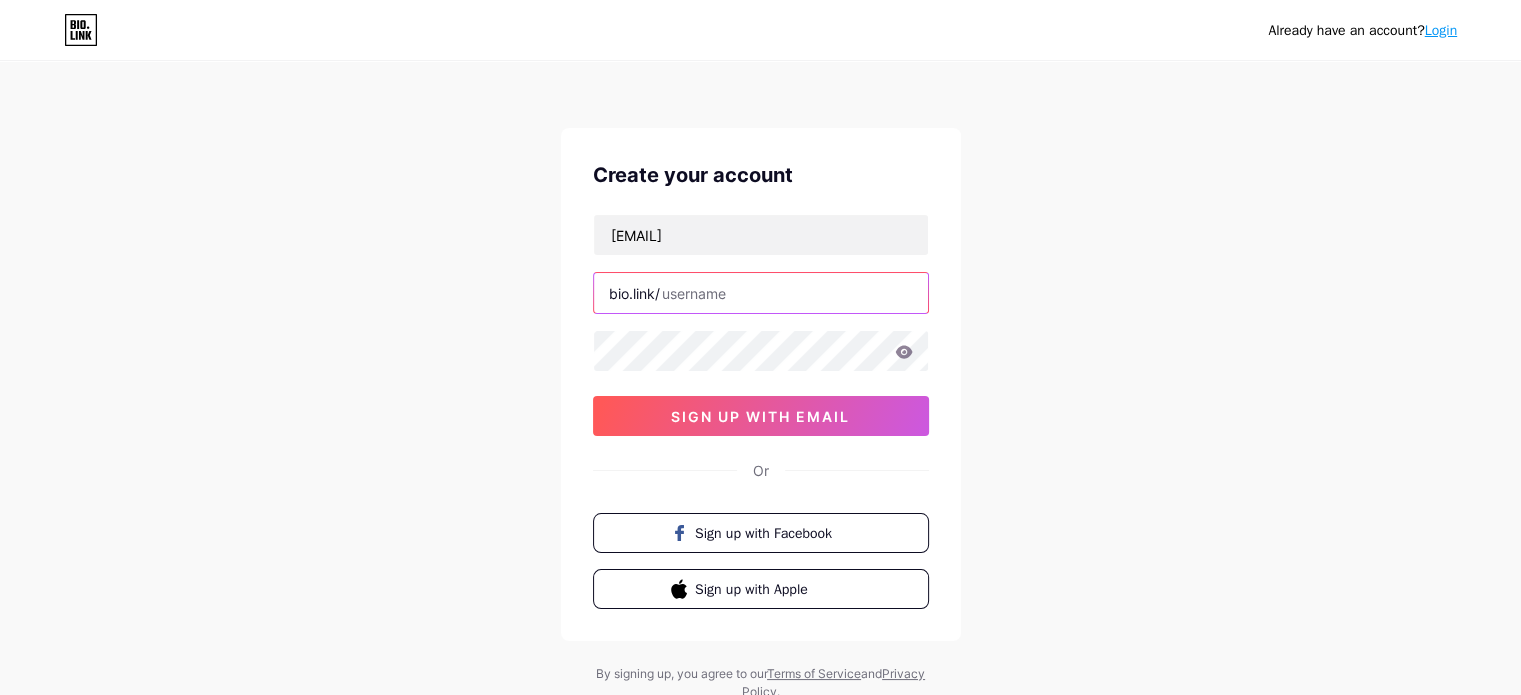 click at bounding box center (761, 293) 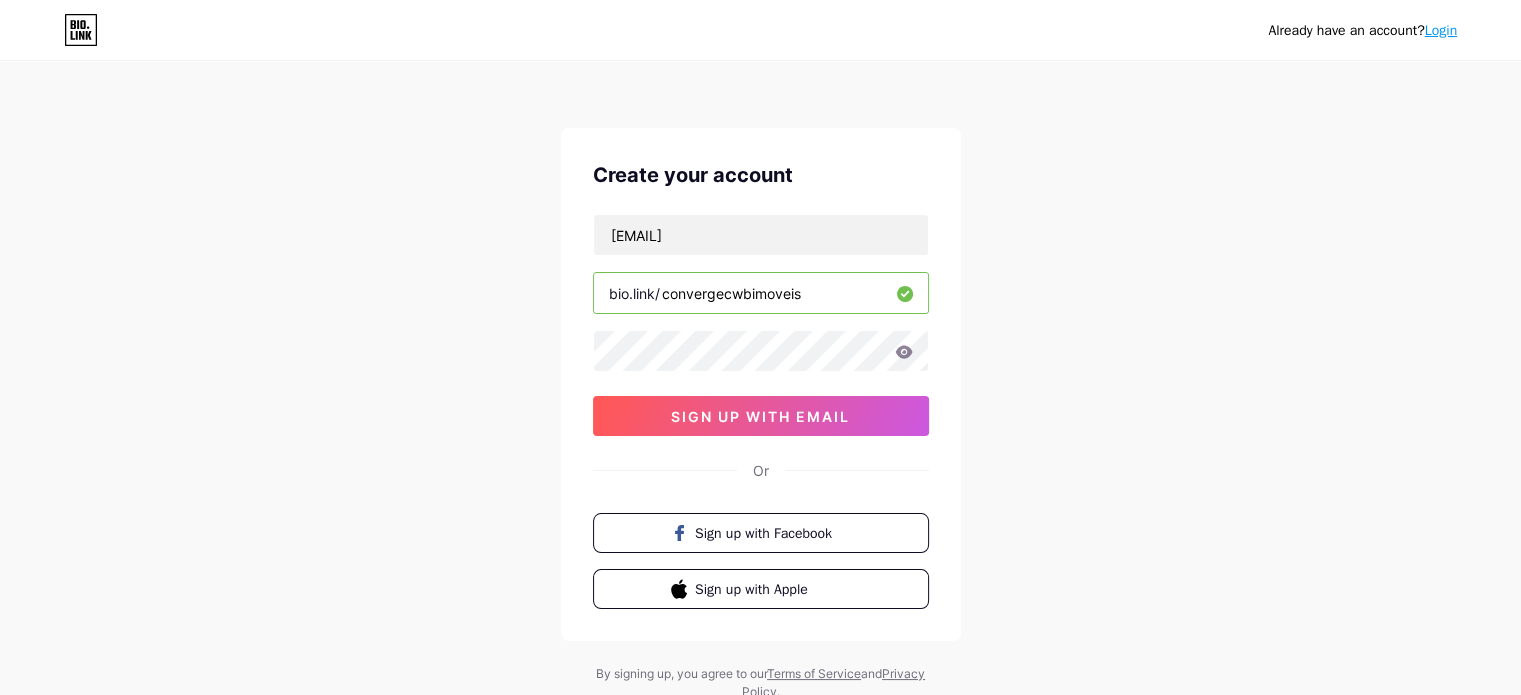 type on "convergecwbimoveis" 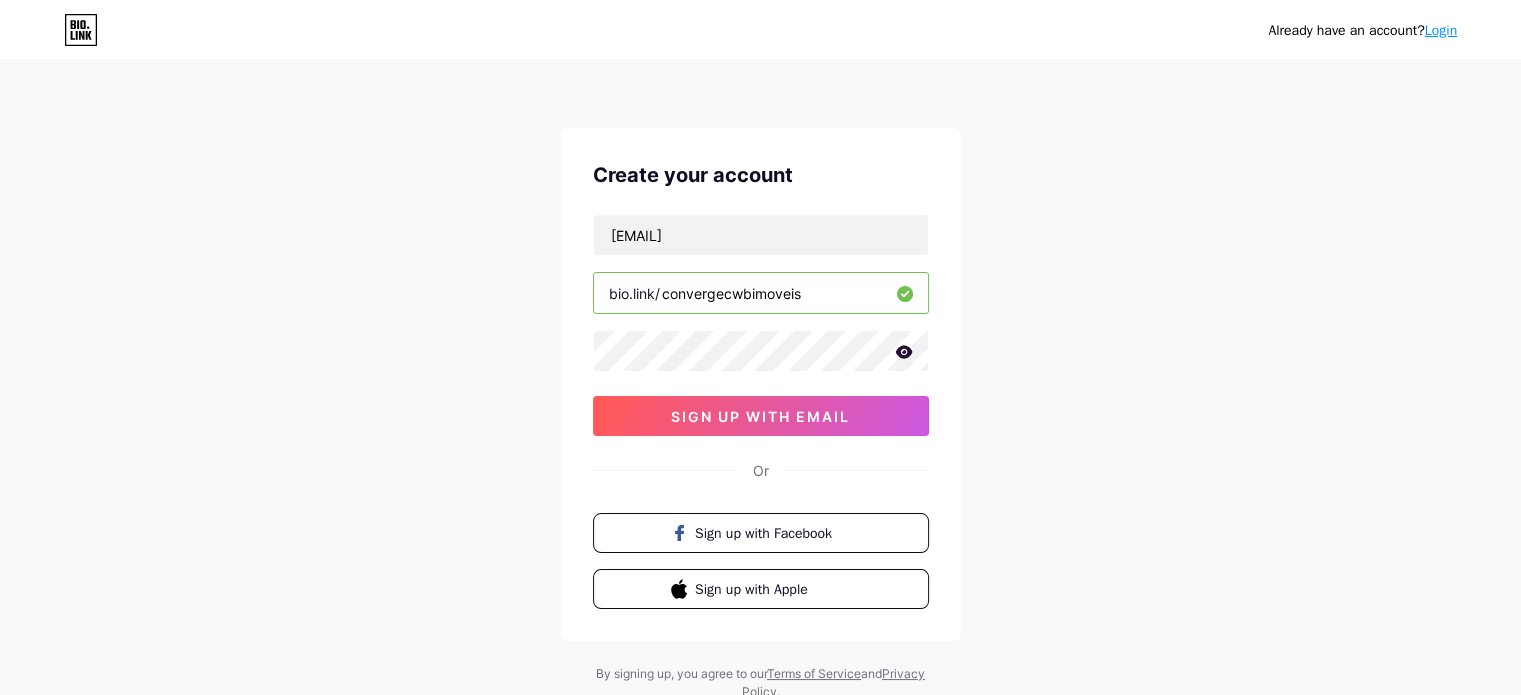 click 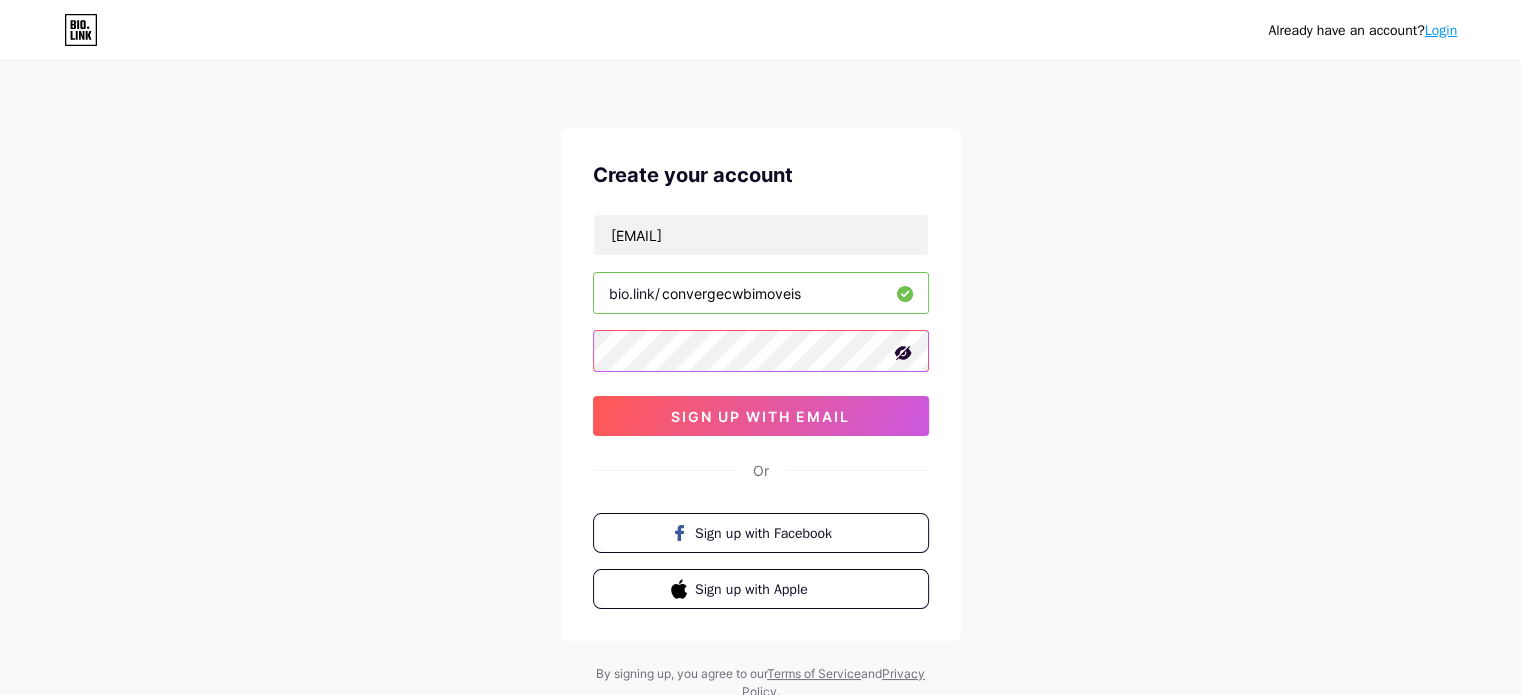 click on "Already have an account? Login Create your account [EMAIL] bio.link/convergecwbimoveis sign up with email Or Sign up with Facebook Sign up with Apple By signing up, you agree to our Terms of Service and Privacy Policy ." at bounding box center [760, 382] 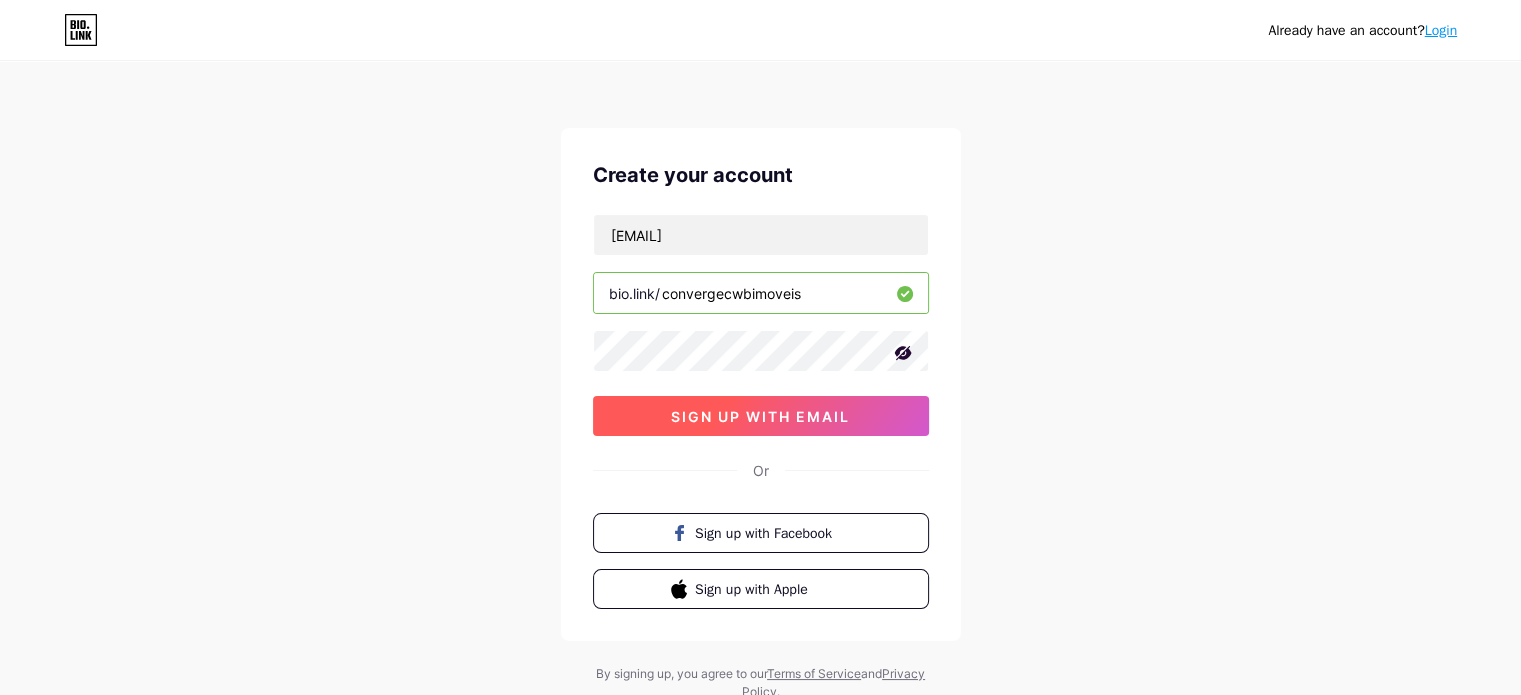 click on "sign up with email" at bounding box center (760, 416) 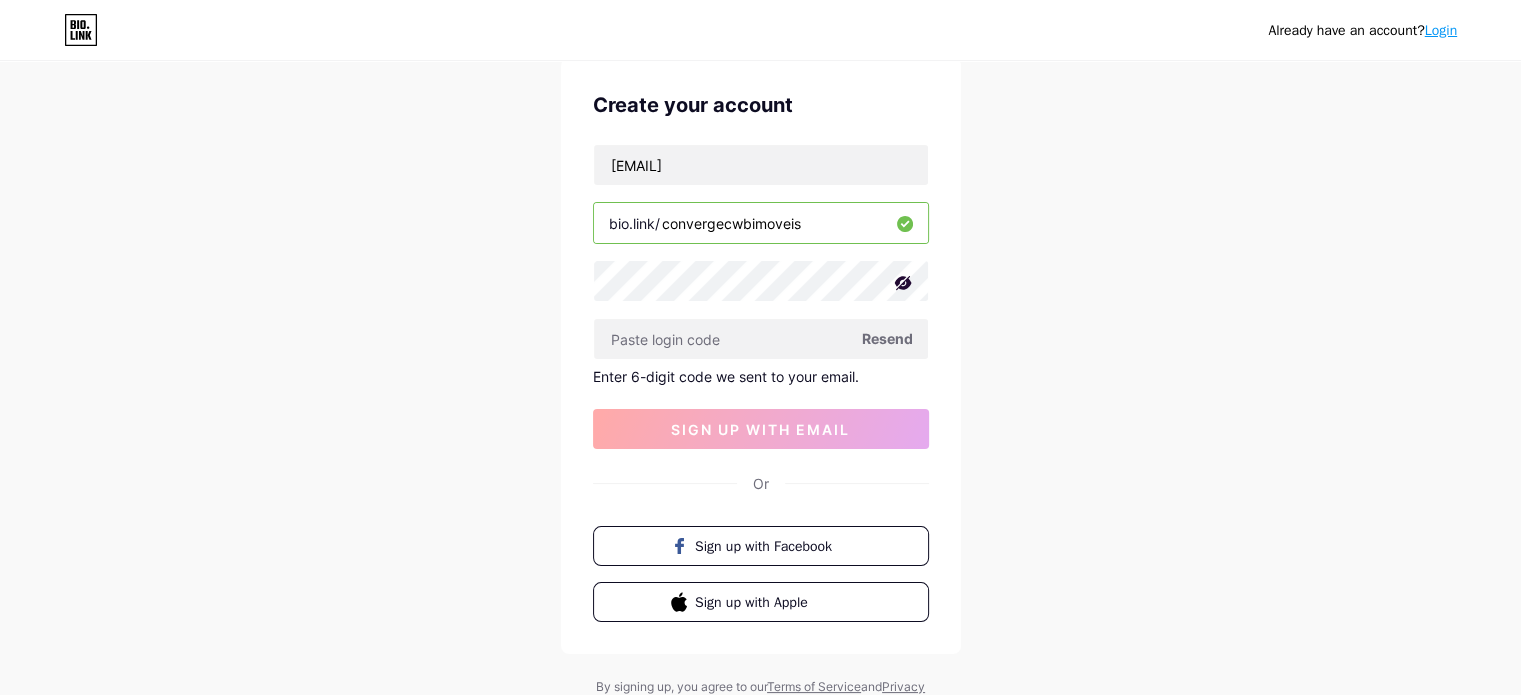 scroll, scrollTop: 100, scrollLeft: 0, axis: vertical 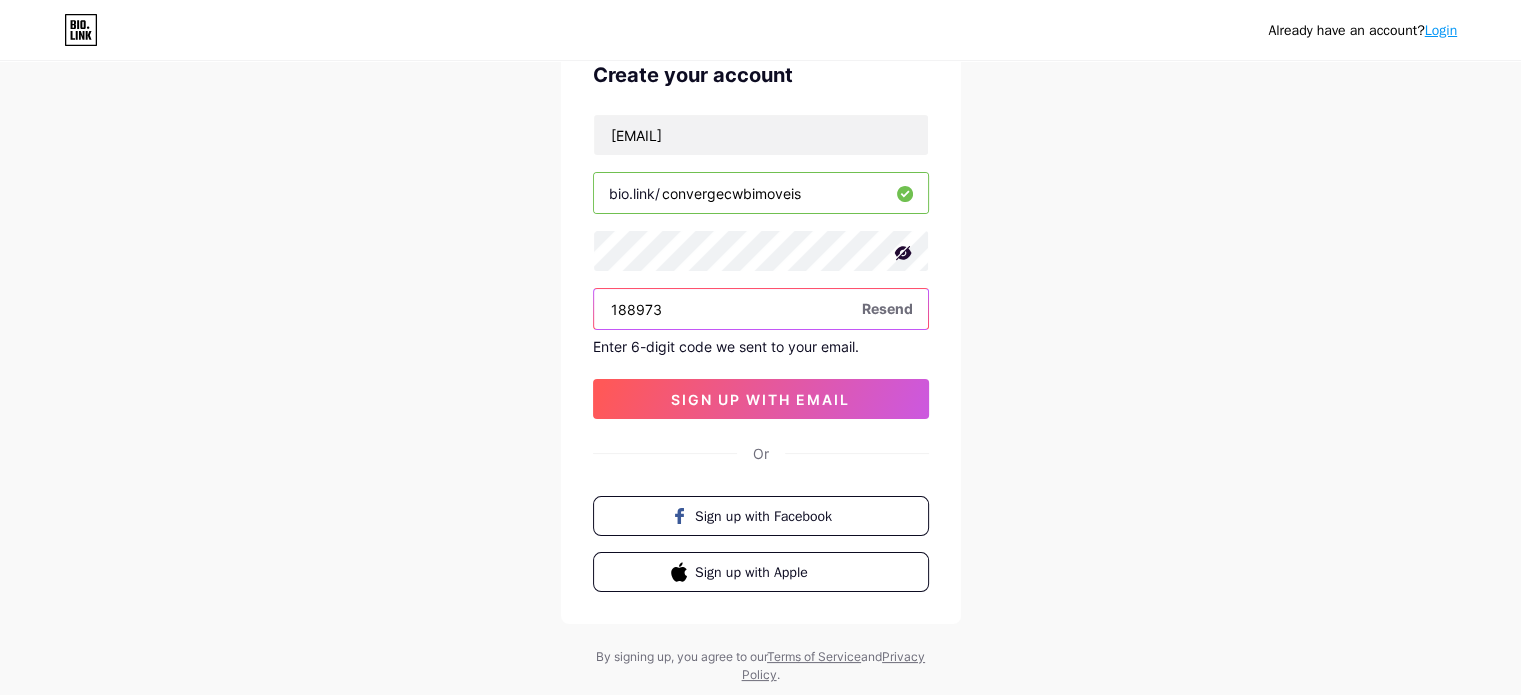 type on "188973" 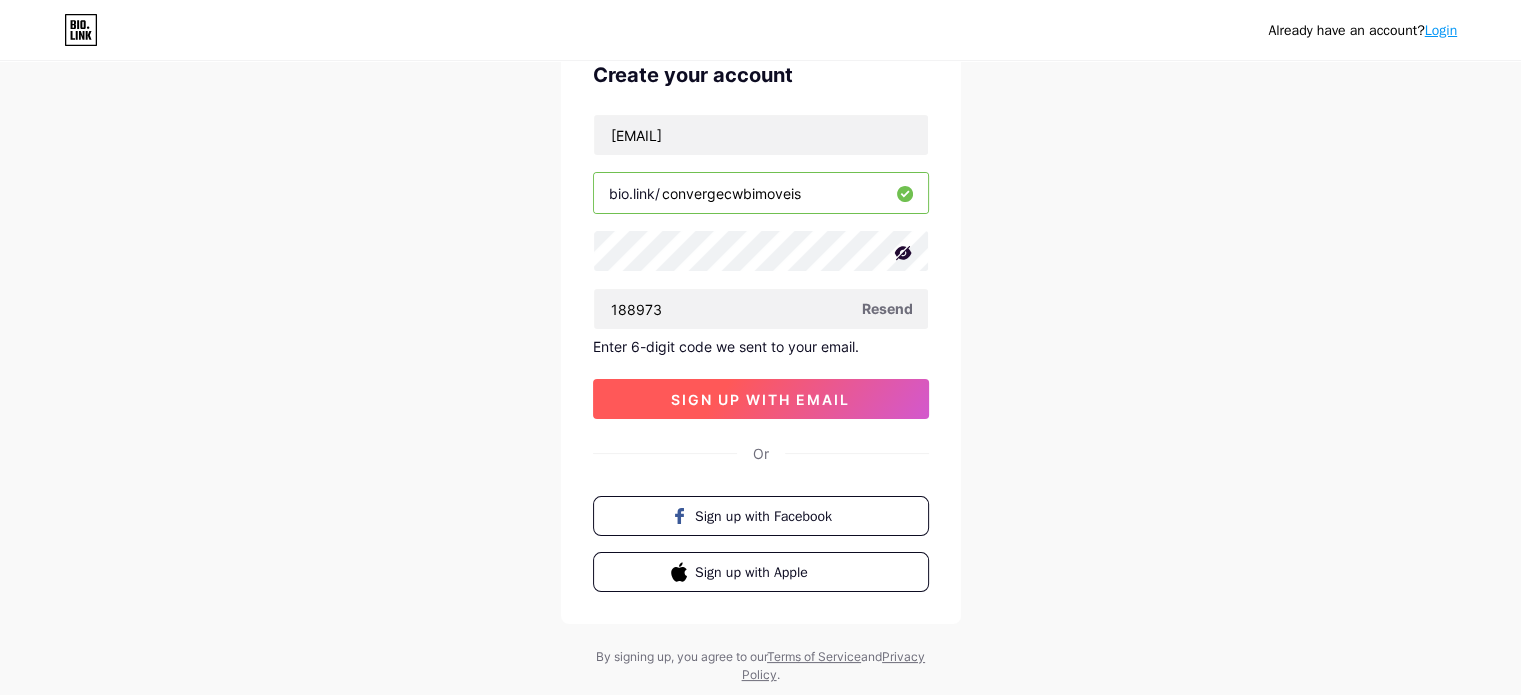 click on "sign up with email" at bounding box center (760, 399) 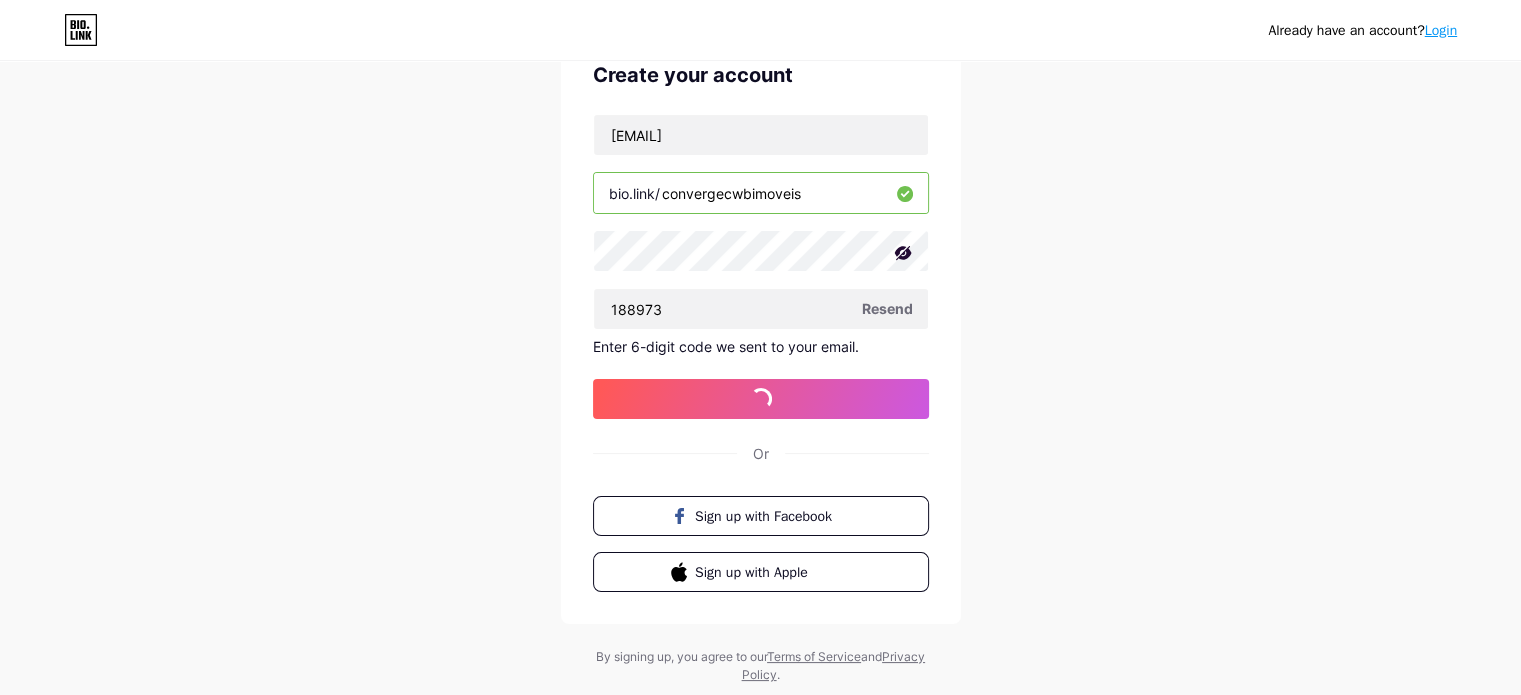 scroll, scrollTop: 0, scrollLeft: 0, axis: both 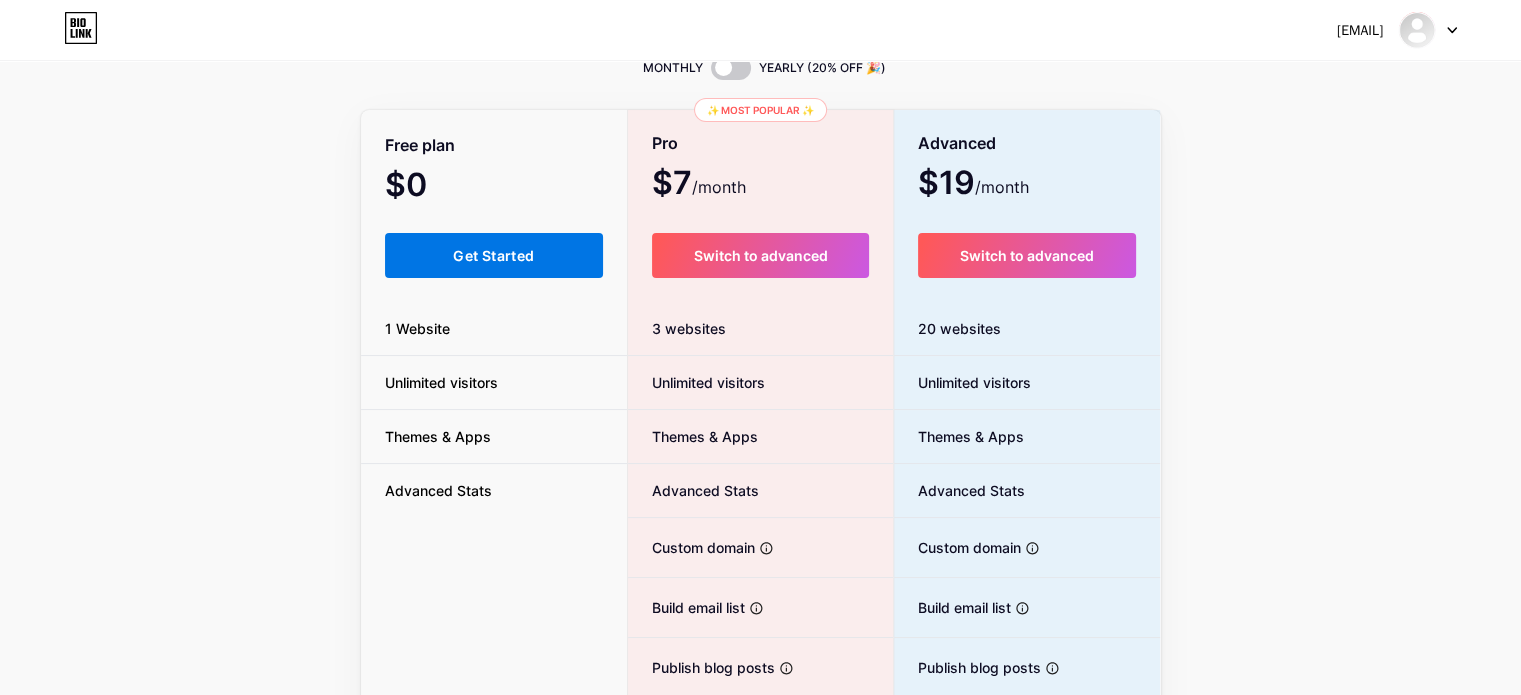 click on "Get Started" at bounding box center (494, 255) 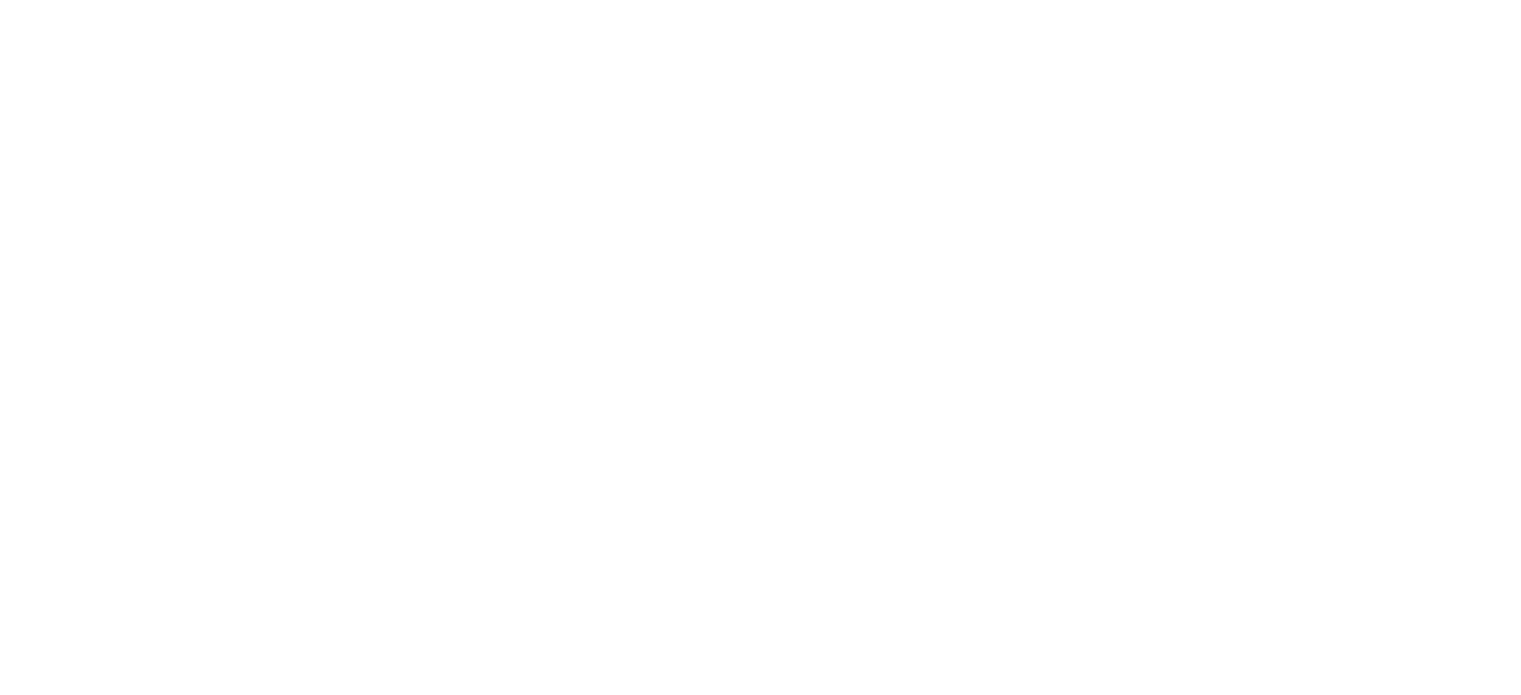 scroll, scrollTop: 0, scrollLeft: 0, axis: both 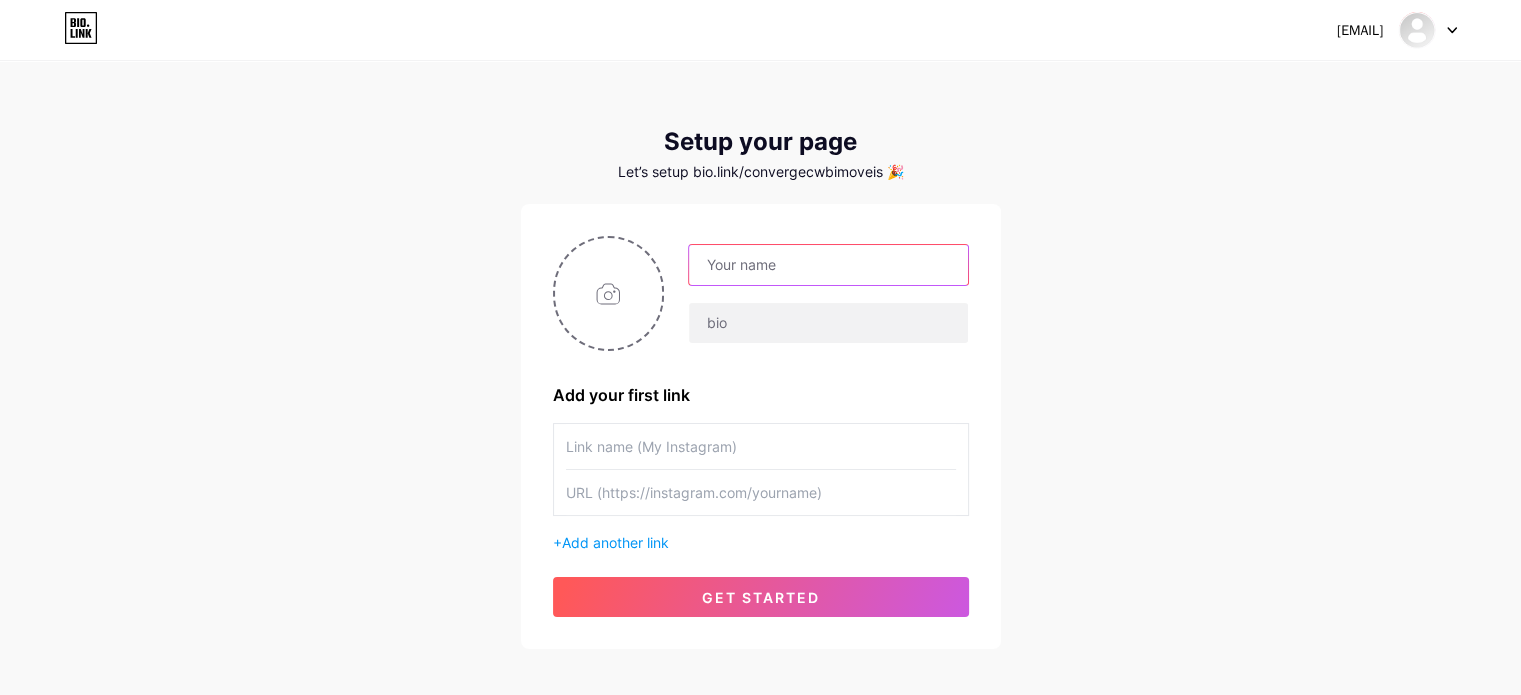 click at bounding box center (828, 265) 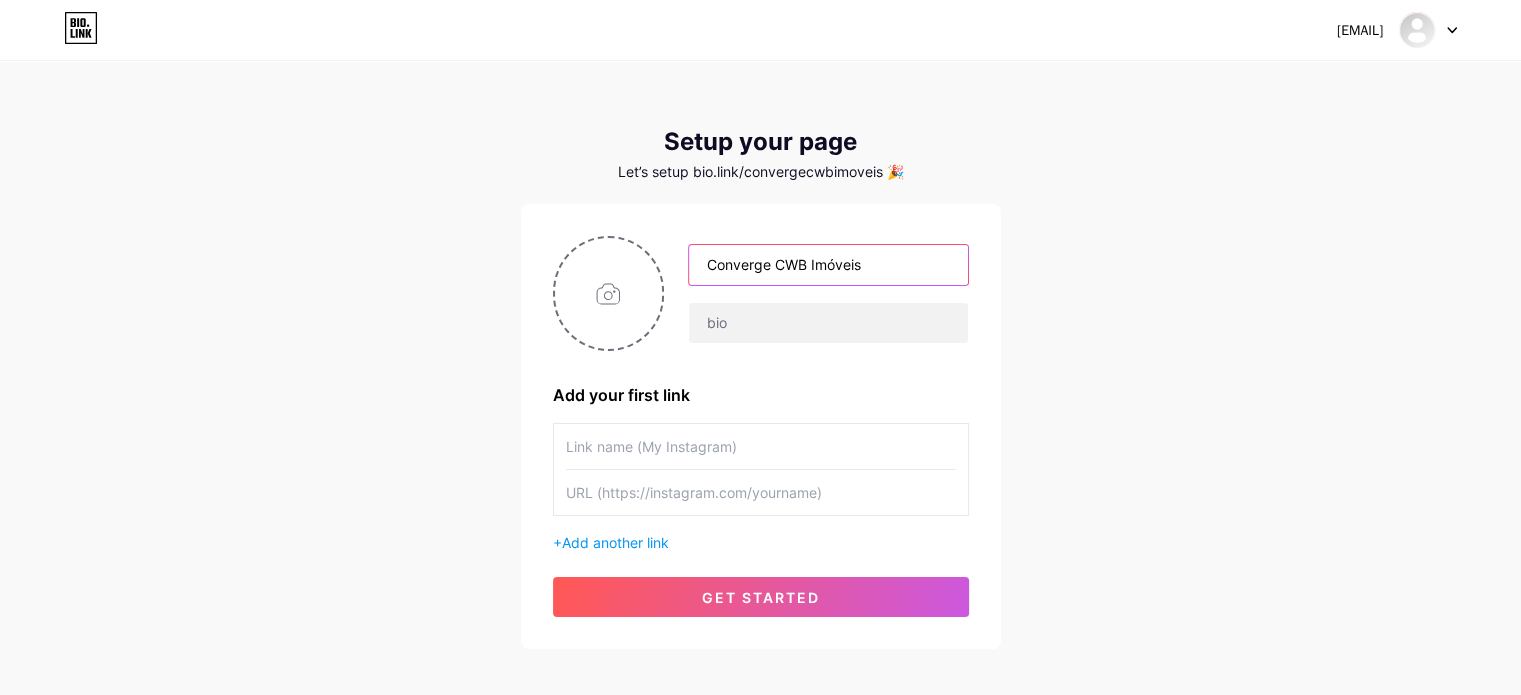 type on "Converge CWB Imóveis" 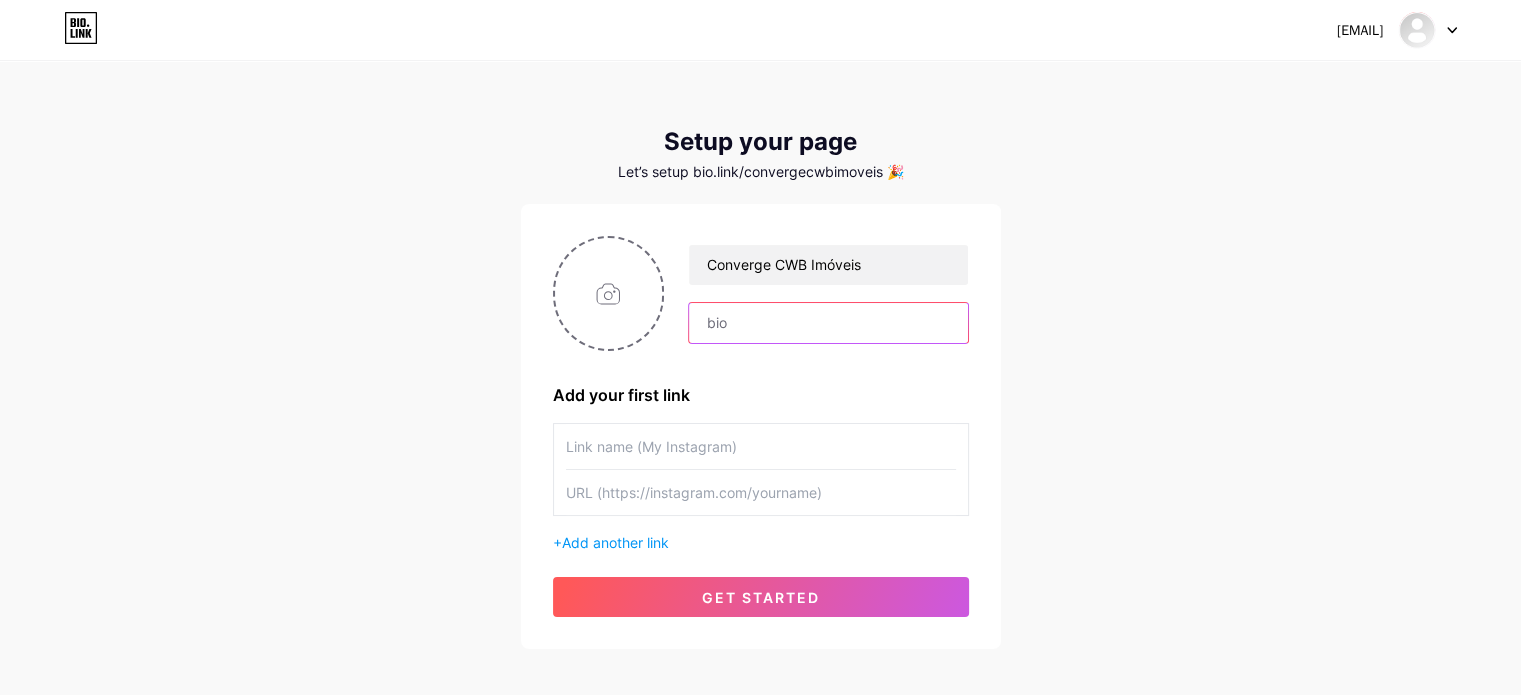 paste on "Viva com excelência! | CRECI-PR: [LICENSE_NUMBER]" 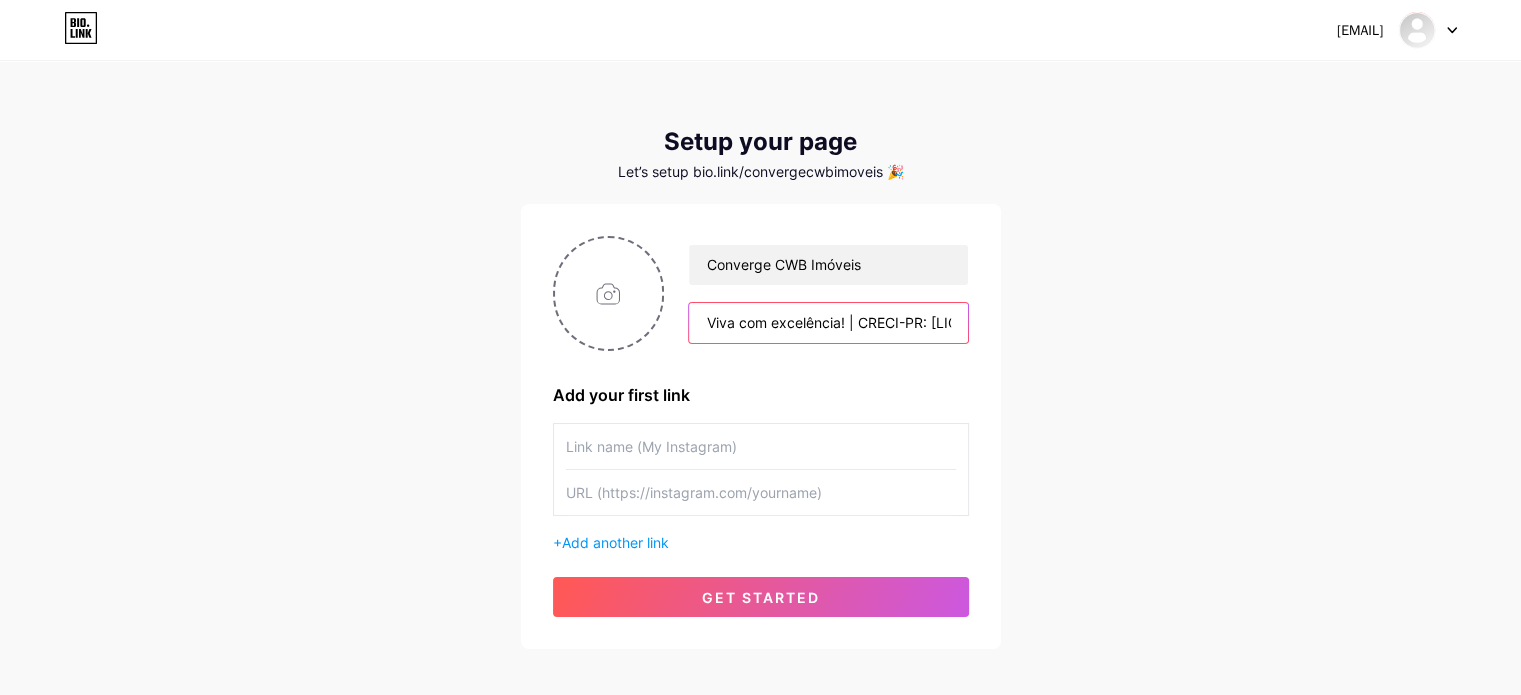 scroll, scrollTop: 0, scrollLeft: 27, axis: horizontal 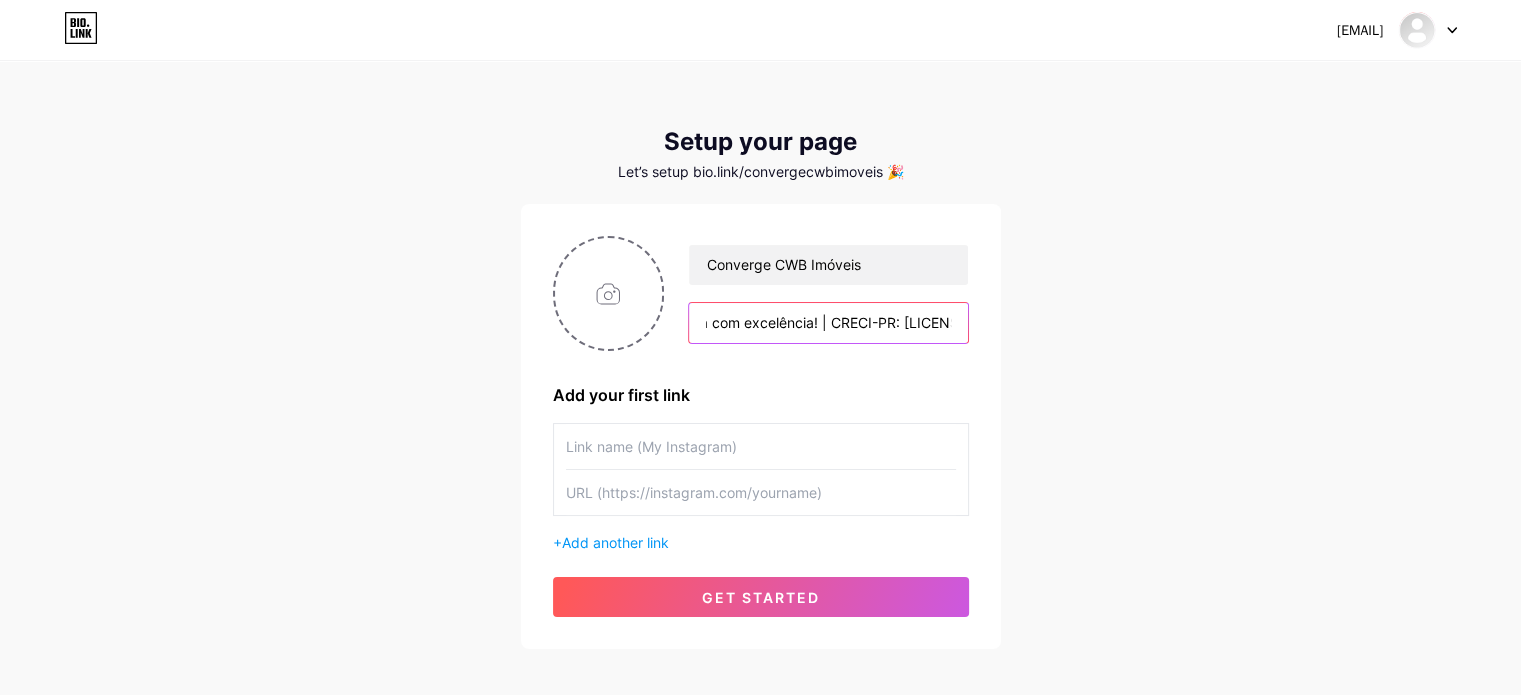 type on "Viva com excelência! | CRECI-PR: [LICENSE_NUMBER]" 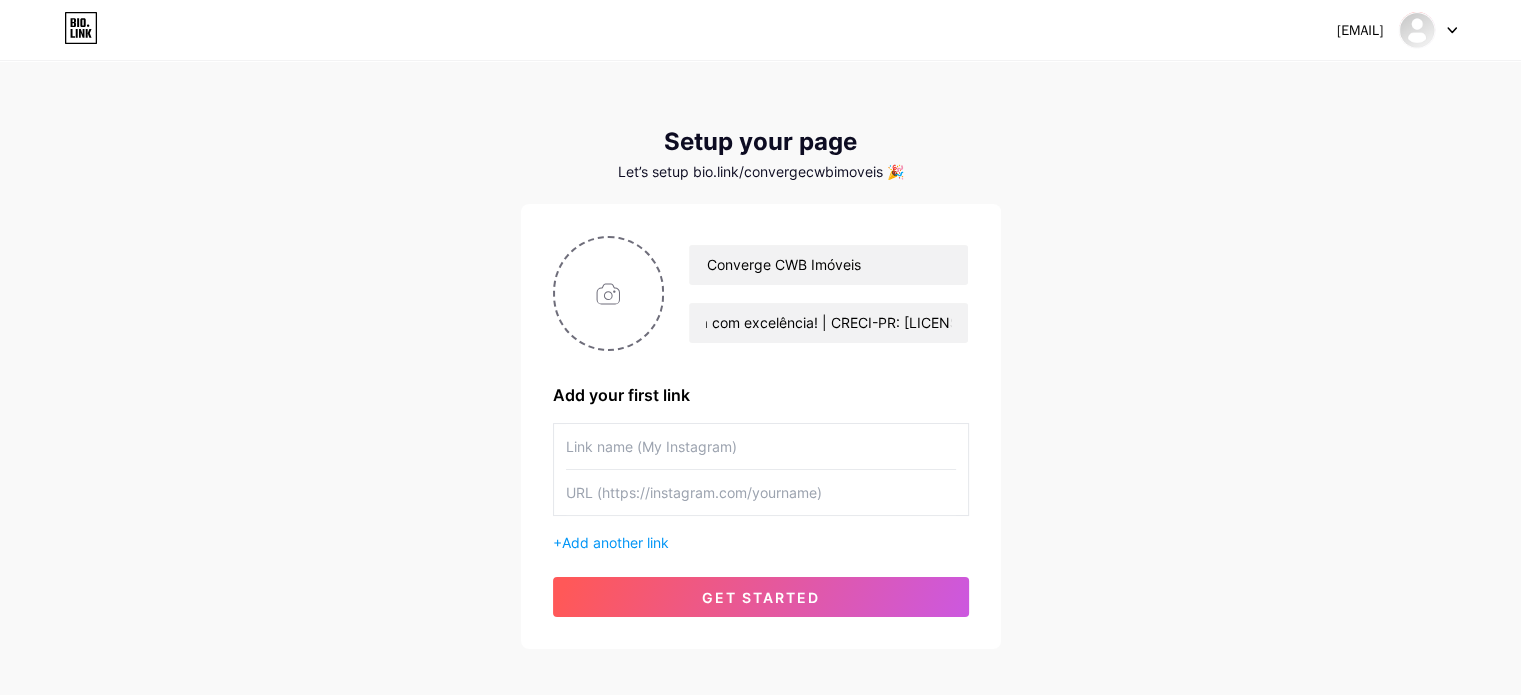 click on "Add your first link" at bounding box center [761, 395] 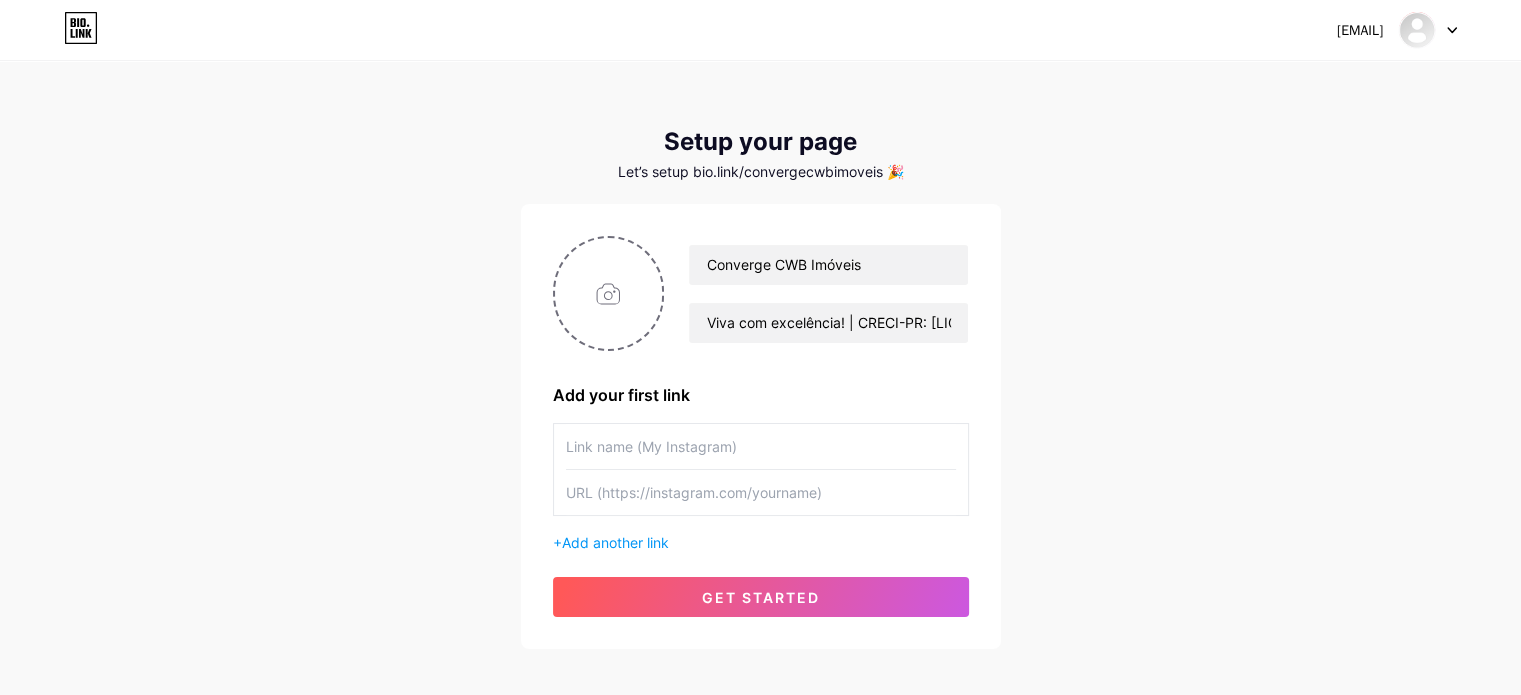 click at bounding box center (761, 446) 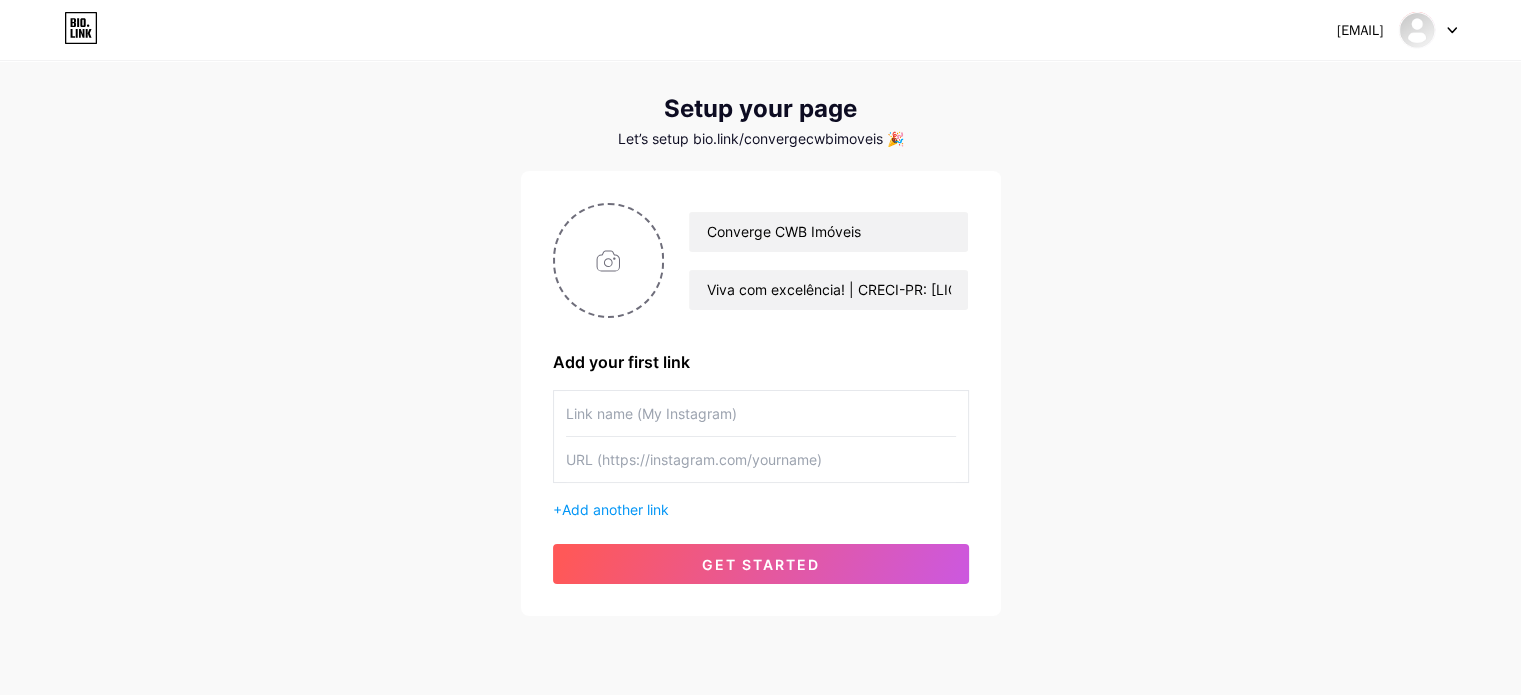scroll, scrollTop: 0, scrollLeft: 0, axis: both 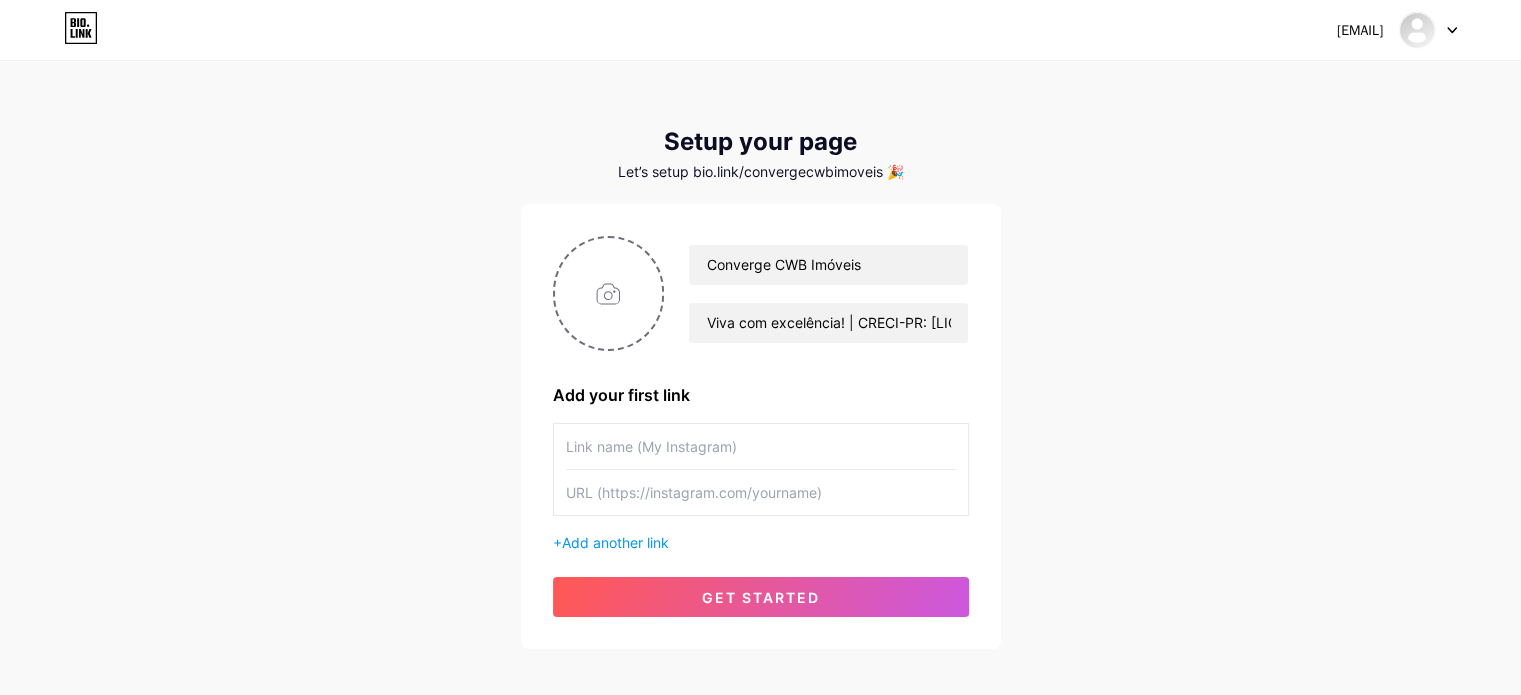 click at bounding box center (761, 492) 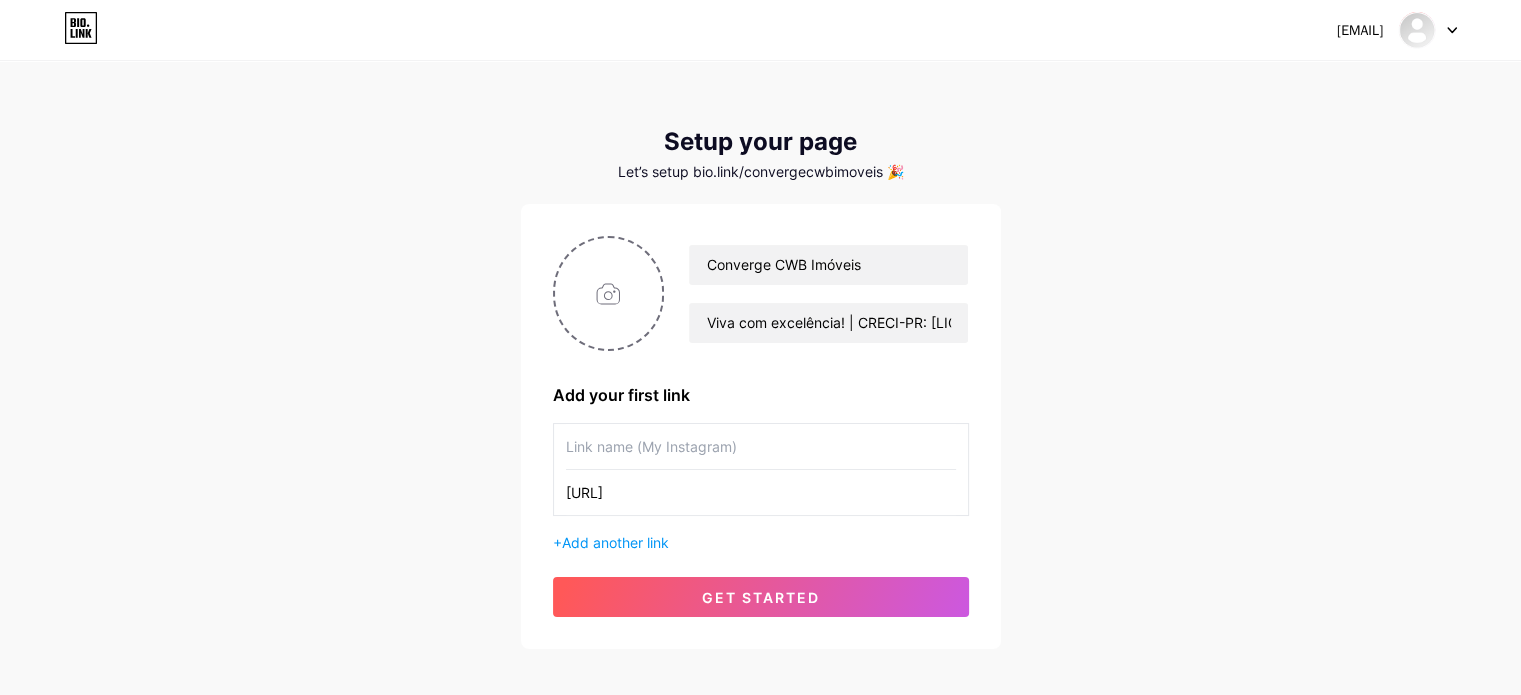 scroll, scrollTop: 0, scrollLeft: 1215, axis: horizontal 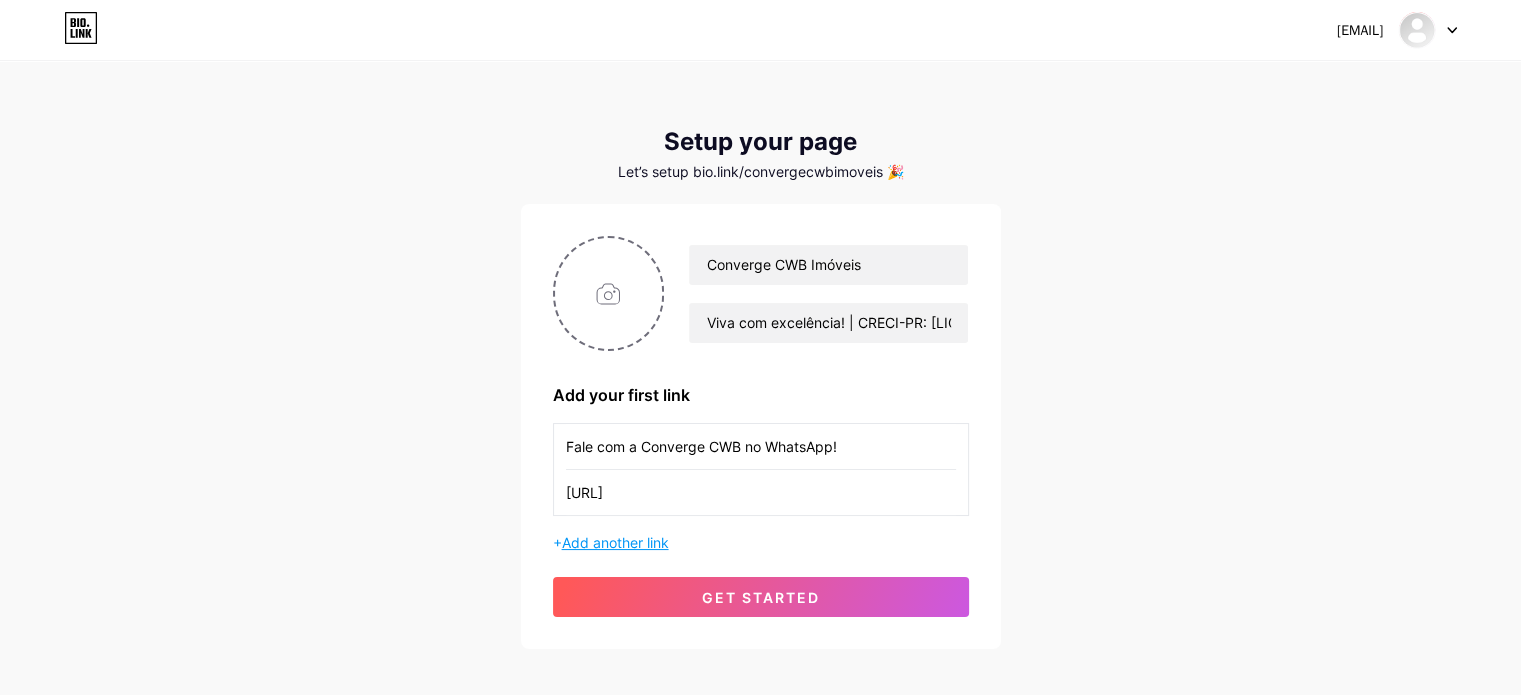 type on "Fale com a Converge CWB no WhatsApp!" 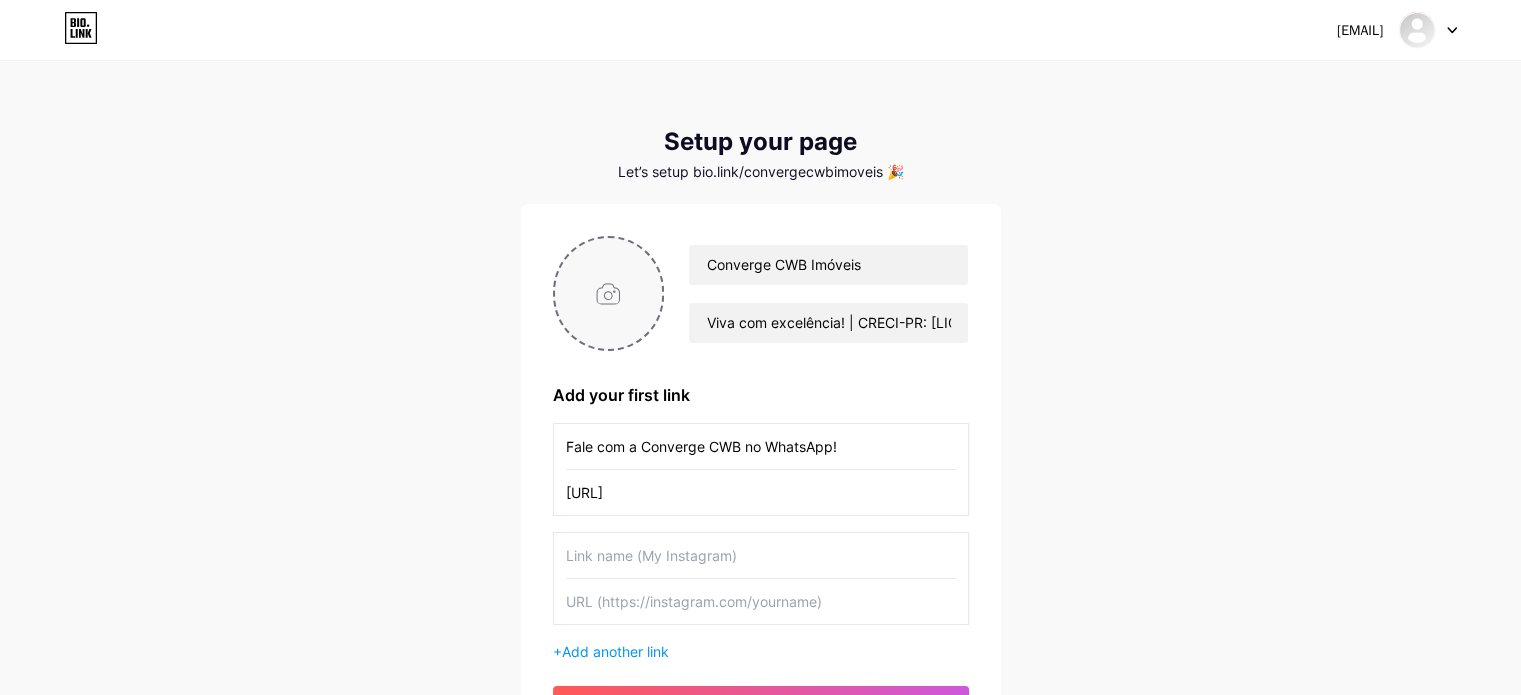scroll, scrollTop: 200, scrollLeft: 0, axis: vertical 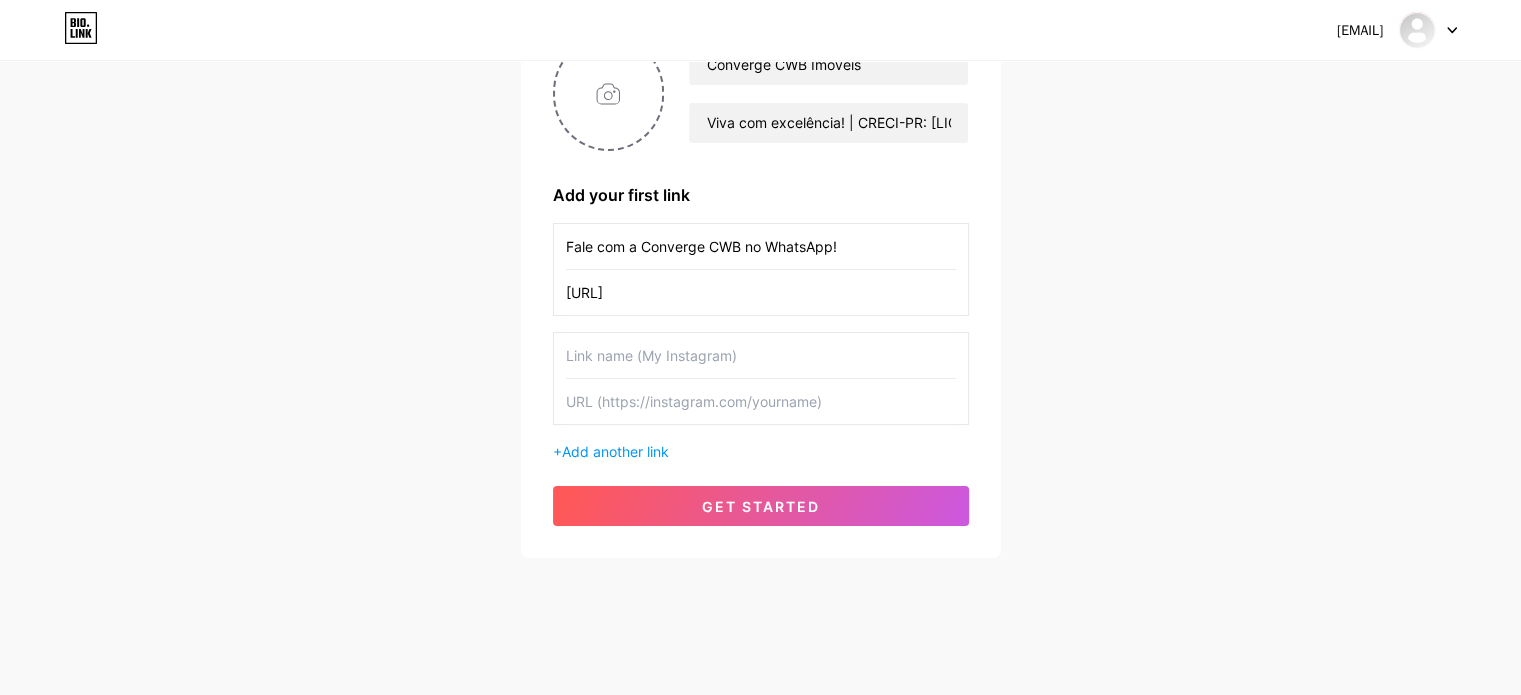 click at bounding box center (761, 355) 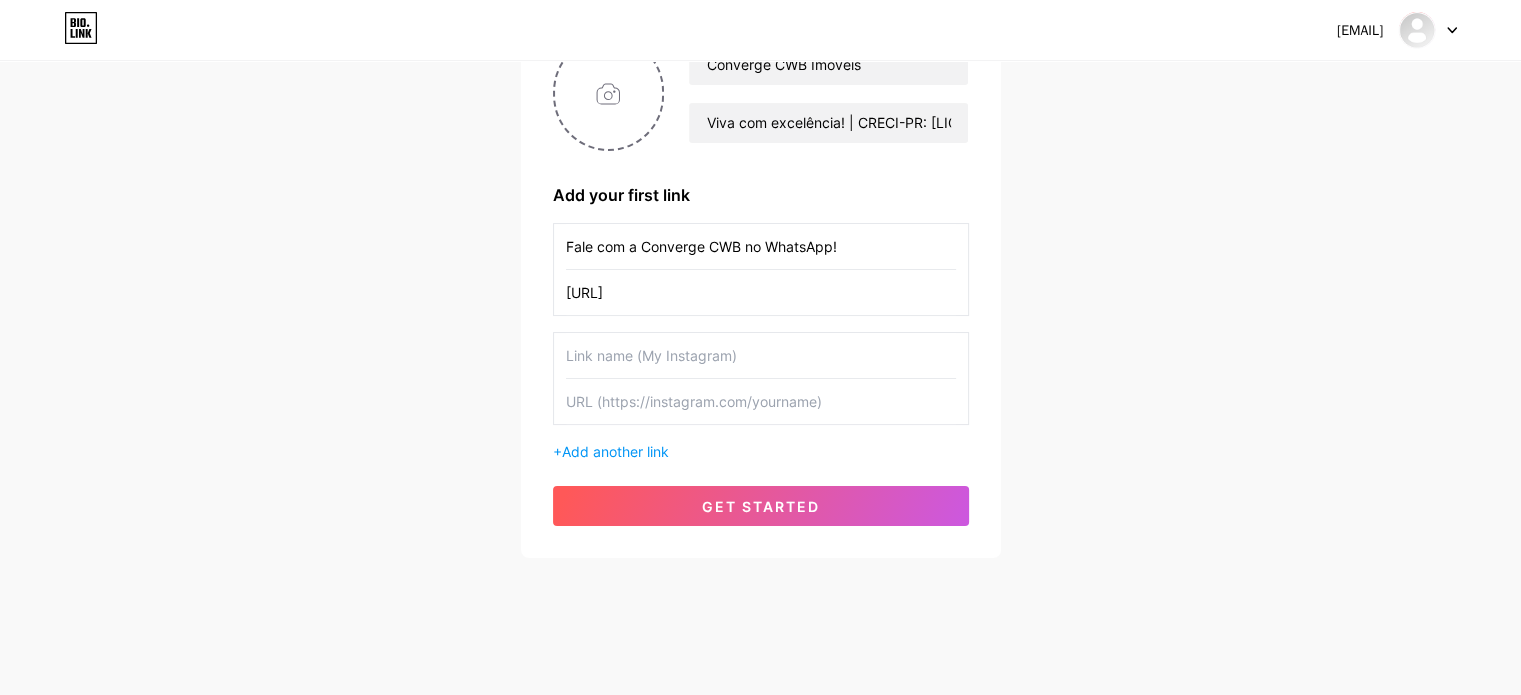 paste on "[URL]" 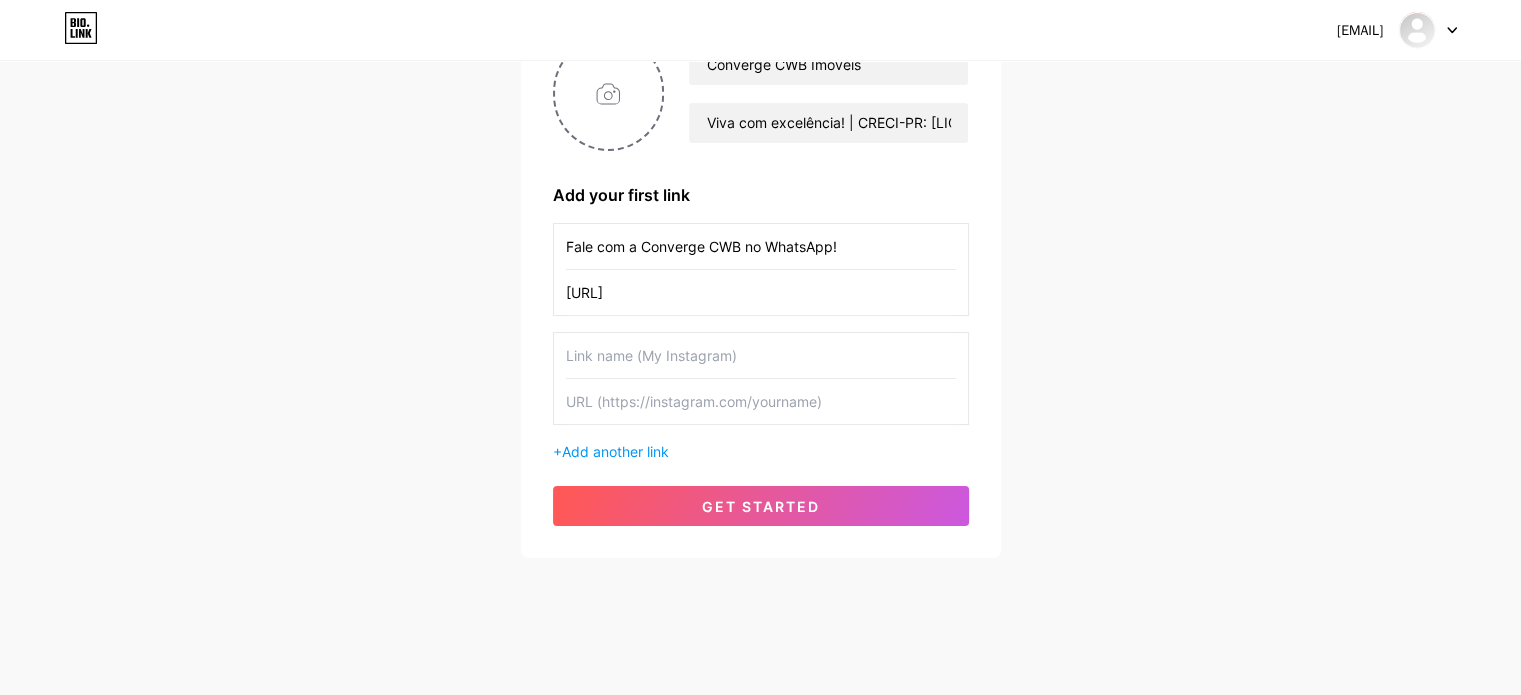 type on "[URL]" 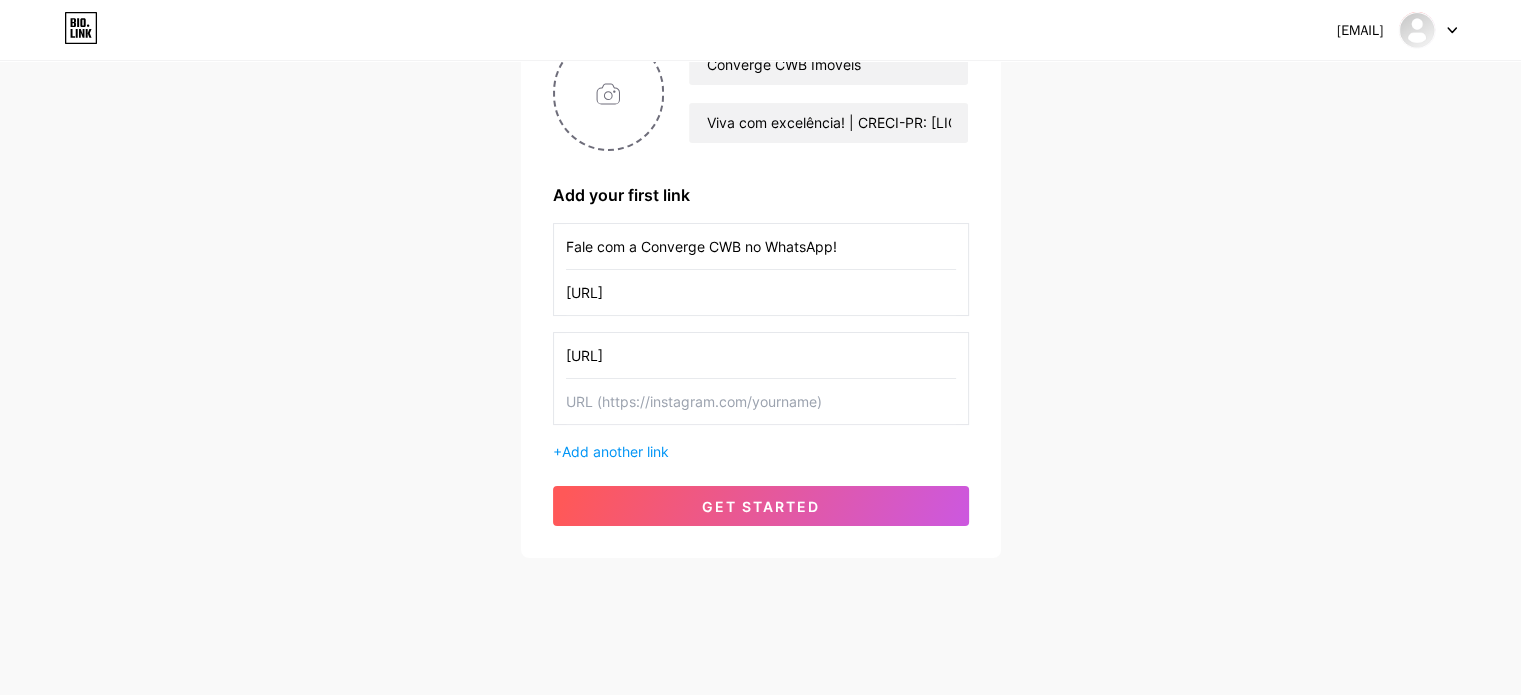 type 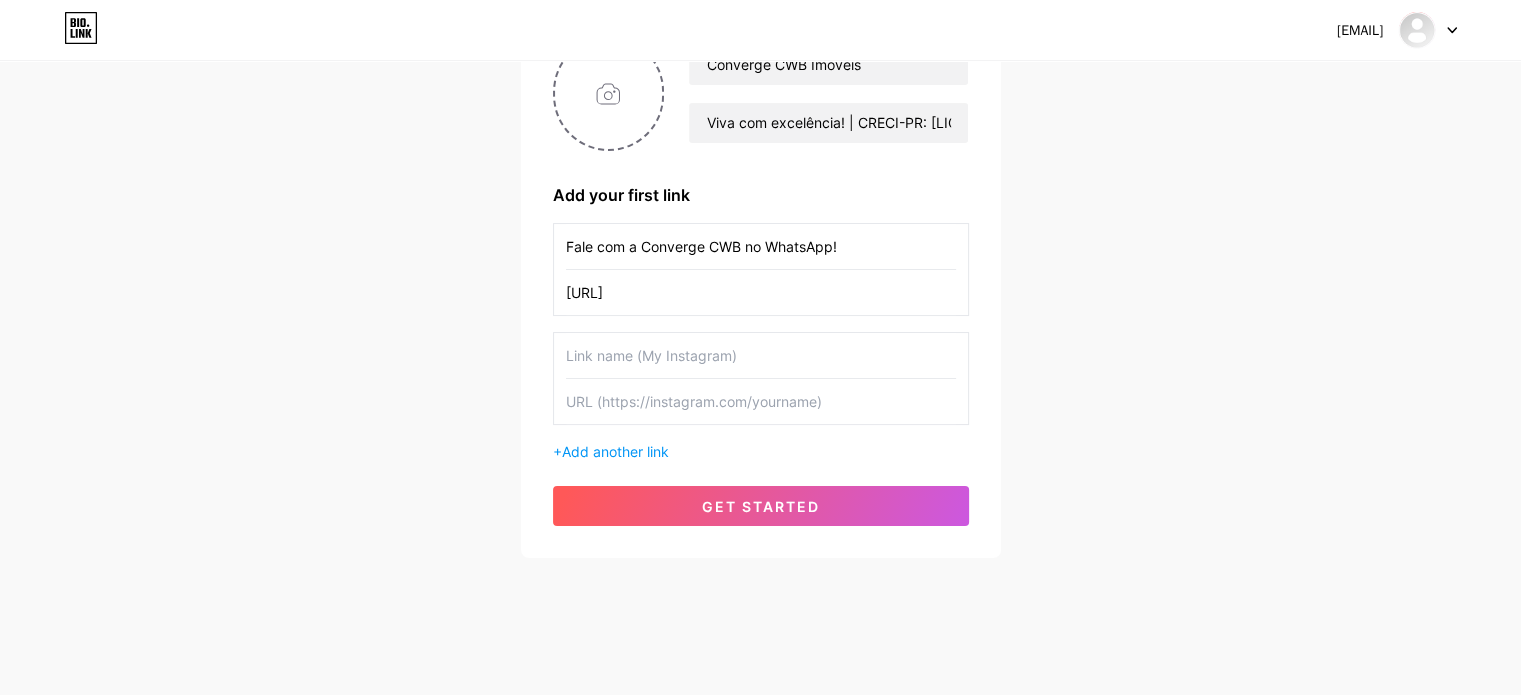 click at bounding box center (761, 401) 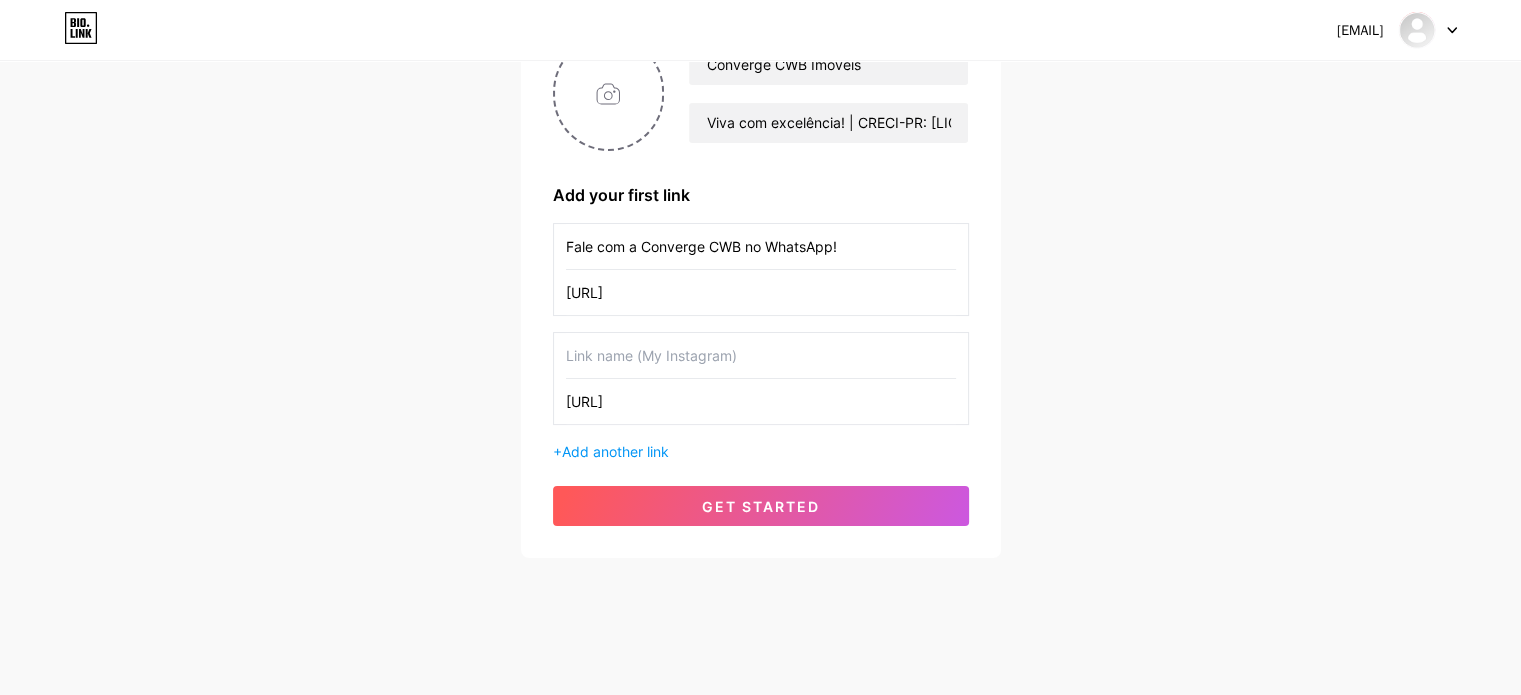 type on "[URL]" 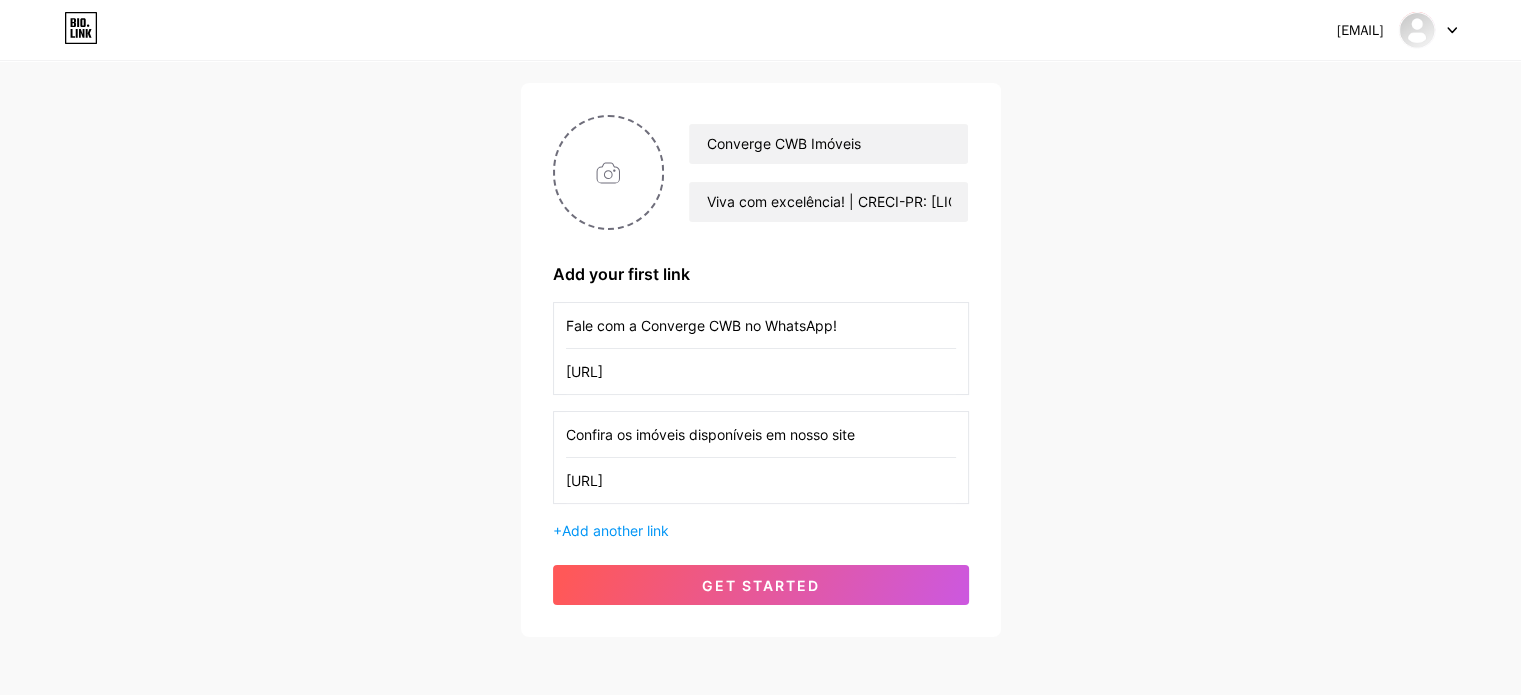 scroll, scrollTop: 100, scrollLeft: 0, axis: vertical 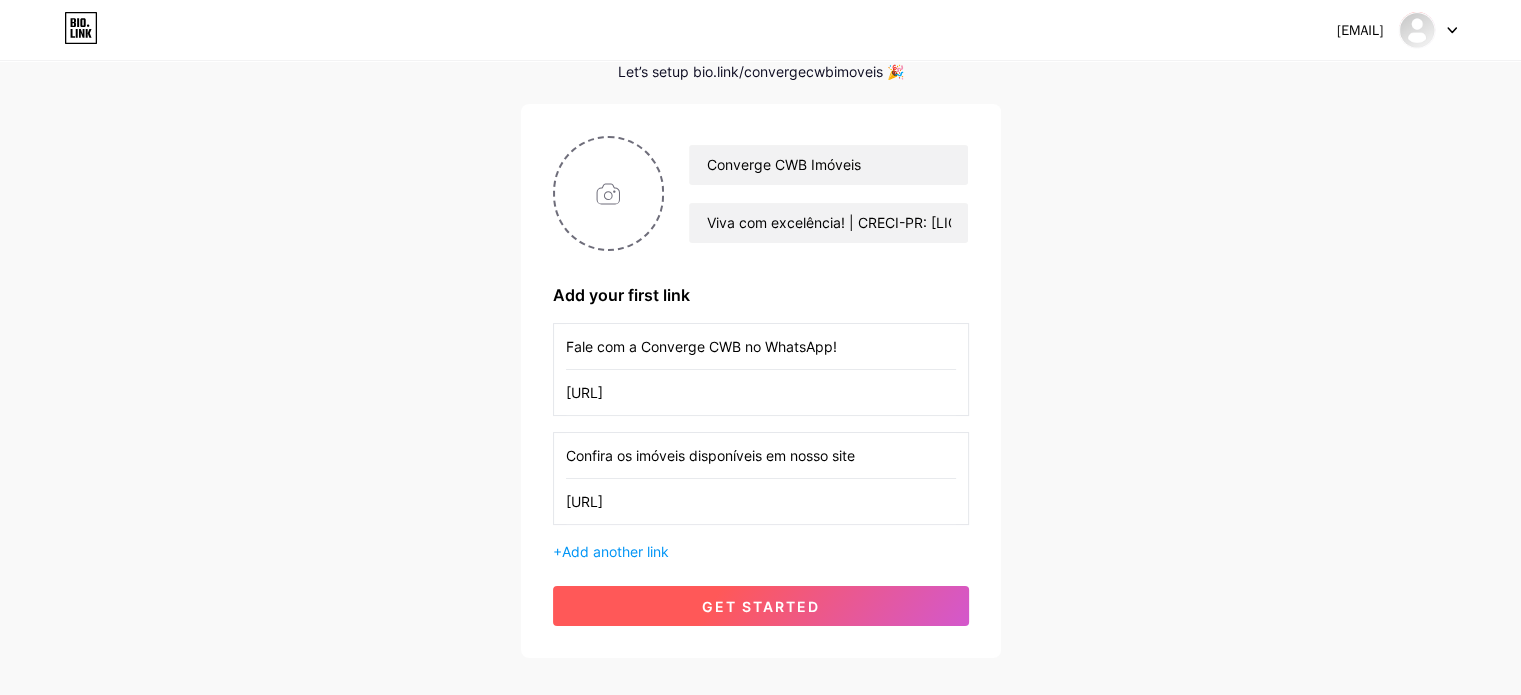 type on "Confira os imóveis disponíveis em nosso site" 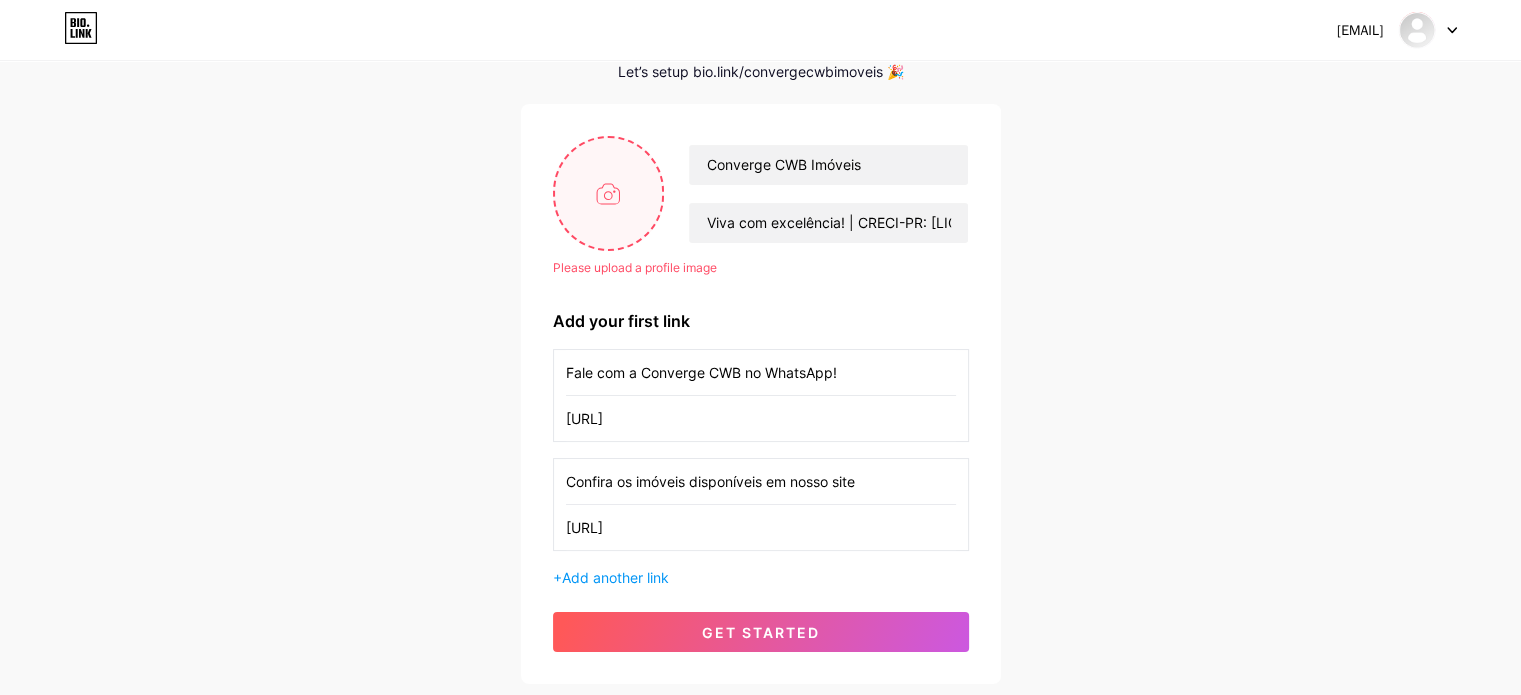click at bounding box center (609, 193) 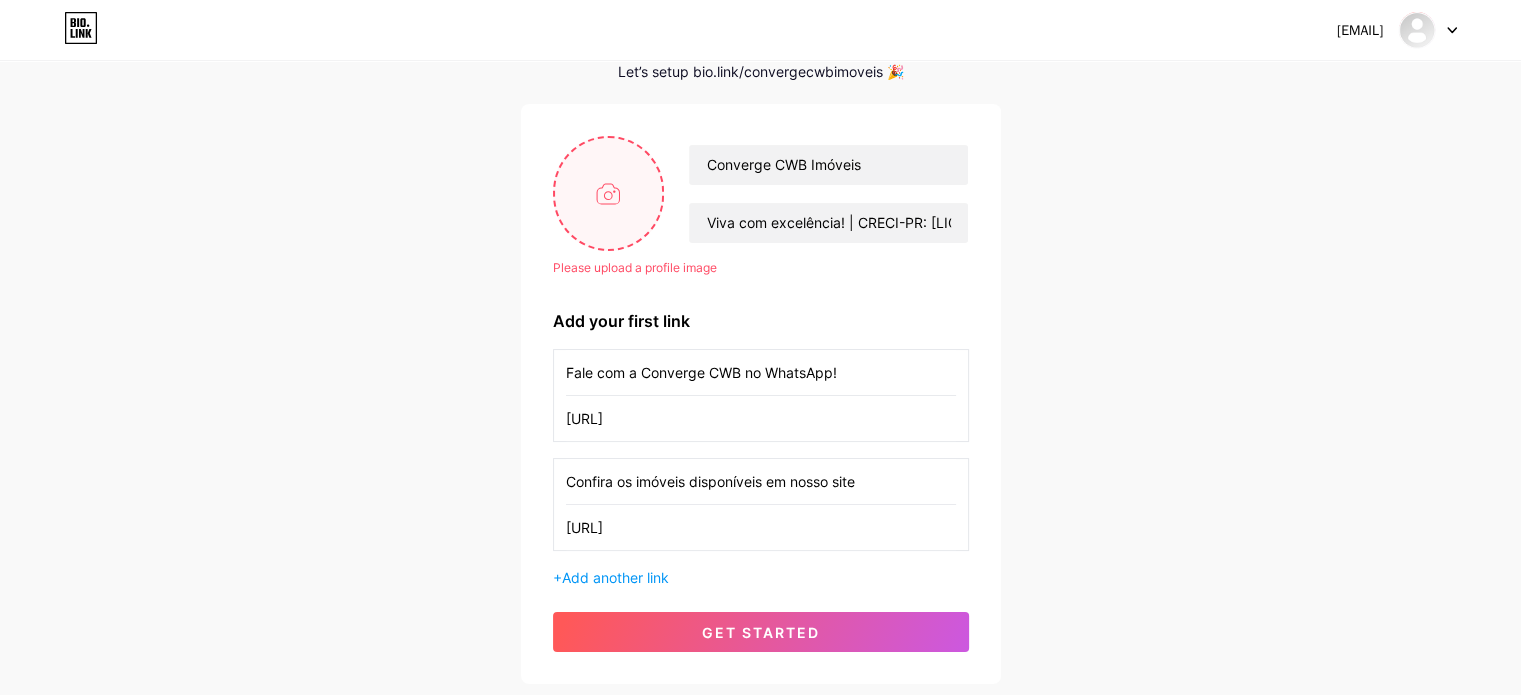 type on "[FILENAME]" 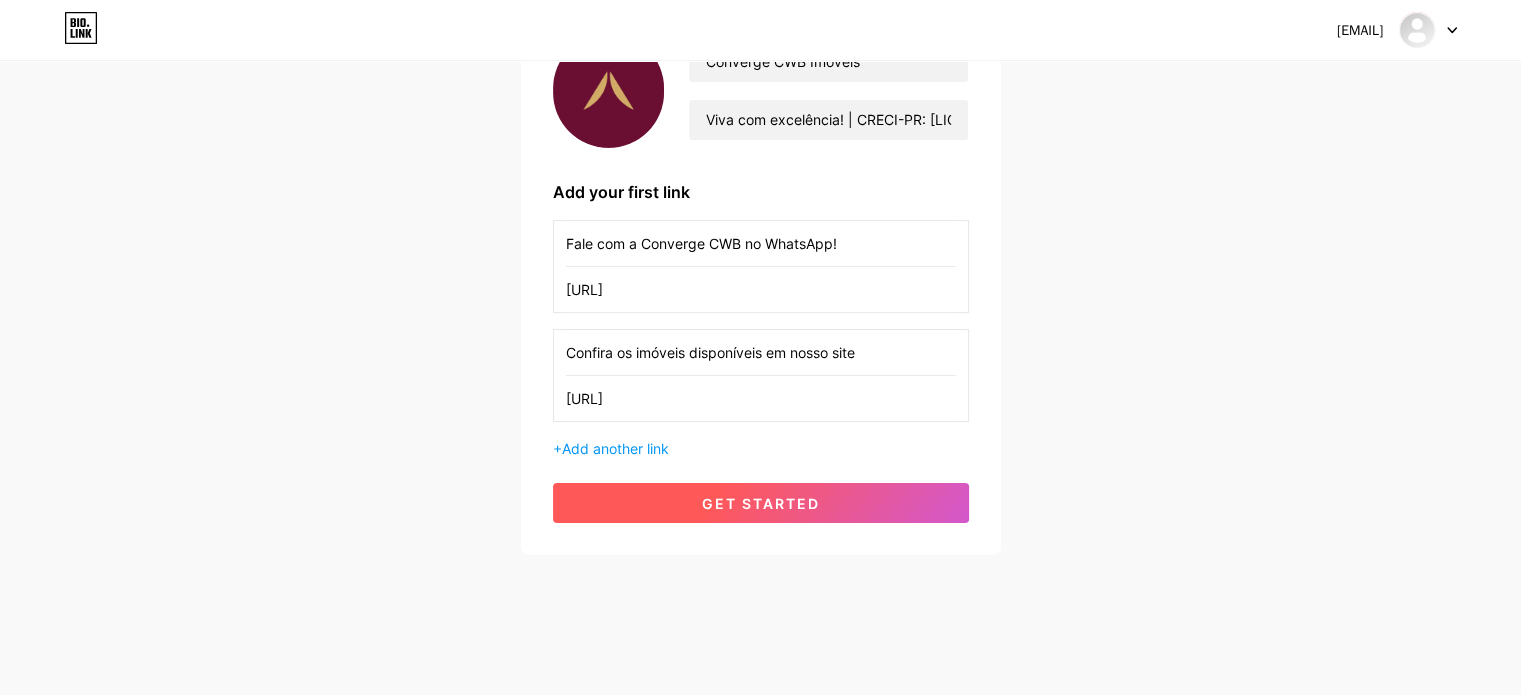 scroll, scrollTop: 205, scrollLeft: 0, axis: vertical 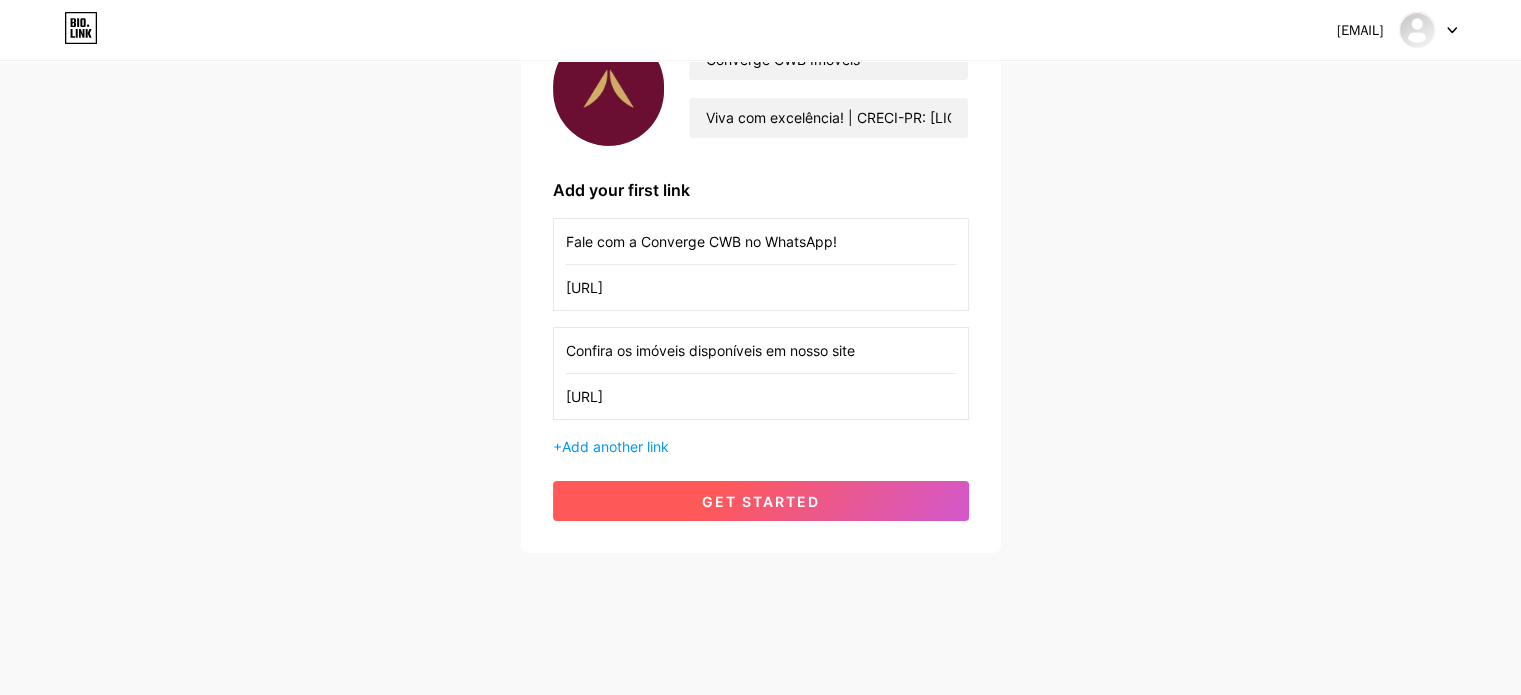 click on "get started" at bounding box center (761, 501) 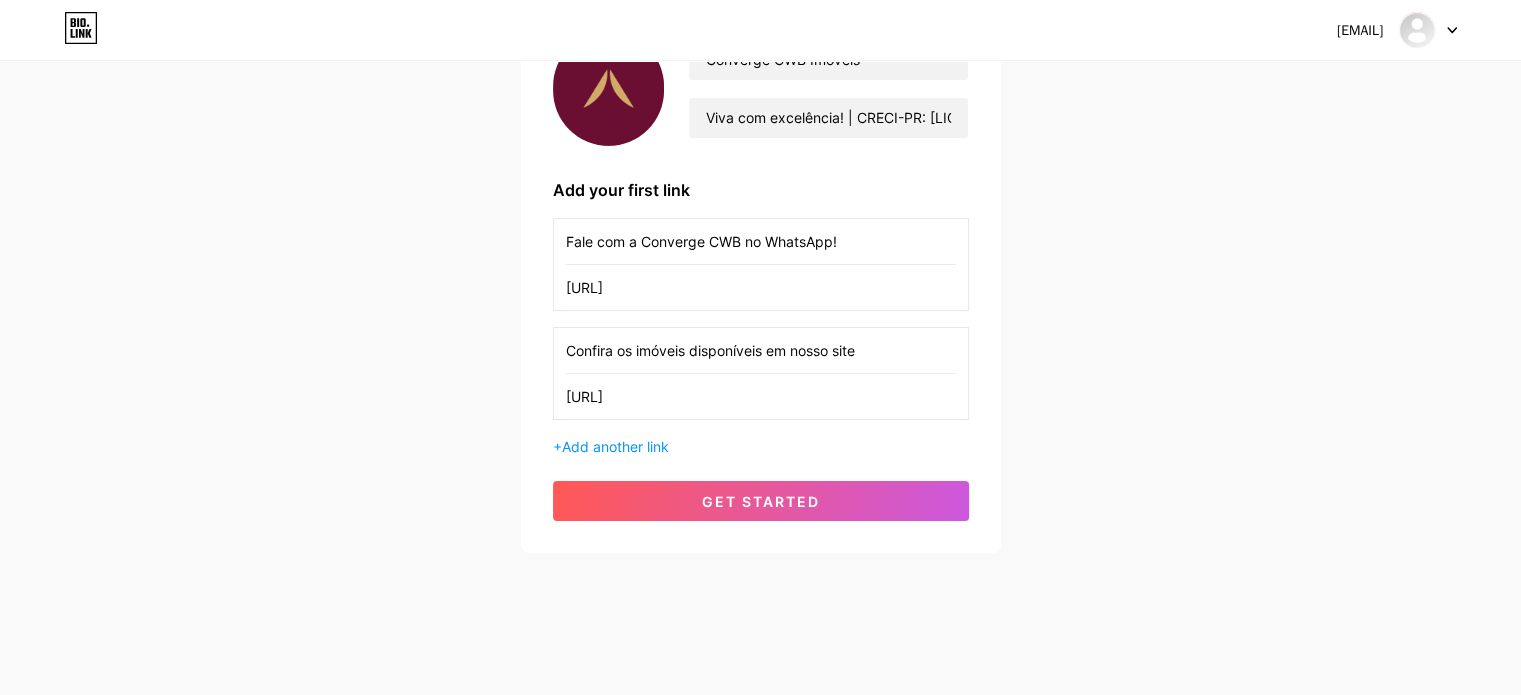 scroll, scrollTop: 0, scrollLeft: 0, axis: both 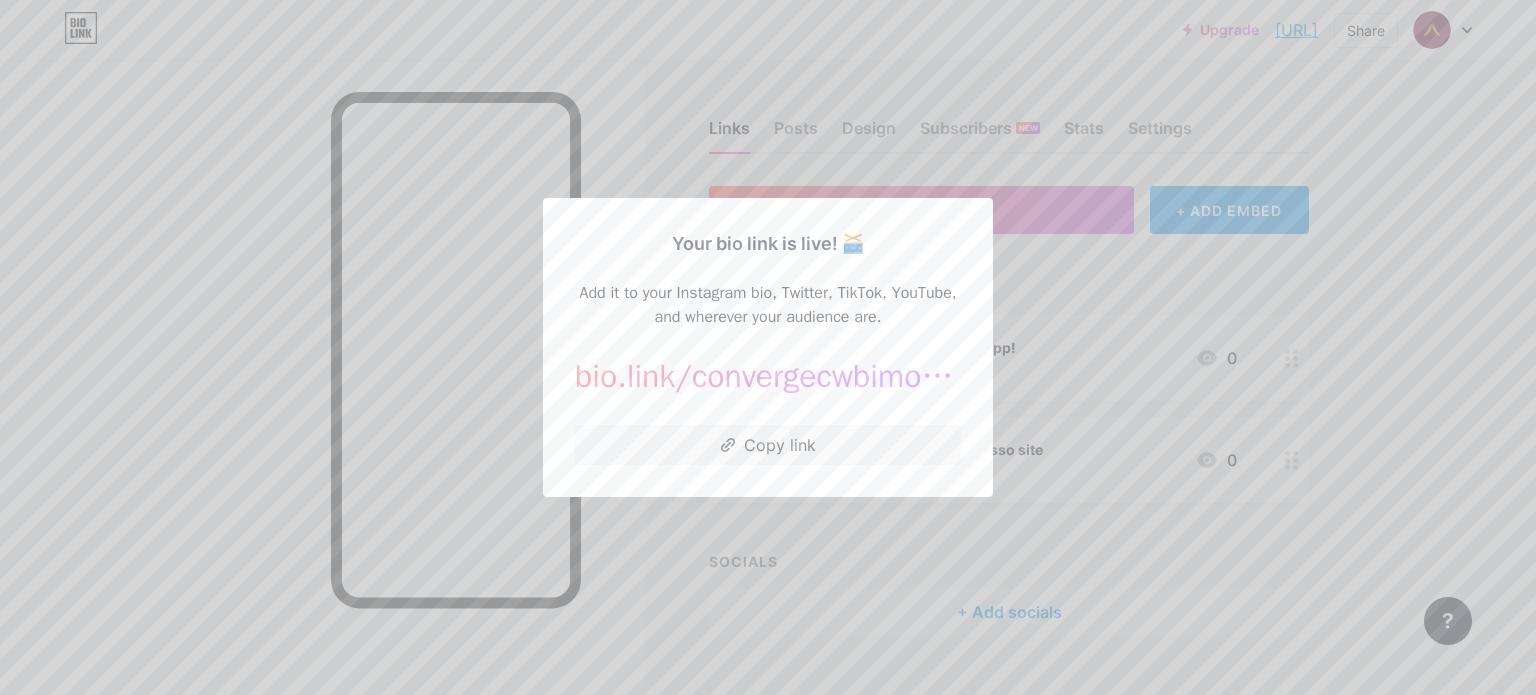 click at bounding box center [768, 347] 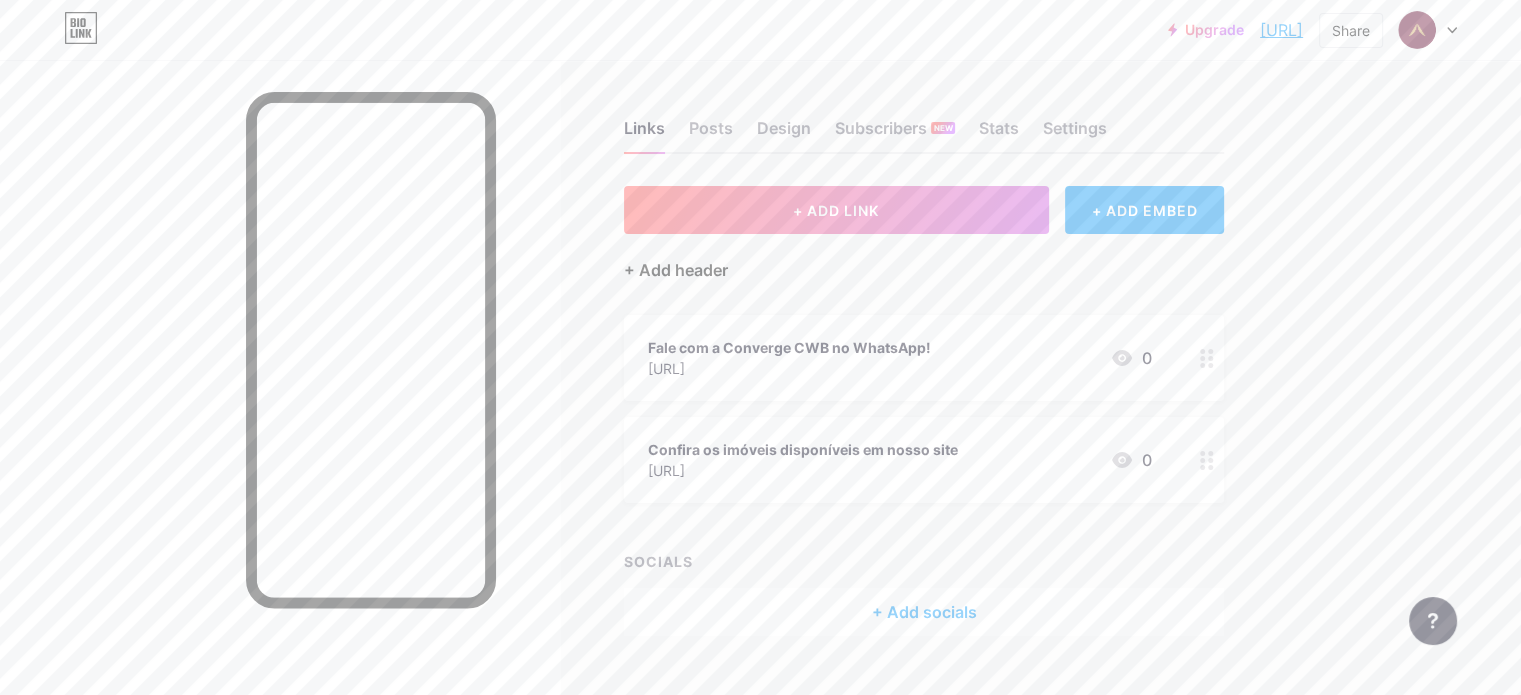 click on "+ Add header" at bounding box center [676, 270] 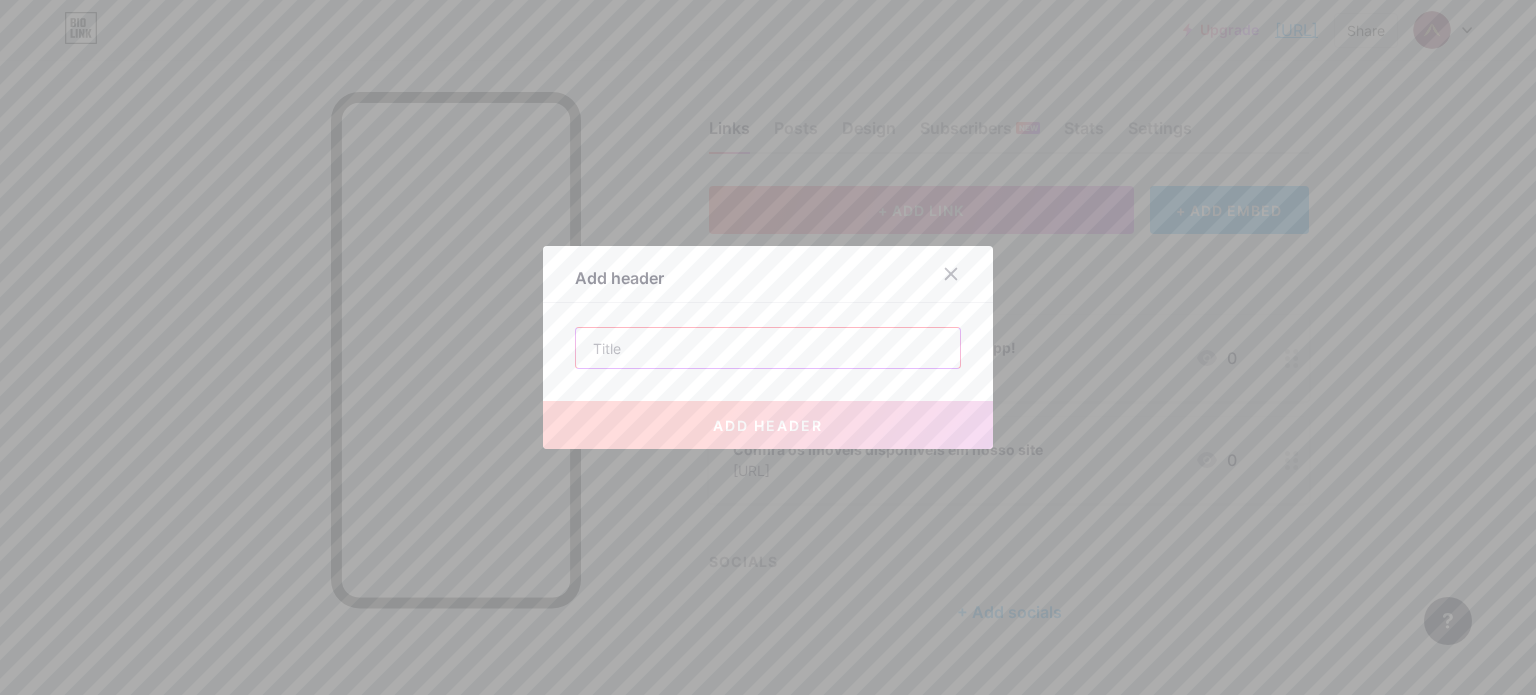drag, startPoint x: 725, startPoint y: 344, endPoint x: 734, endPoint y: 339, distance: 10.29563 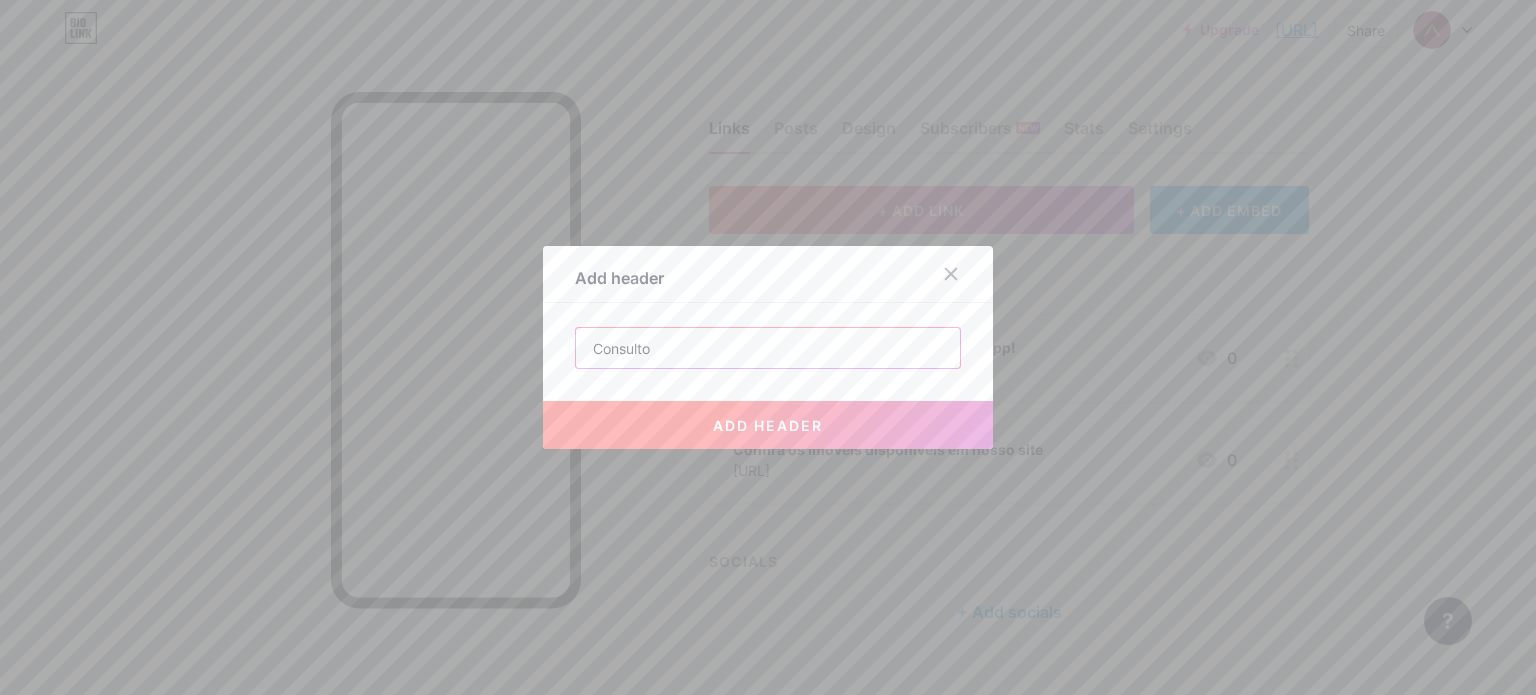 drag, startPoint x: 740, startPoint y: 350, endPoint x: 456, endPoint y: 322, distance: 285.37695 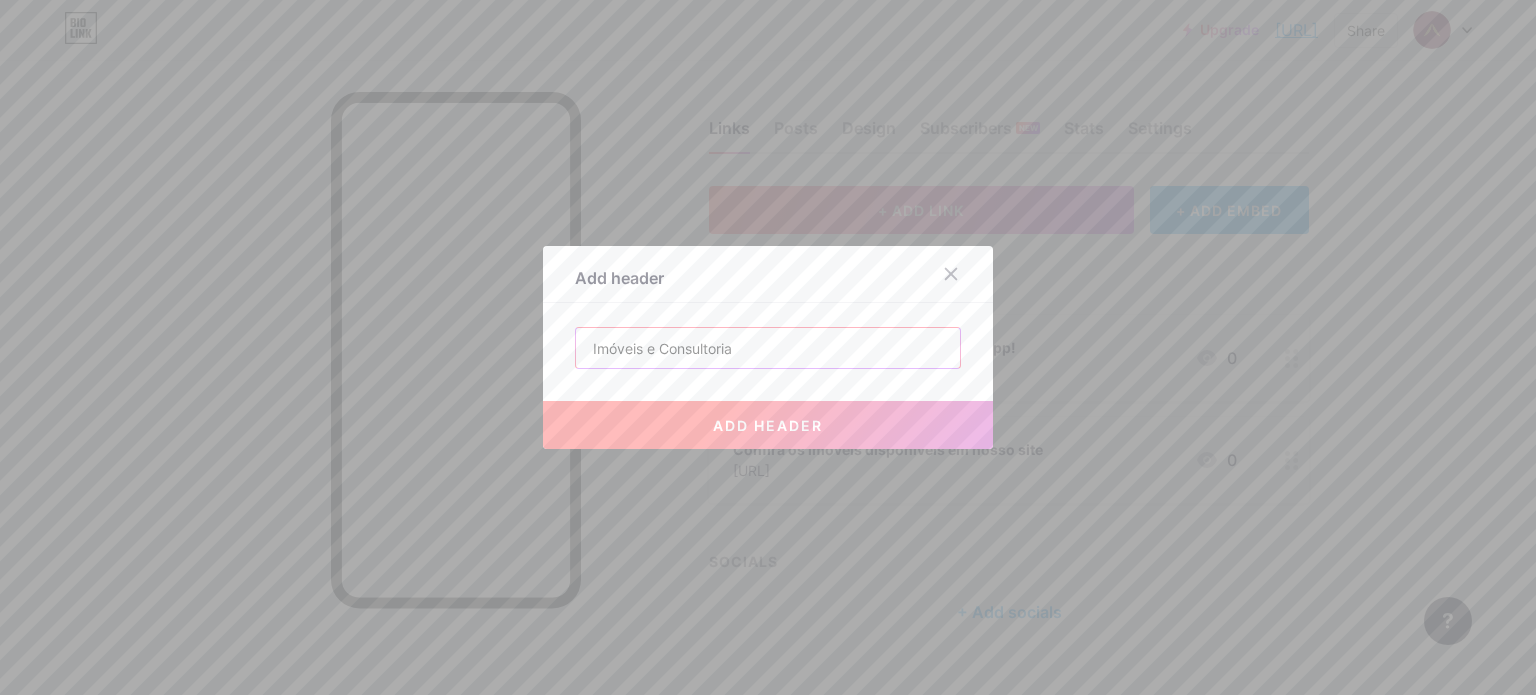 type on "Imóveis e Consultoria" 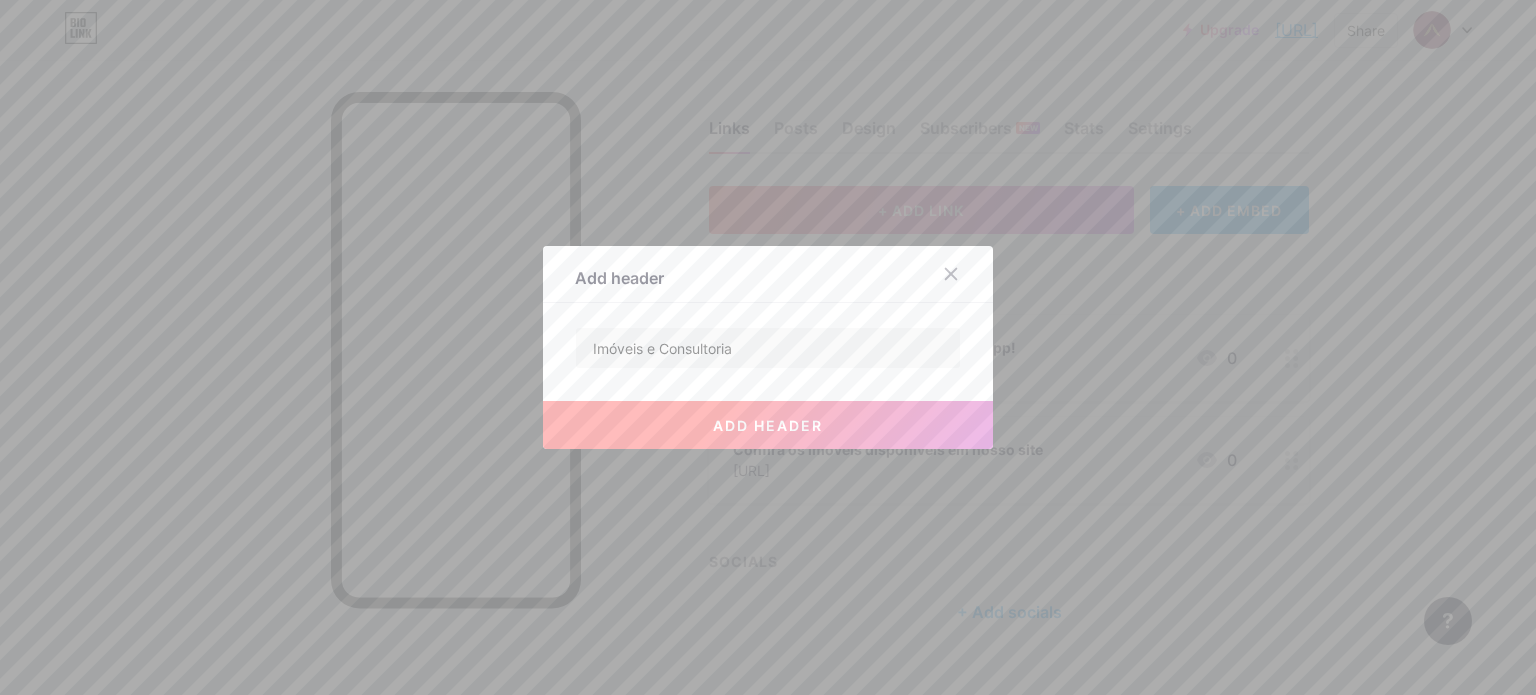 click on "add header" at bounding box center (768, 425) 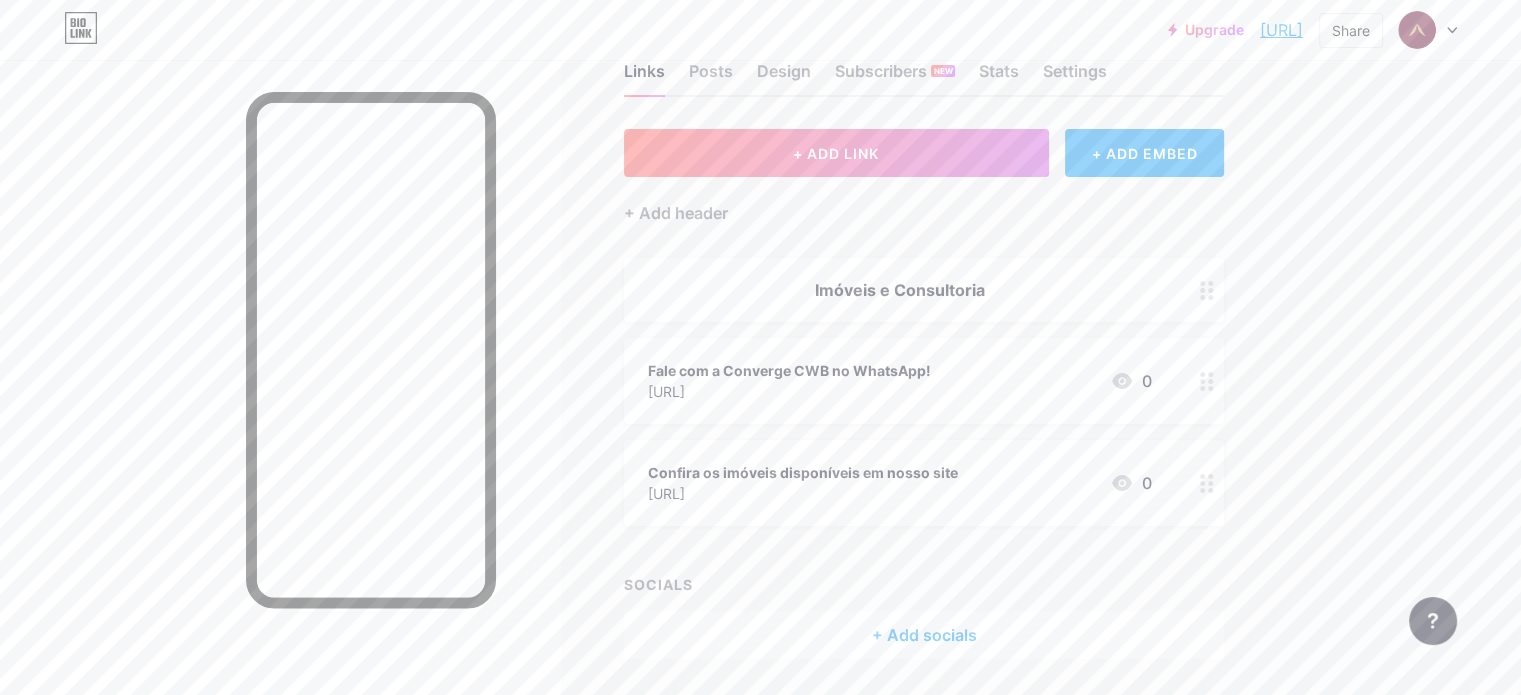 scroll, scrollTop: 0, scrollLeft: 0, axis: both 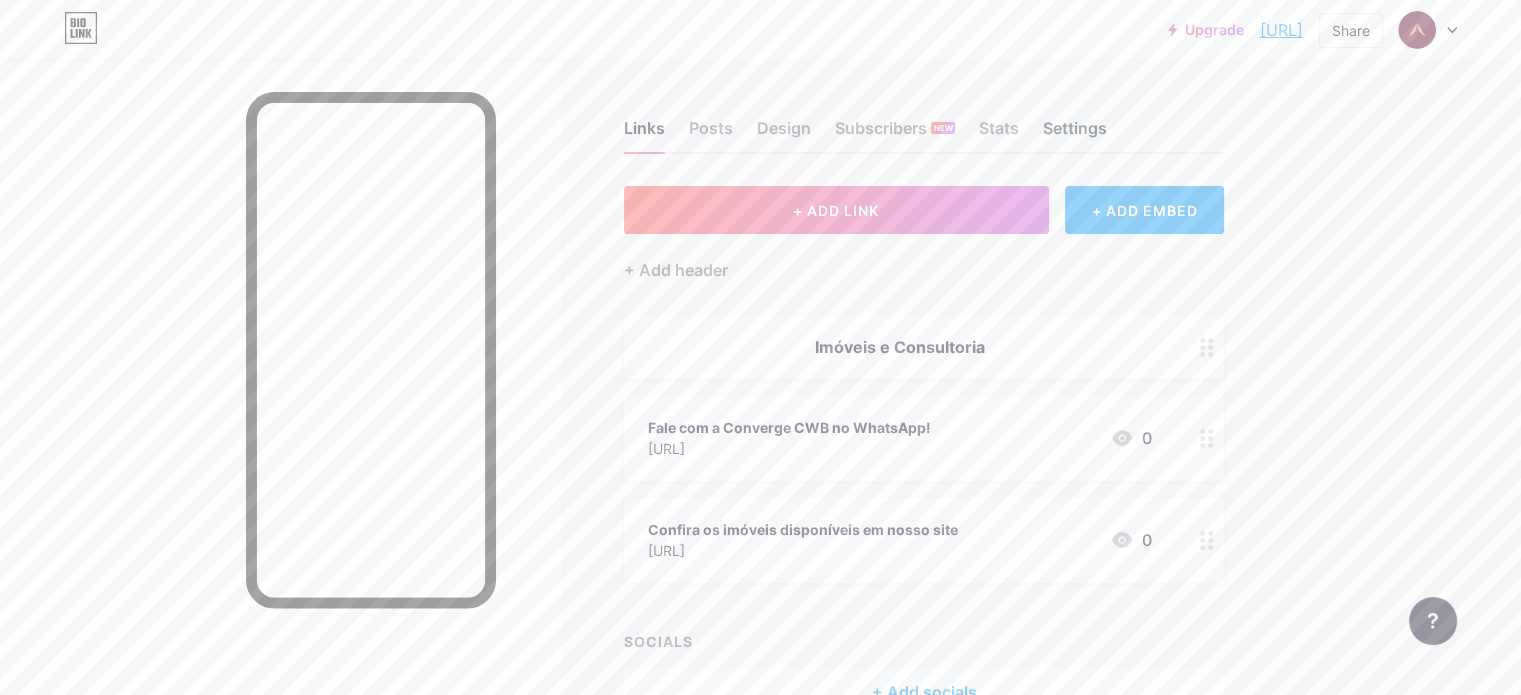 click on "Settings" at bounding box center [1075, 134] 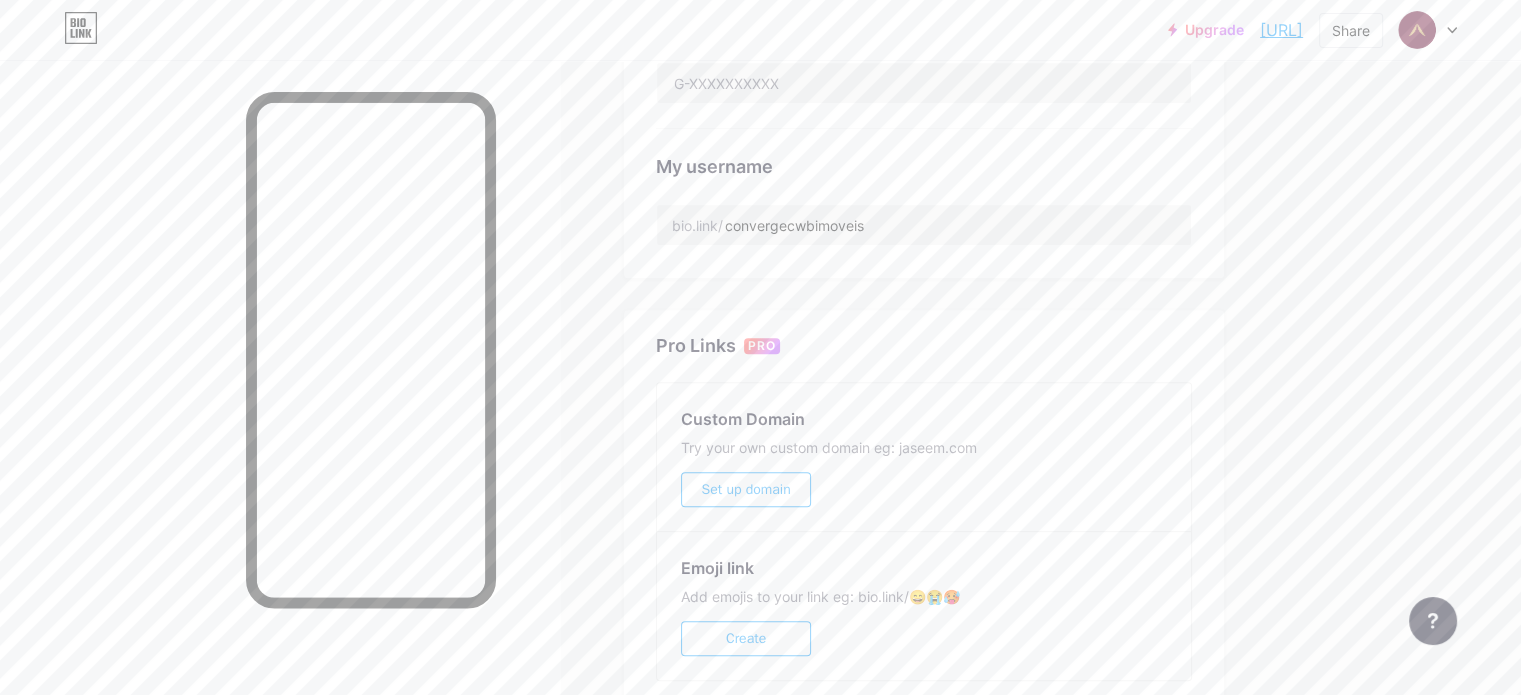 scroll, scrollTop: 666, scrollLeft: 0, axis: vertical 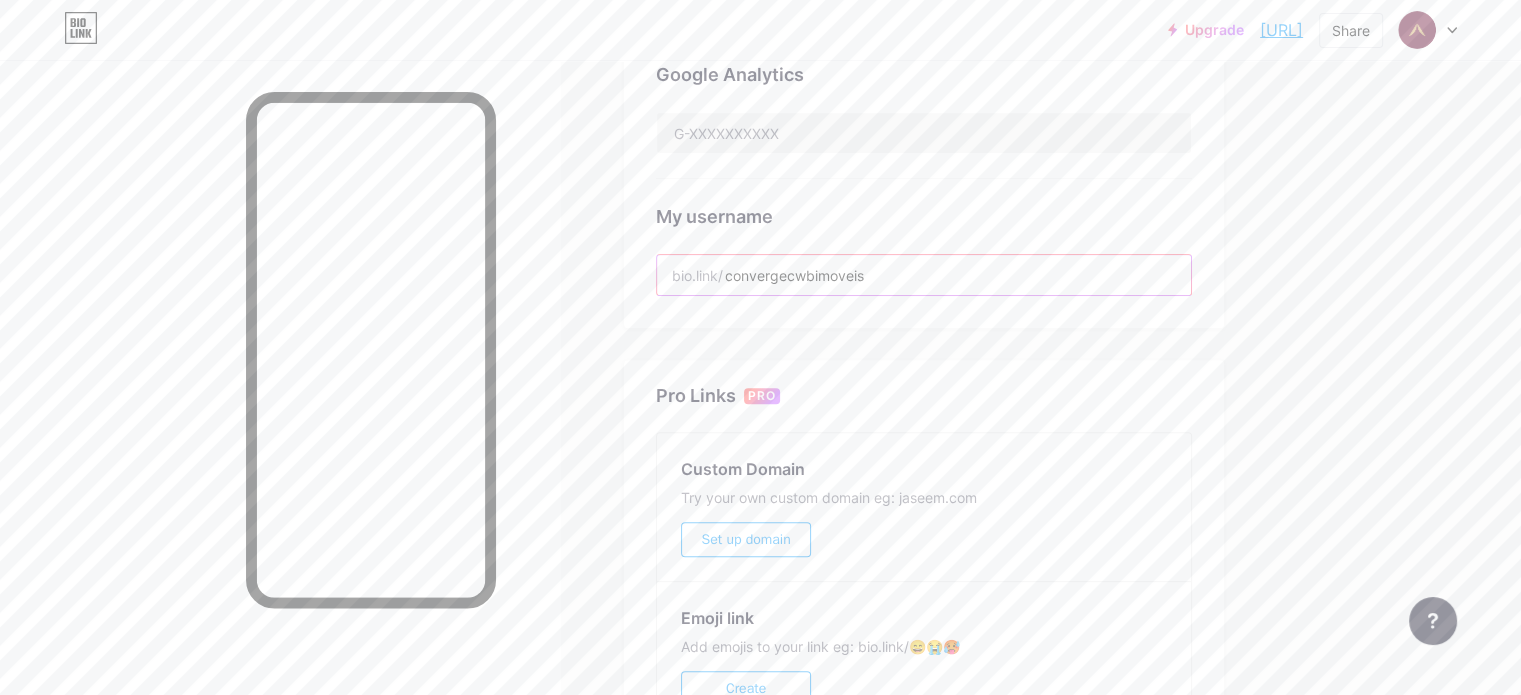 drag, startPoint x: 896, startPoint y: 268, endPoint x: 1003, endPoint y: 268, distance: 107 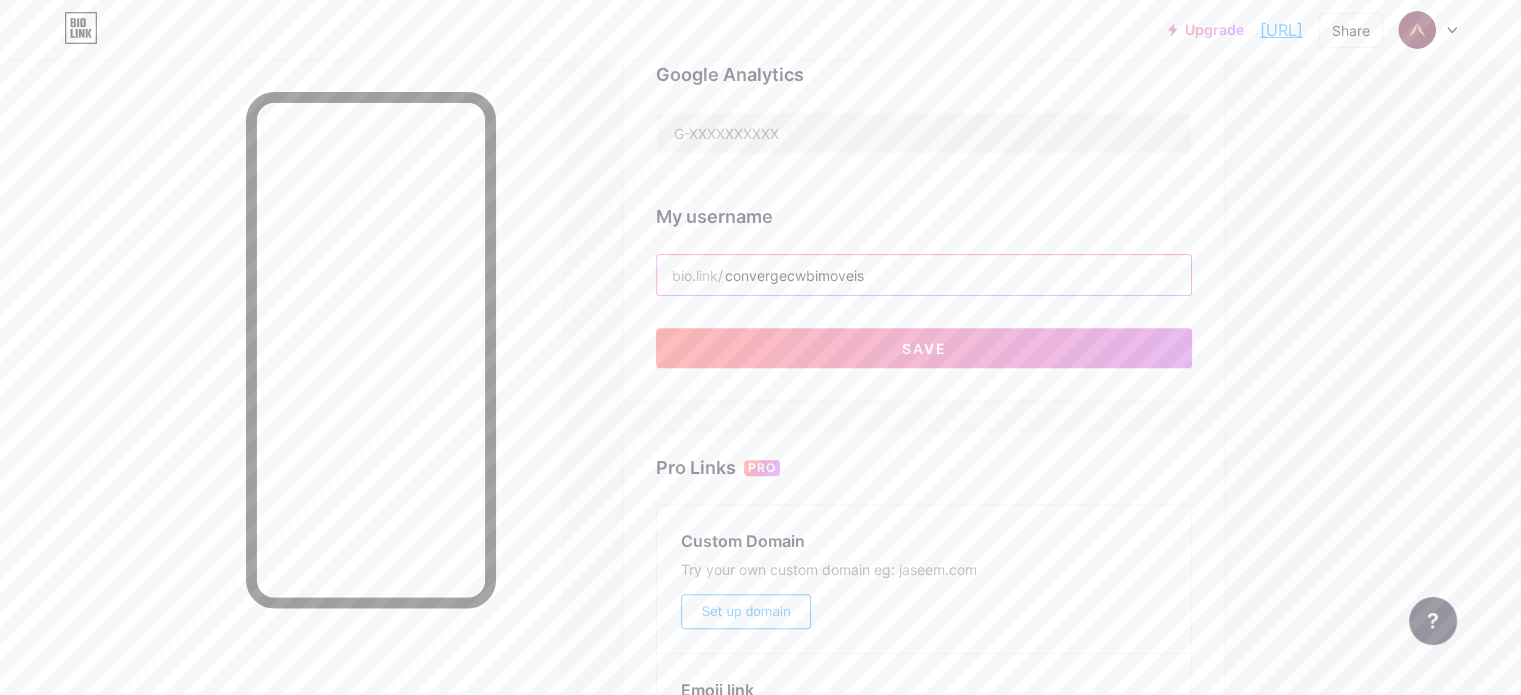 type on "convergecwbimoveis" 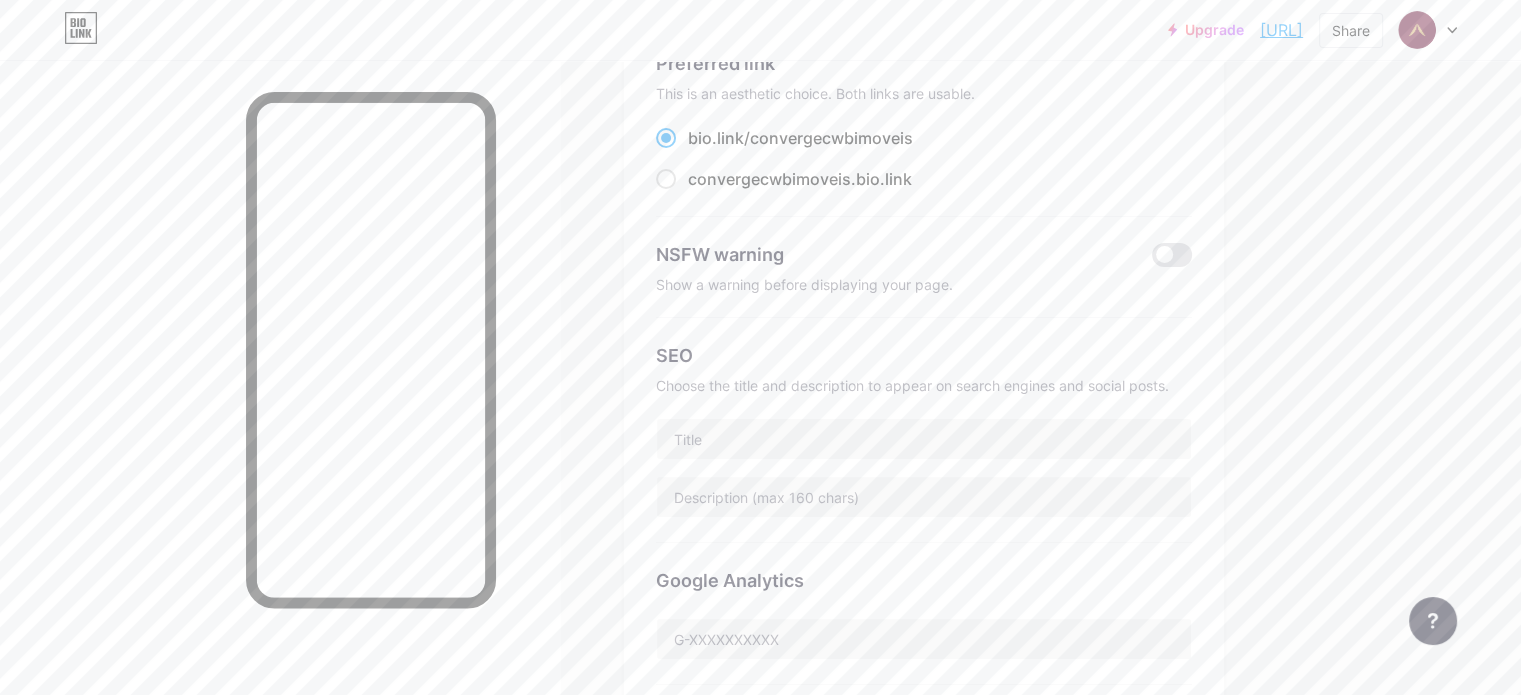 scroll, scrollTop: 0, scrollLeft: 0, axis: both 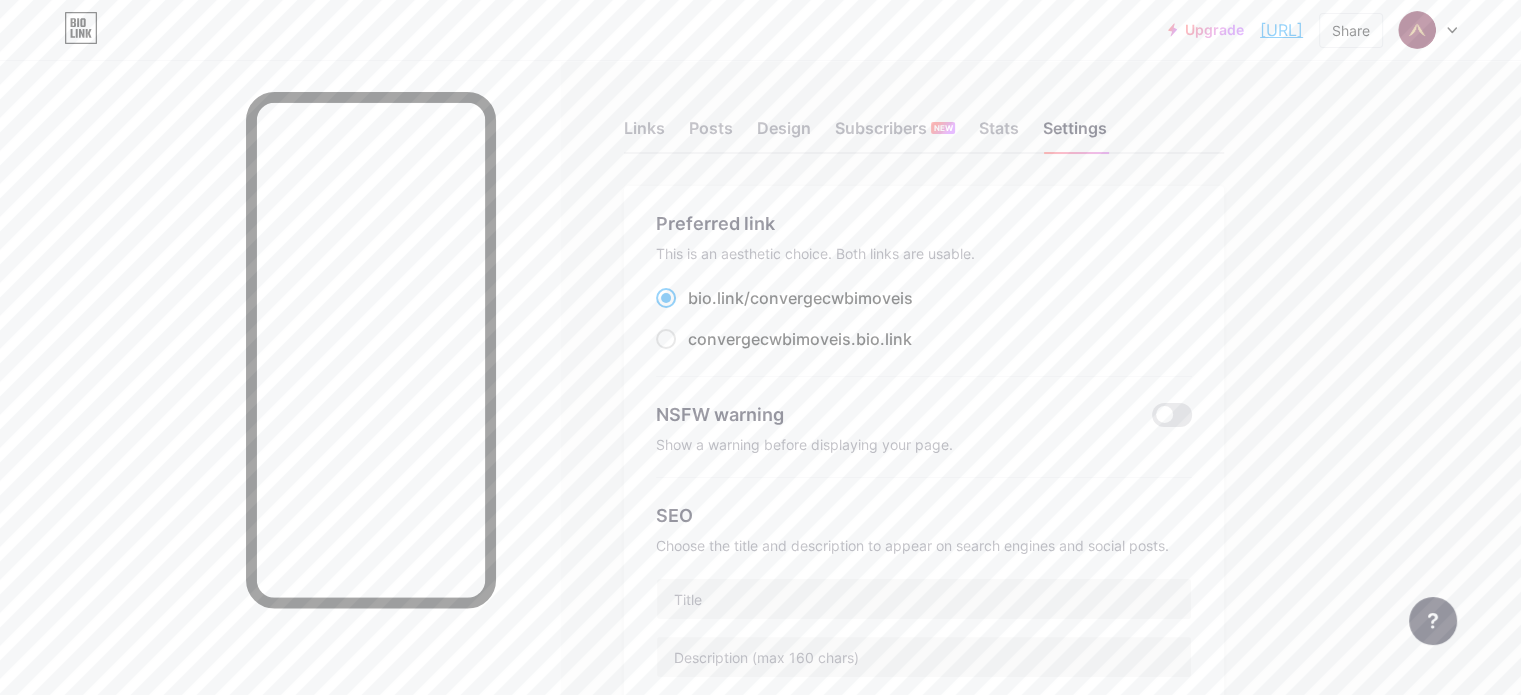 click on "Links Posts Design Subscribers NEW Stats Settings Preferred link This is an aesthetic choice. Both links are usable. bio.link/convergecwbimoveis convergecwbimoveis.bio.link NSFW warning Show a warning before displaying your page. SEO Choose the title and description to appear on search engines and social posts. Google Analytics My username bio.link/convergecwbimoveis The username has already been taken. Pro Links PRO Custom Domain Try your own custom domain eg: jaseem.com Set up domain Emoji link Add emojis to your link eg: bio.link/😄😭🥵 Create Go to Help Center to learn more or to contact support. Changes saved Feature requests Help center Contact support" at bounding box center [654, 826] 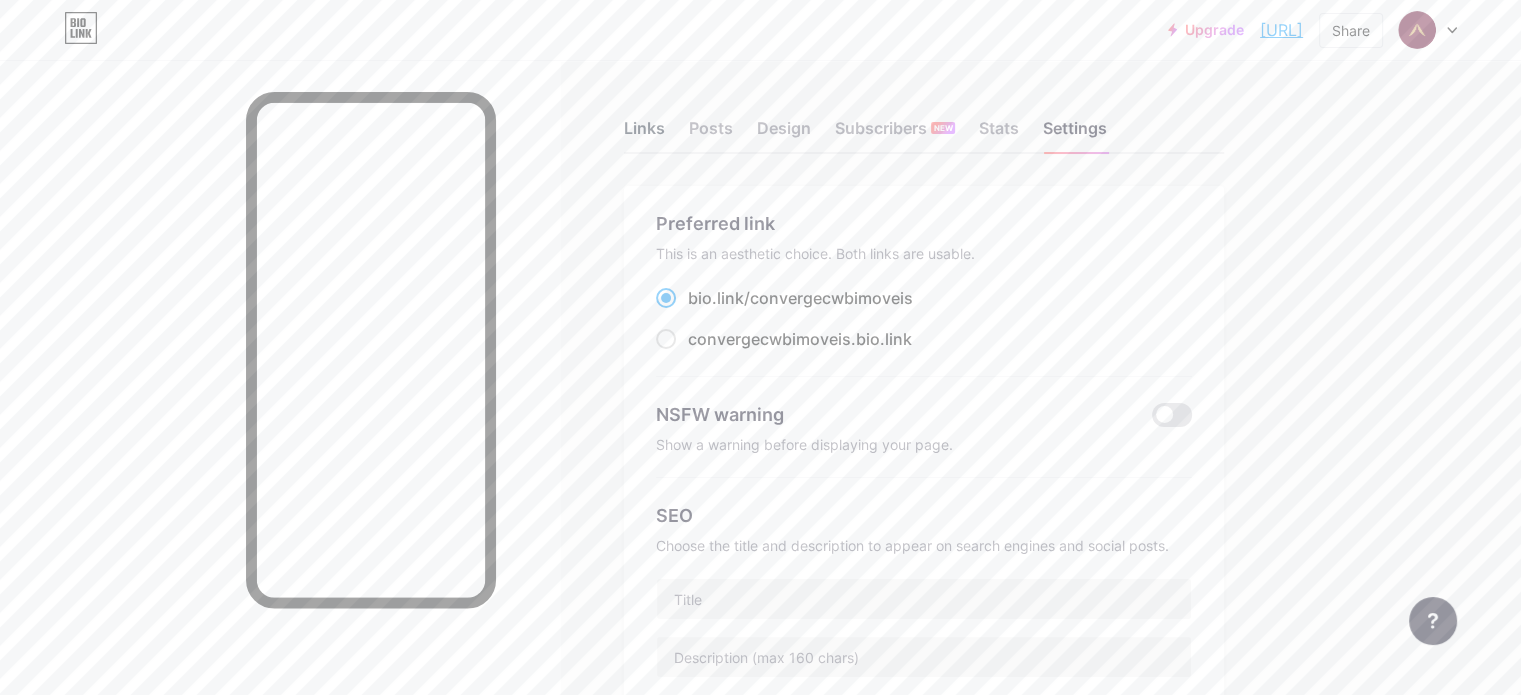 click on "Links" at bounding box center (644, 134) 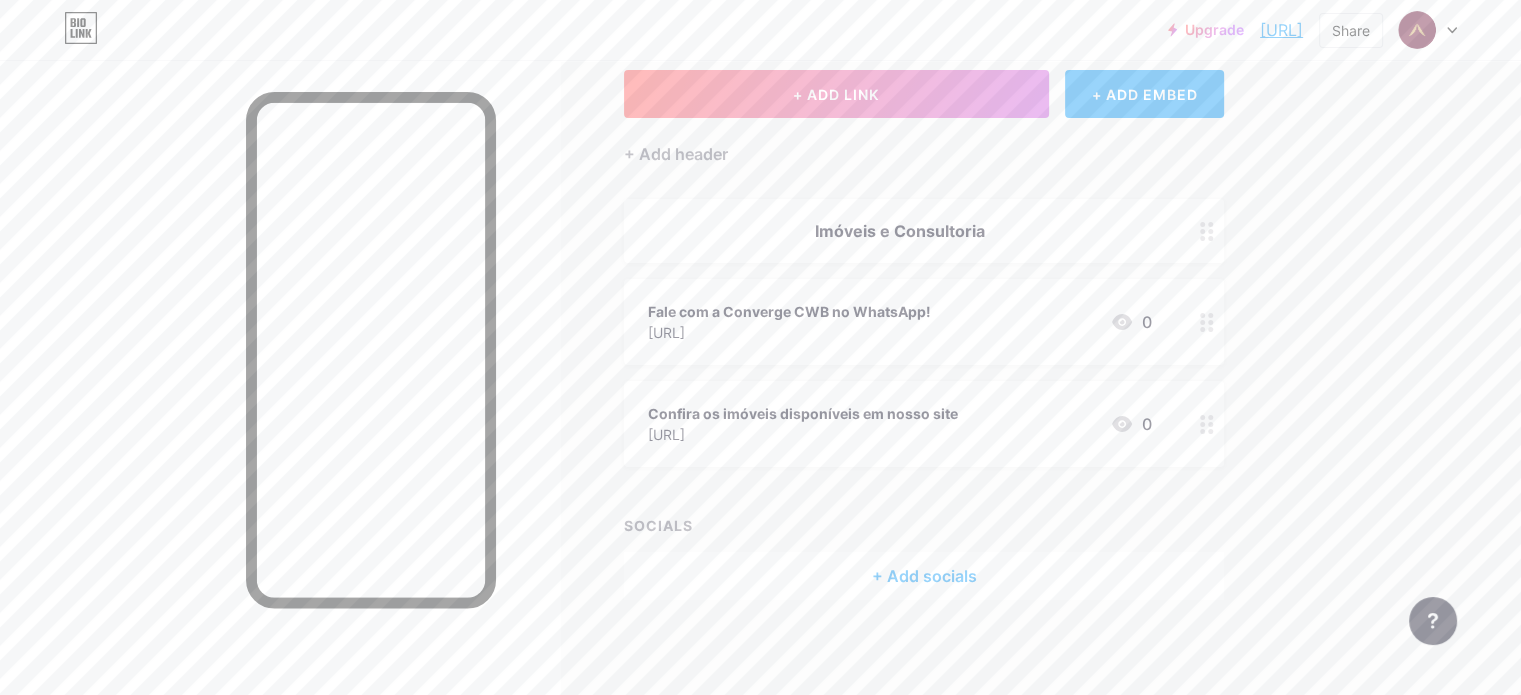 scroll, scrollTop: 119, scrollLeft: 0, axis: vertical 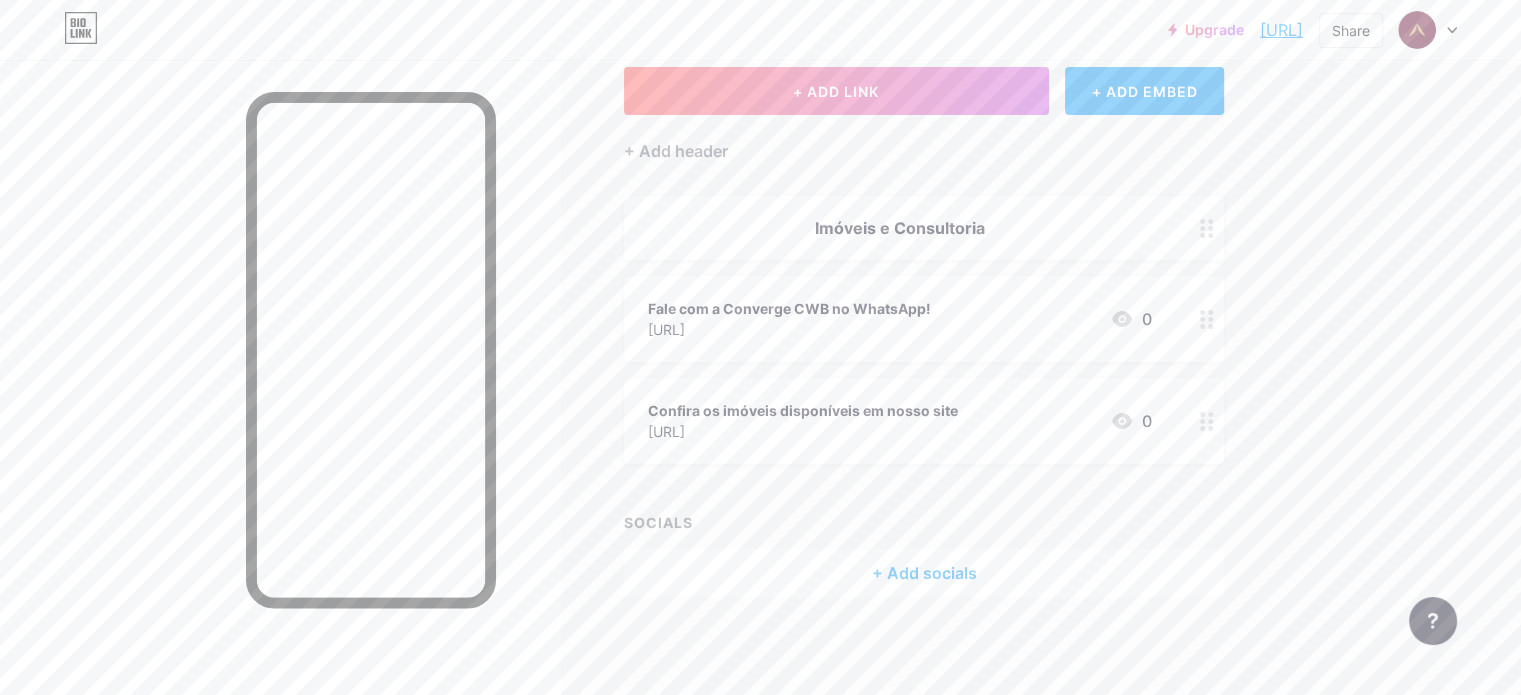 click on "+ Add socials" at bounding box center [924, 573] 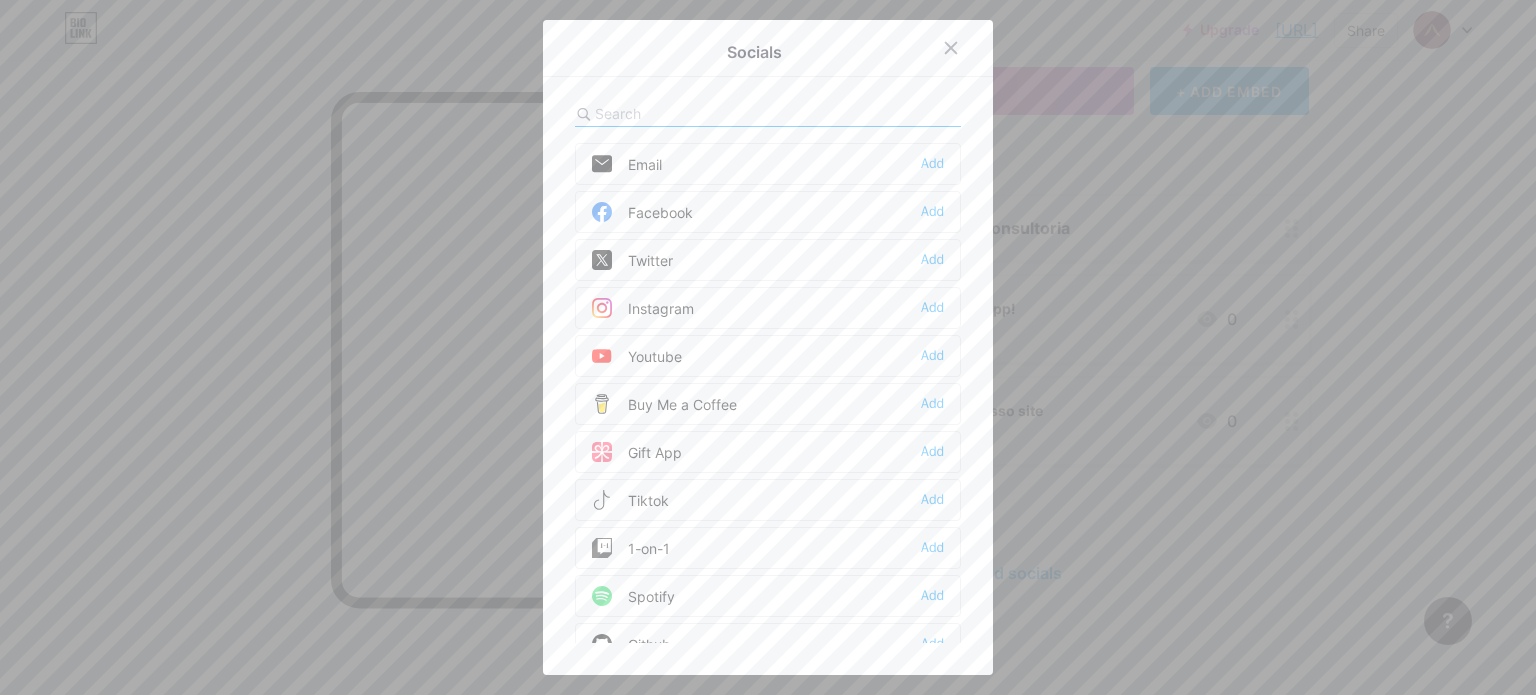 click on "Instagram
Add" at bounding box center [768, 308] 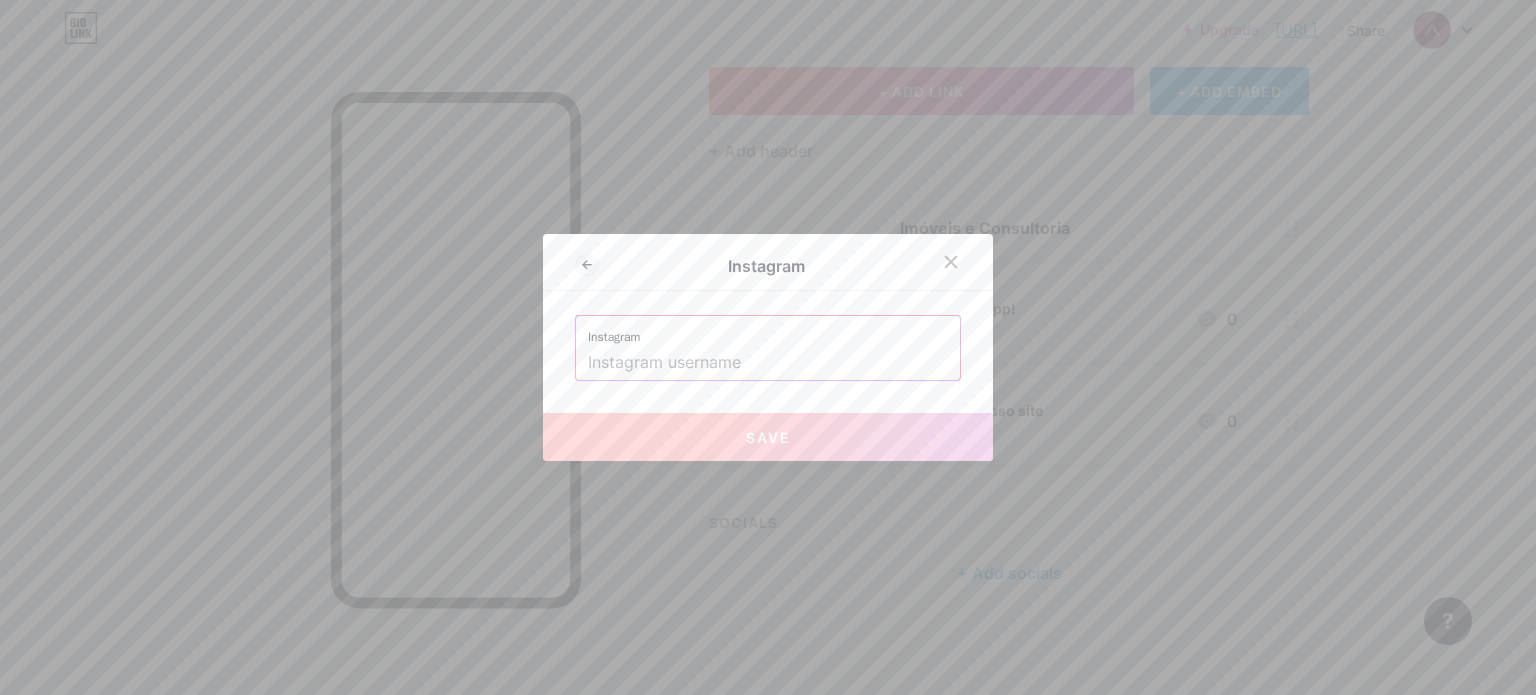 click at bounding box center [768, 363] 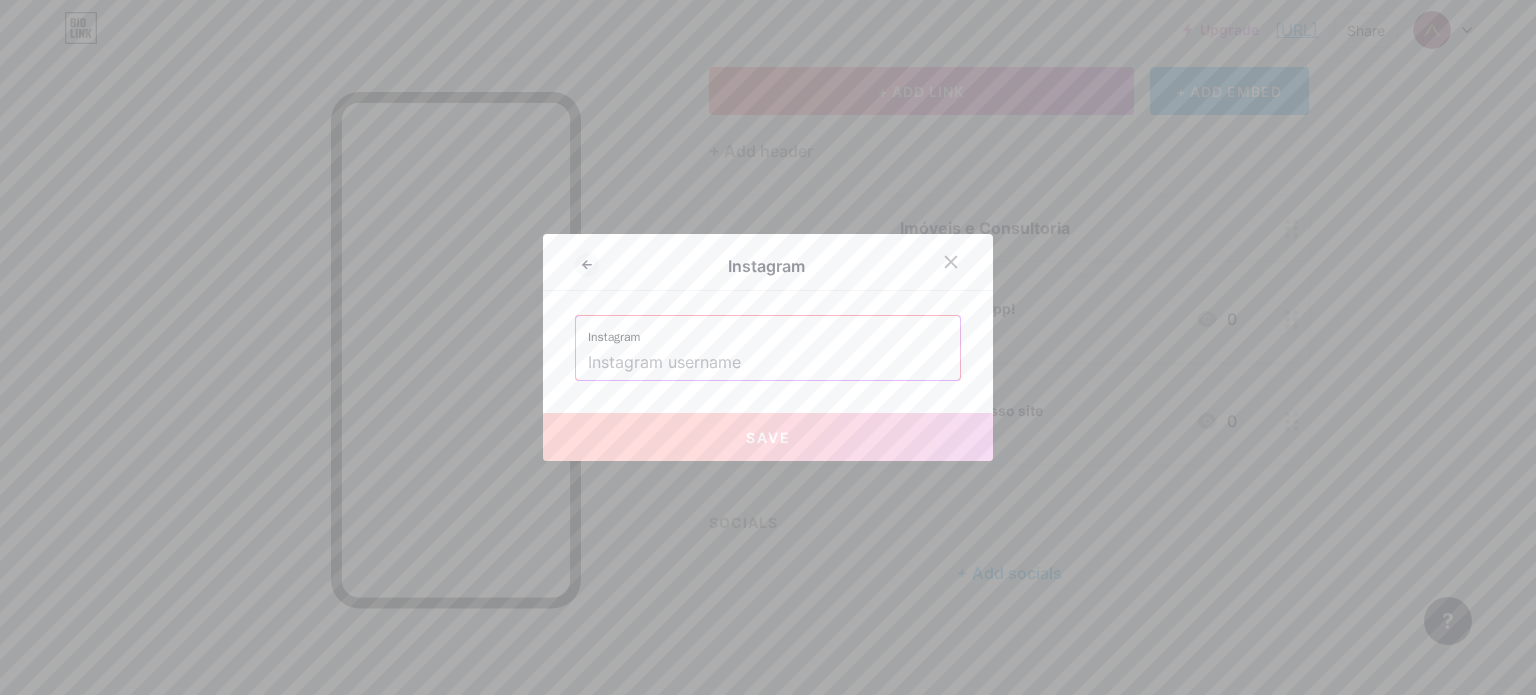 paste on "convergecwbimoveis" 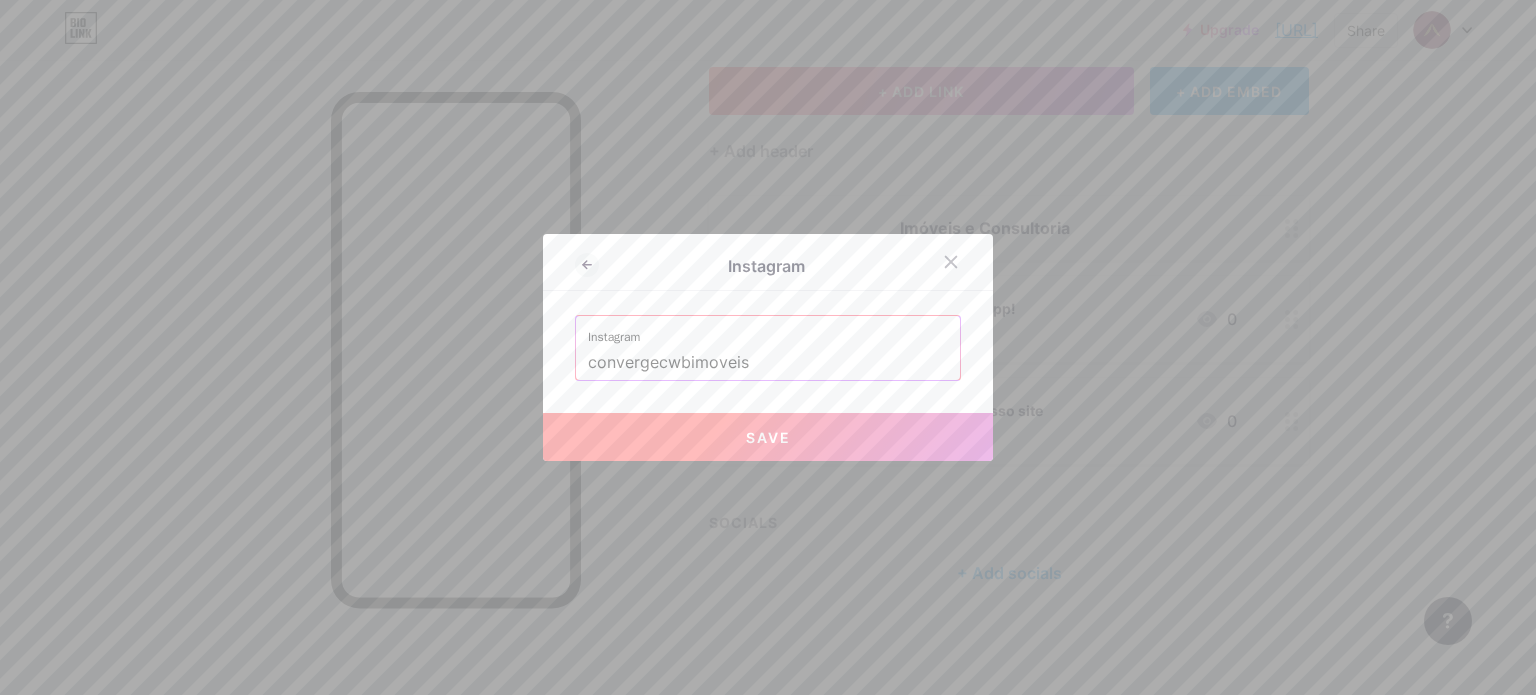 click on "Save" at bounding box center (768, 437) 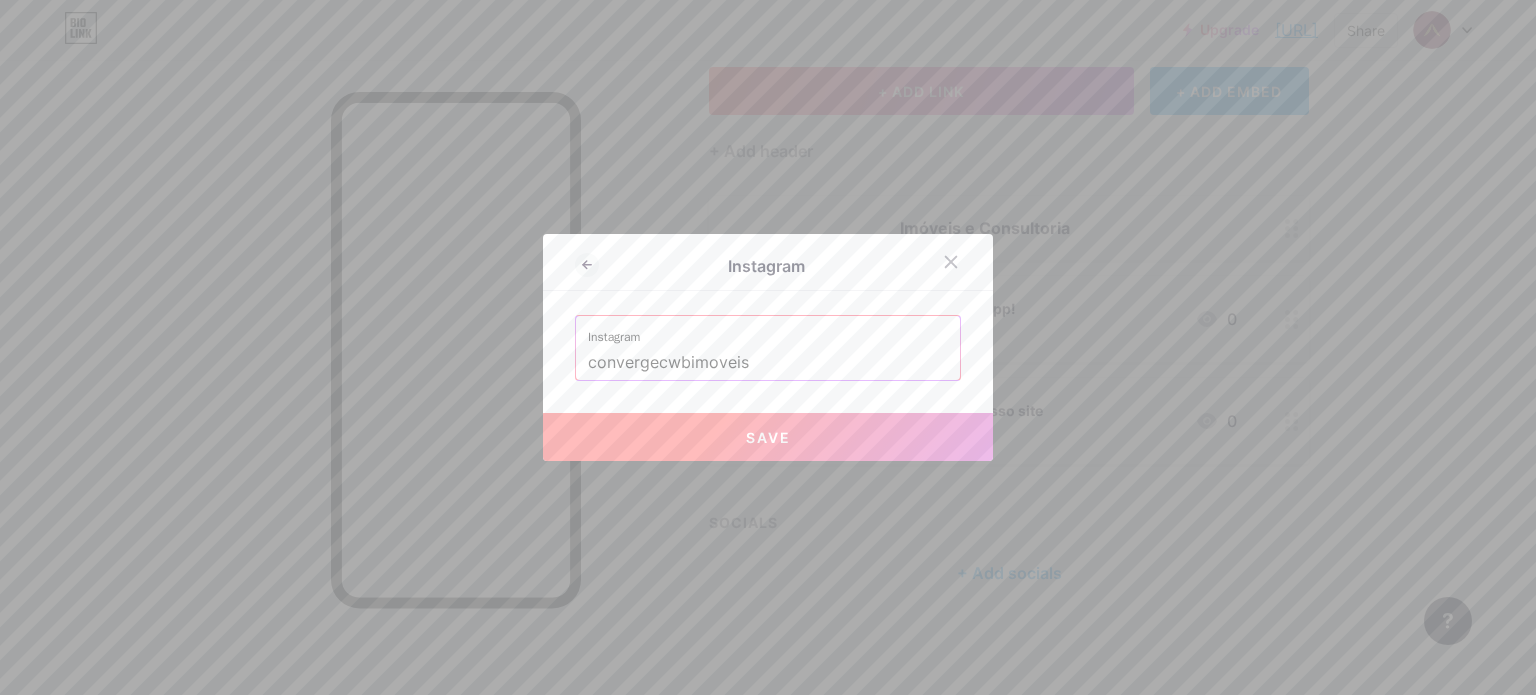type on "[URL]" 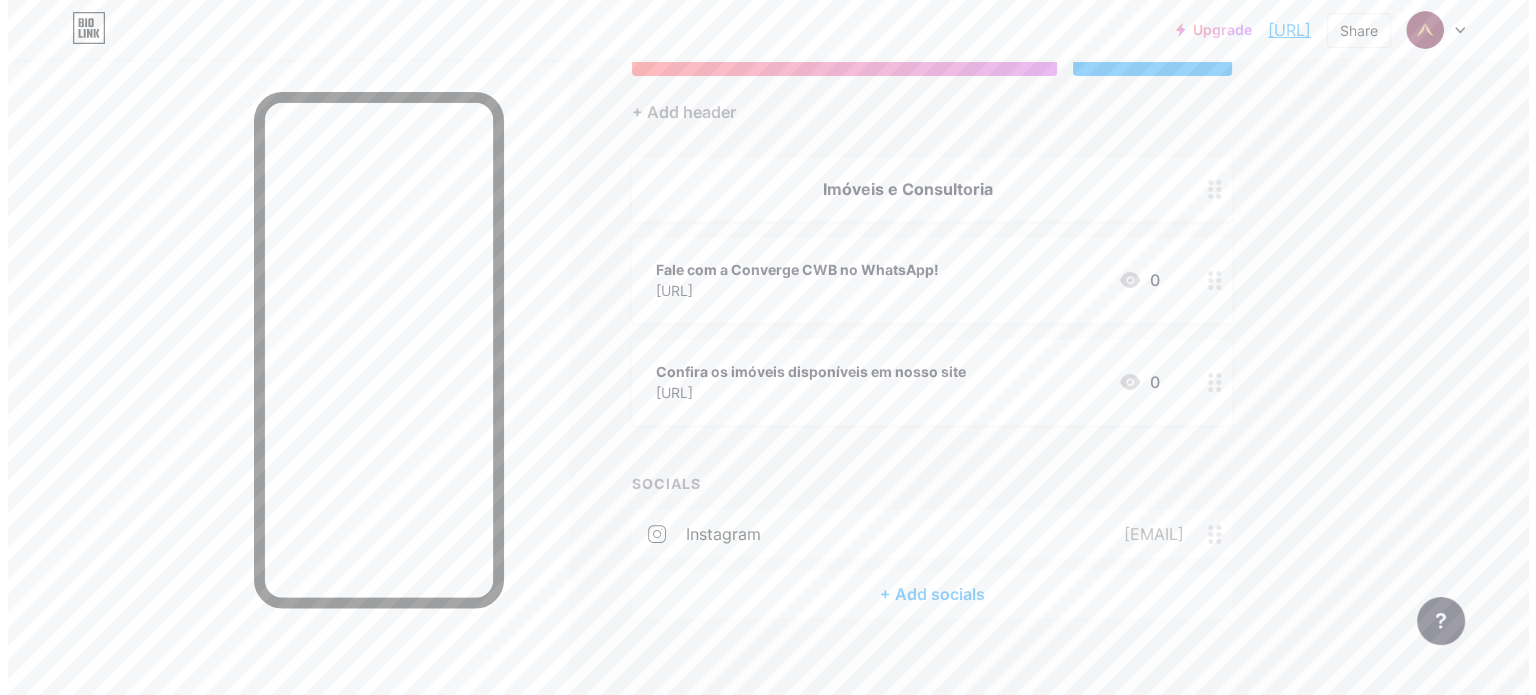 scroll, scrollTop: 179, scrollLeft: 0, axis: vertical 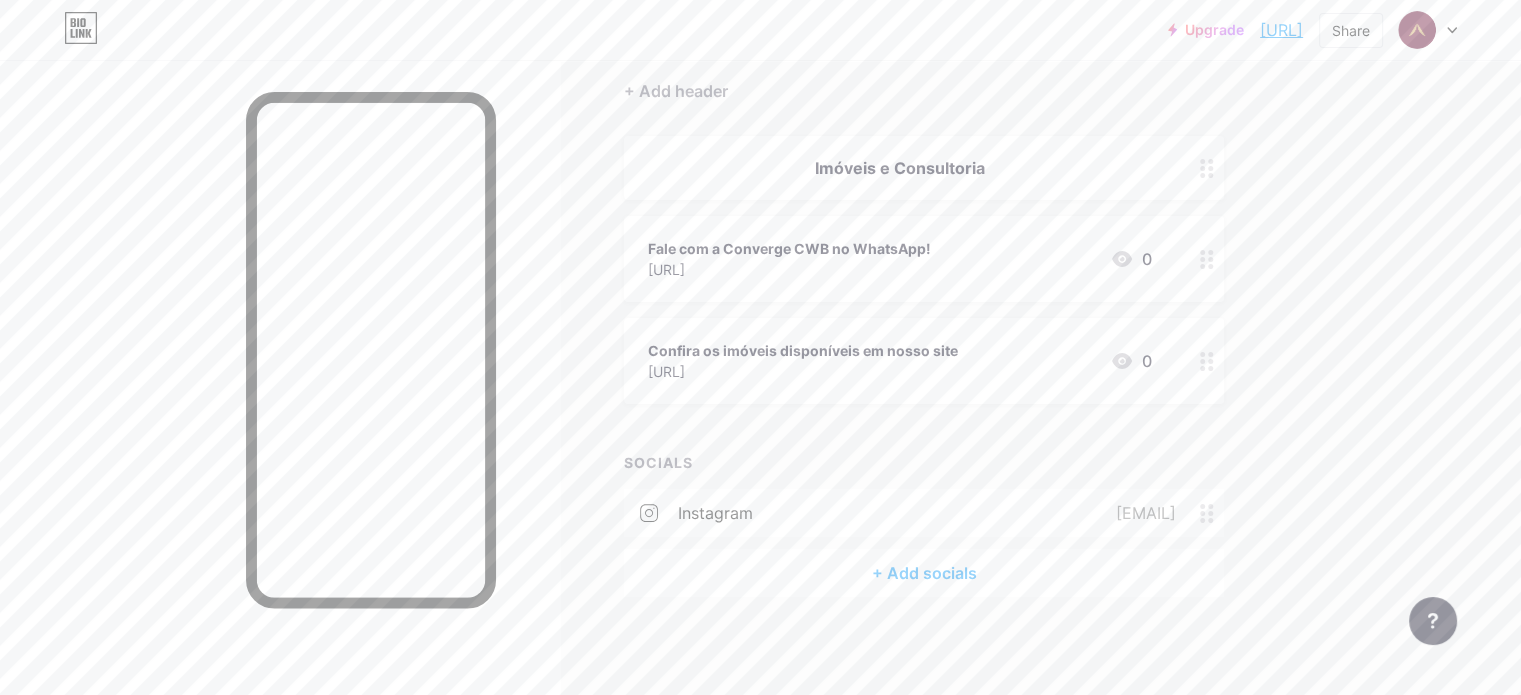 click on "+ Add socials" at bounding box center (924, 573) 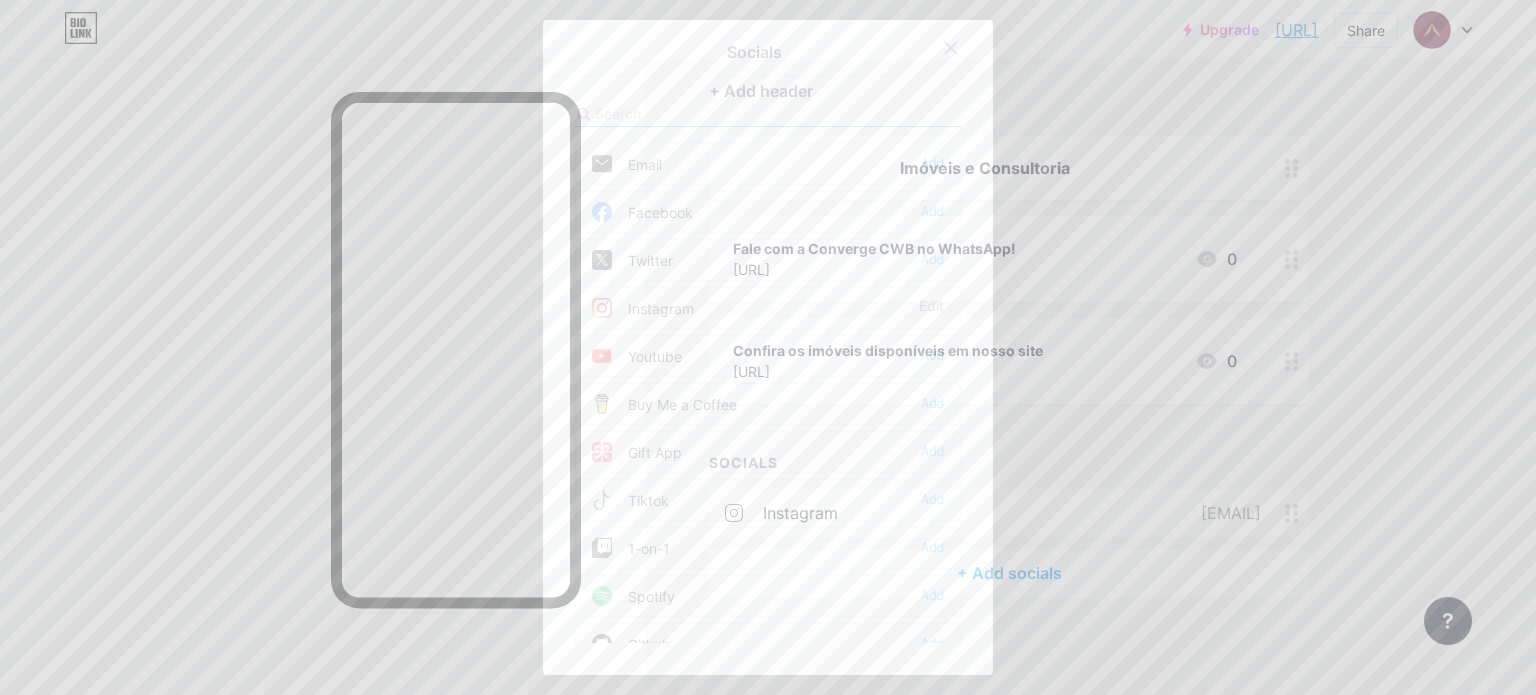 click on "Facebook
Add" at bounding box center [768, 212] 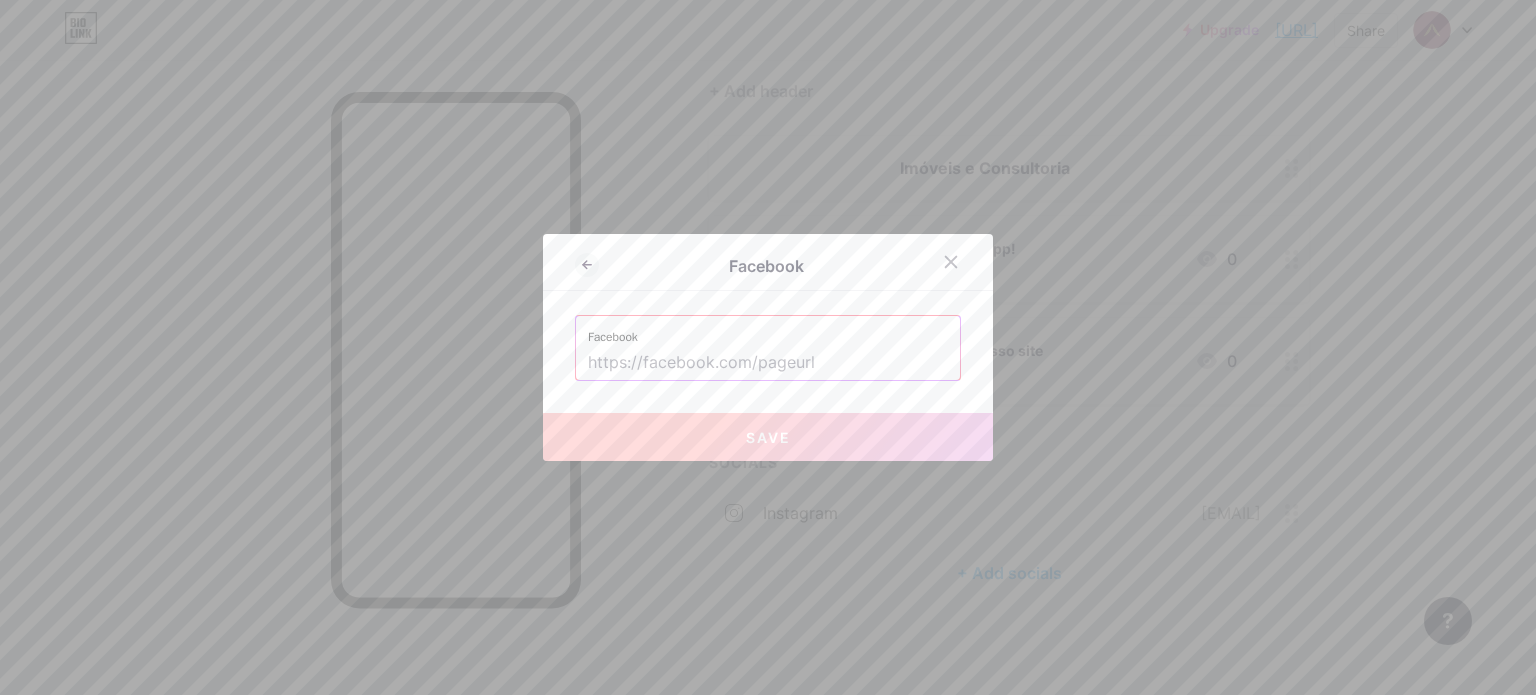 click at bounding box center [768, 363] 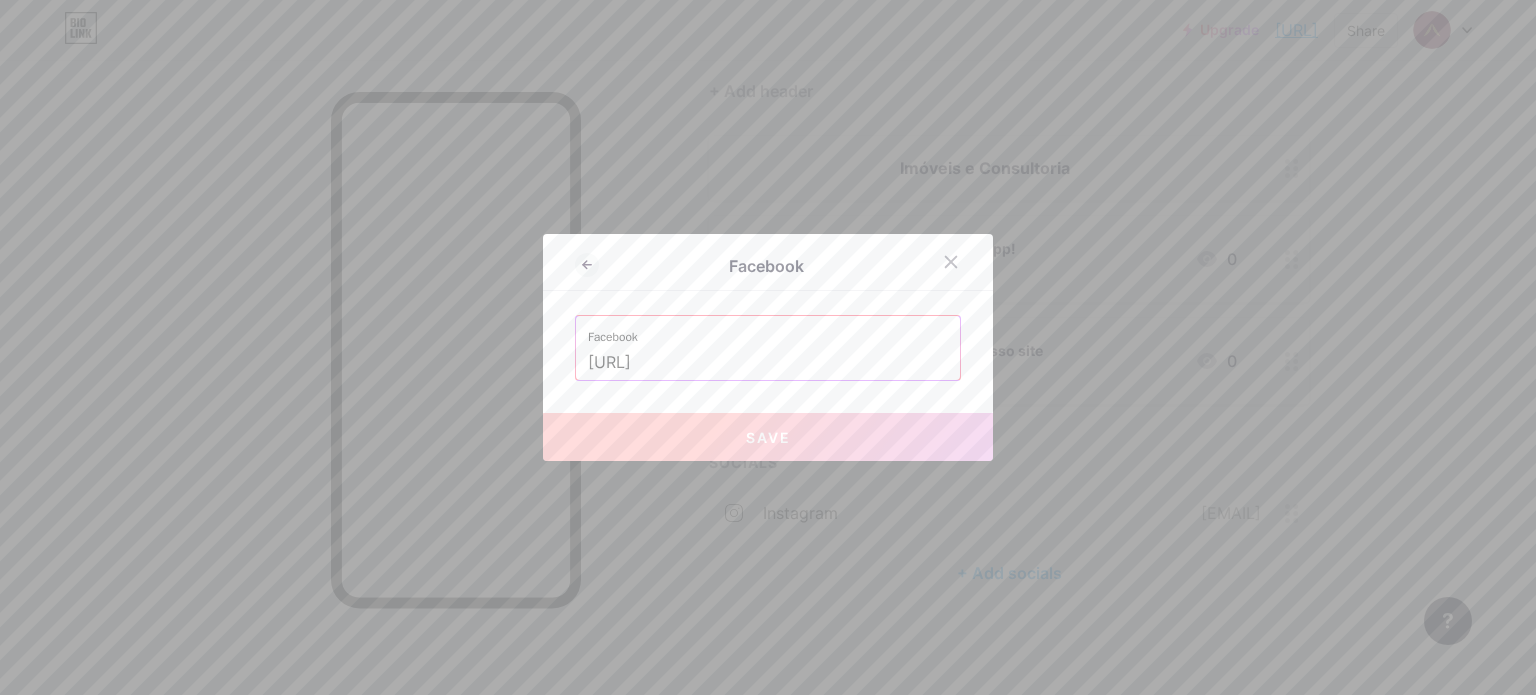 scroll, scrollTop: 0, scrollLeft: 8, axis: horizontal 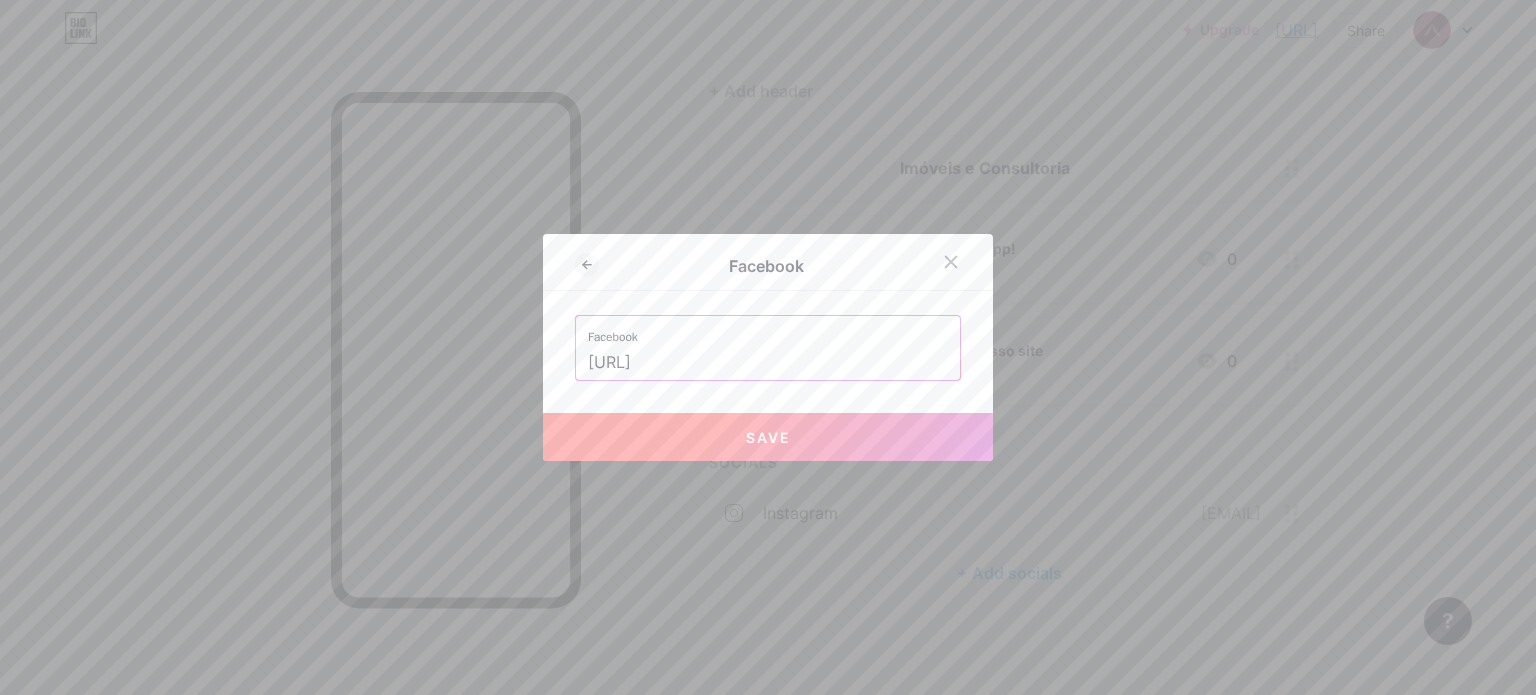 type on "[URL]" 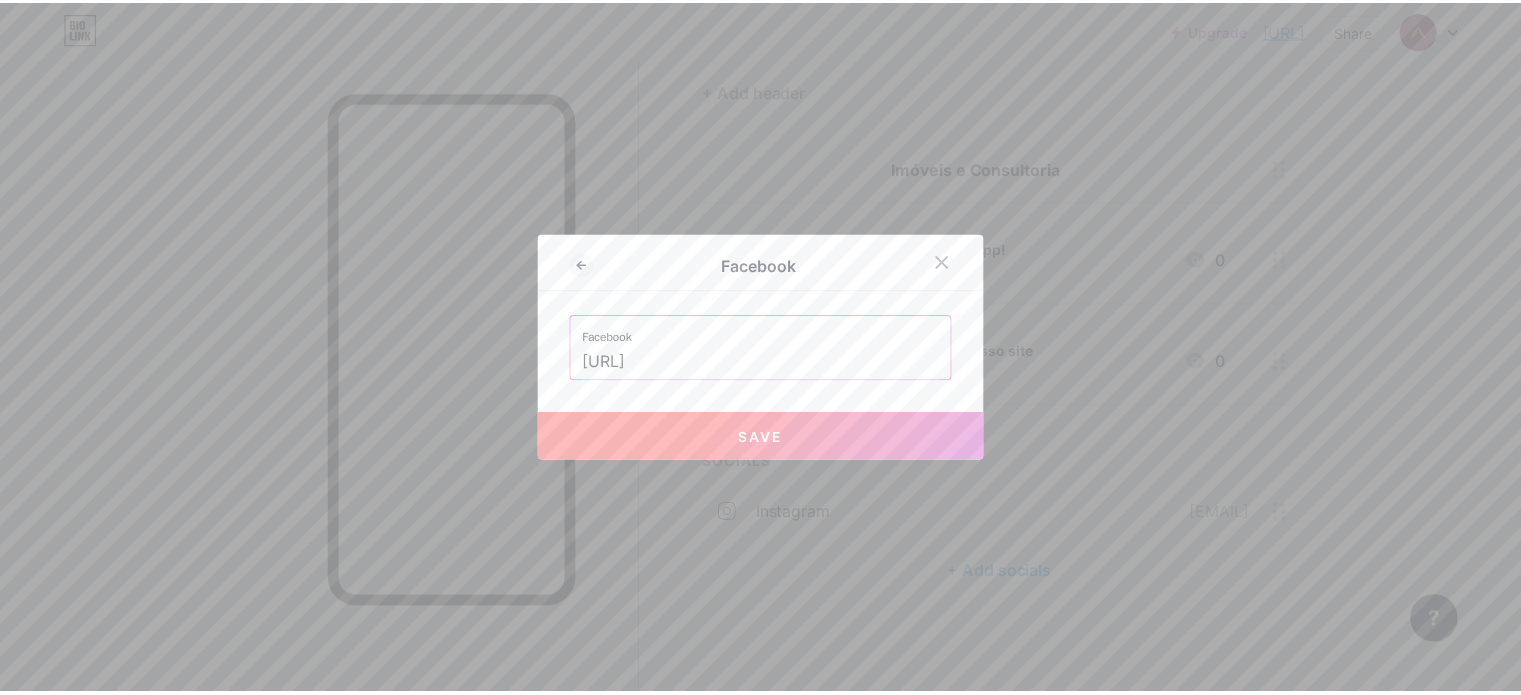 scroll, scrollTop: 0, scrollLeft: 0, axis: both 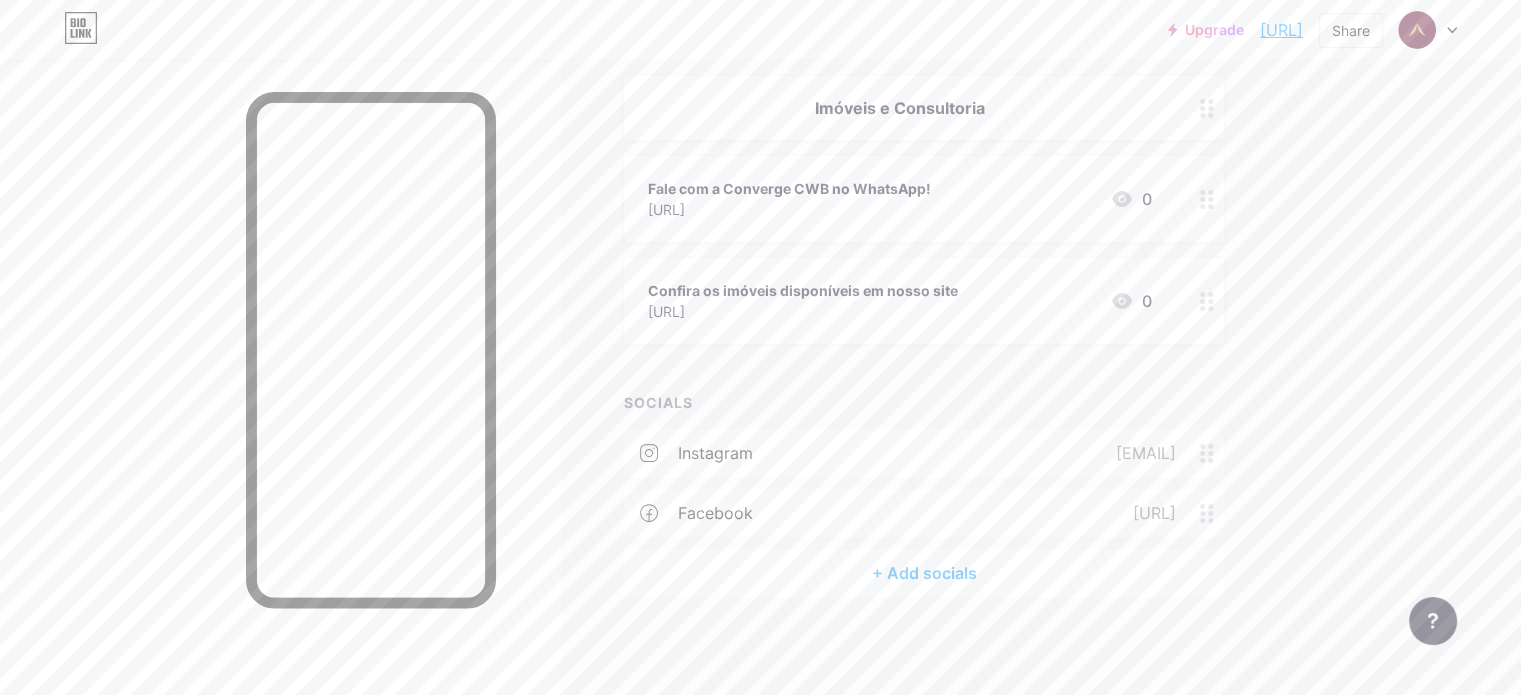 click on "+ Add socials" at bounding box center (924, 573) 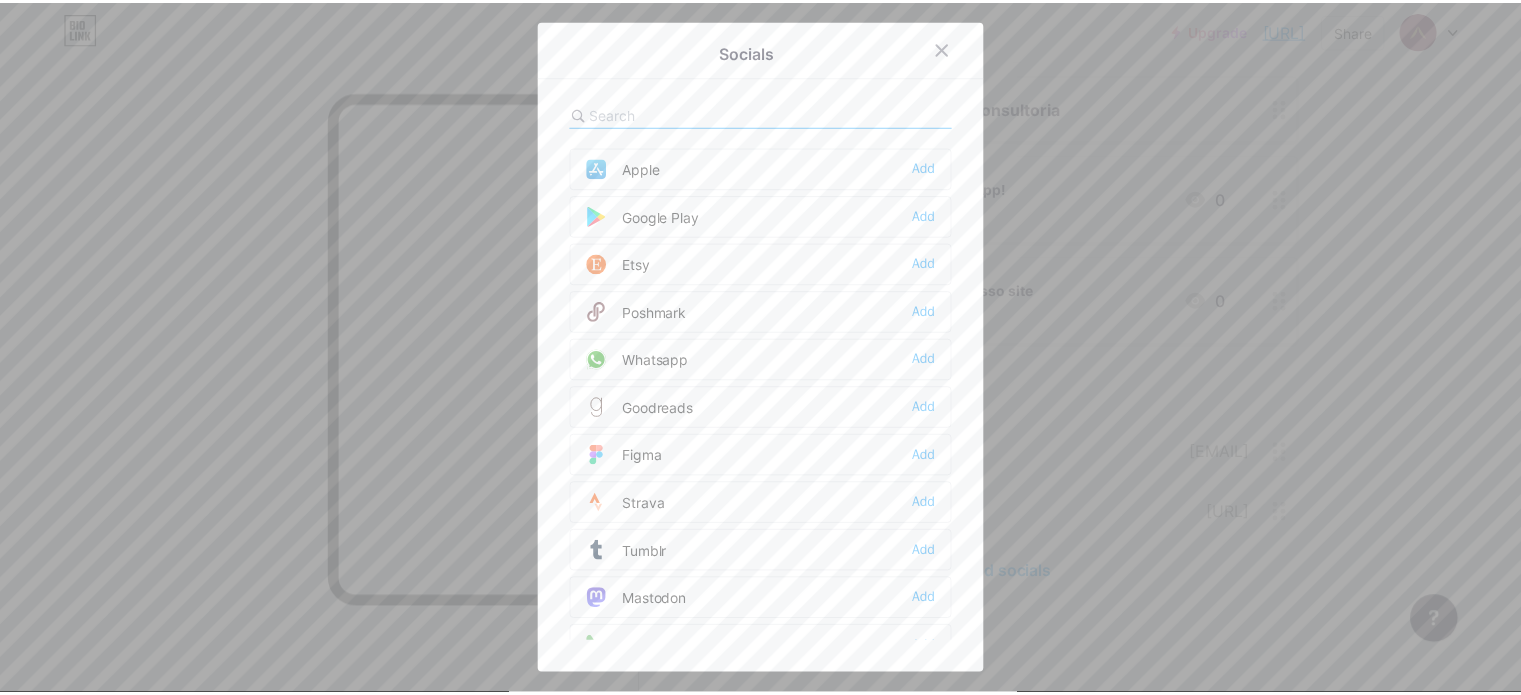 scroll, scrollTop: 1484, scrollLeft: 0, axis: vertical 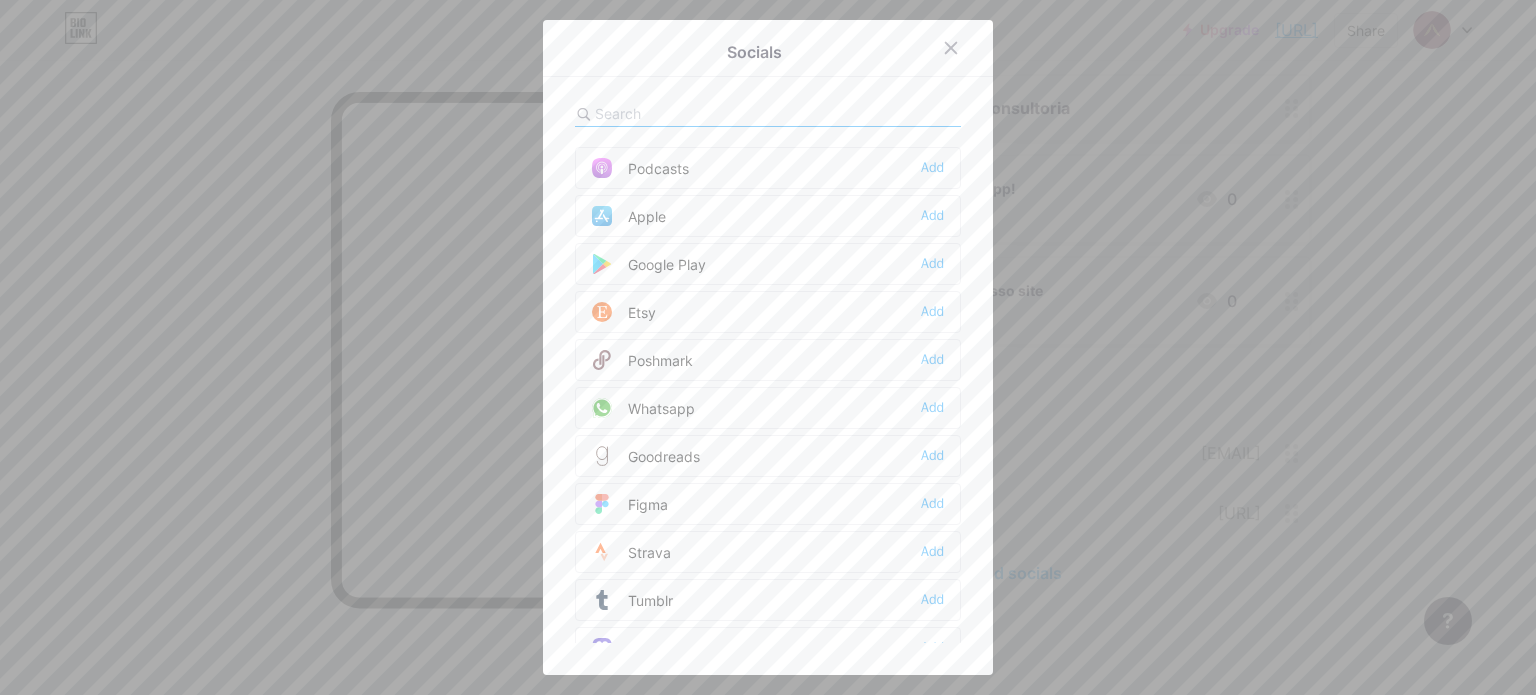 click on "Whatsapp
Add" at bounding box center (768, 408) 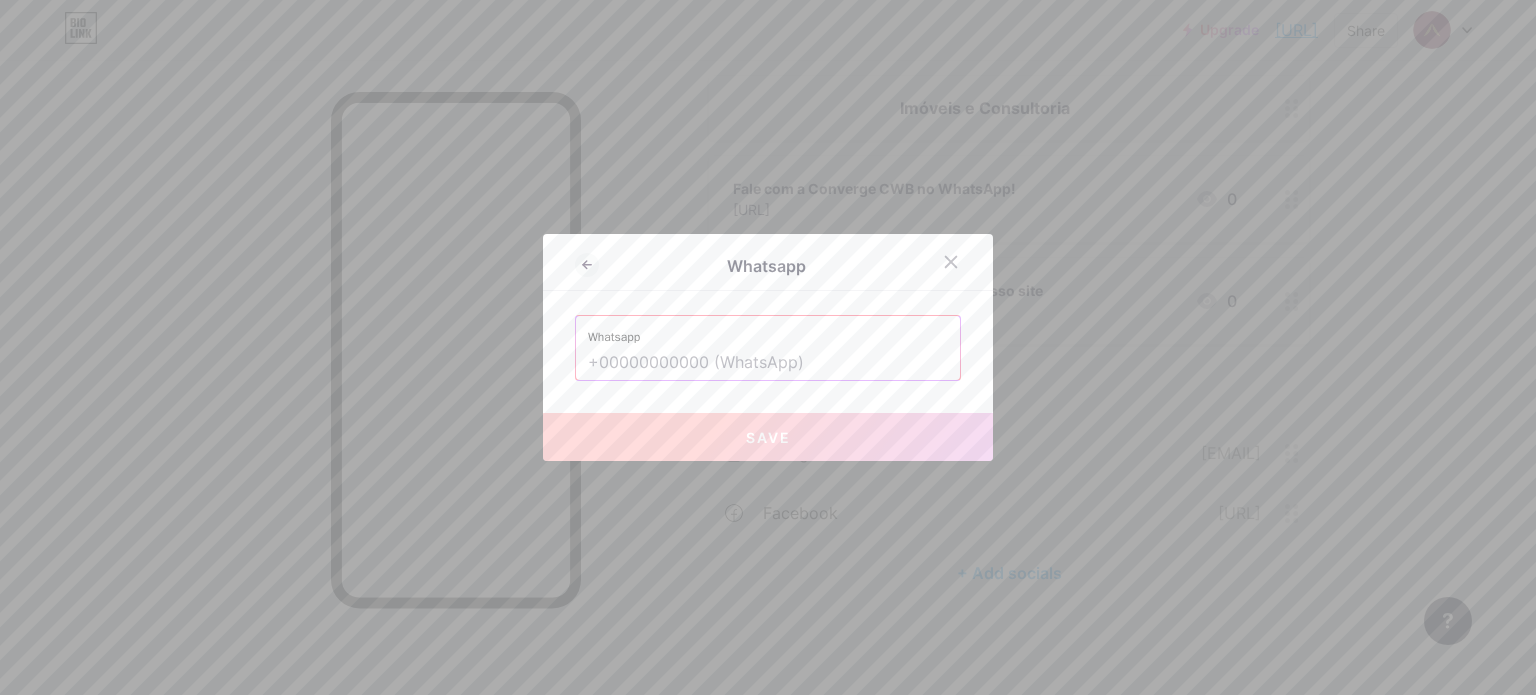 click at bounding box center [768, 363] 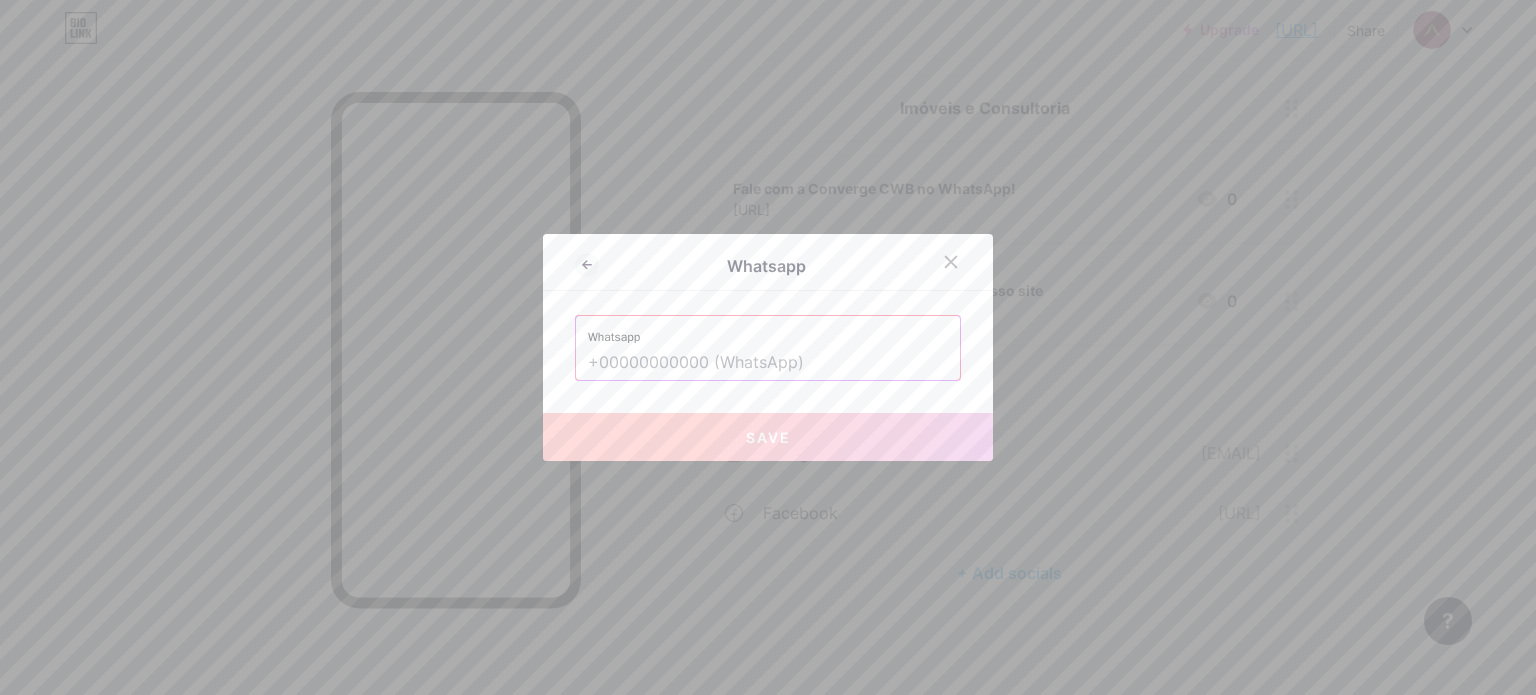 click at bounding box center [768, 363] 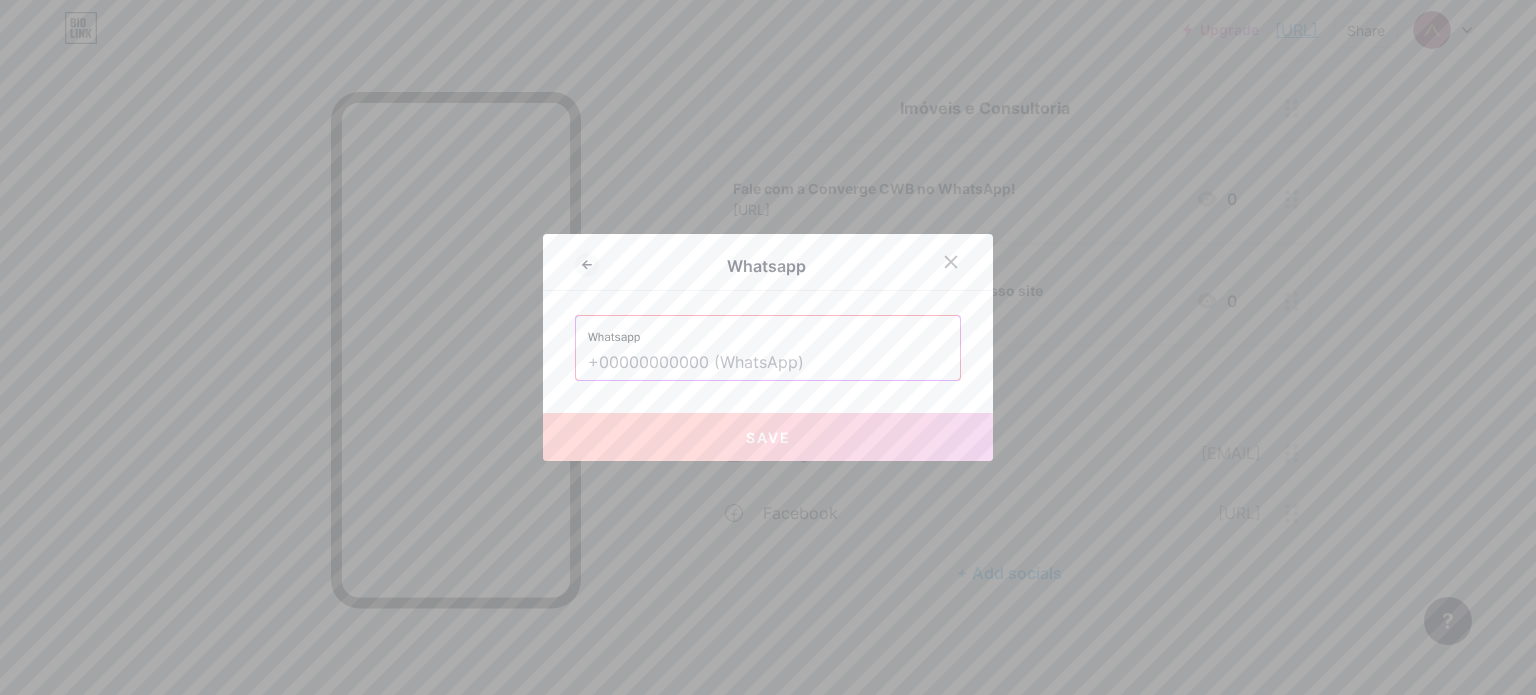 paste on "[URL]" 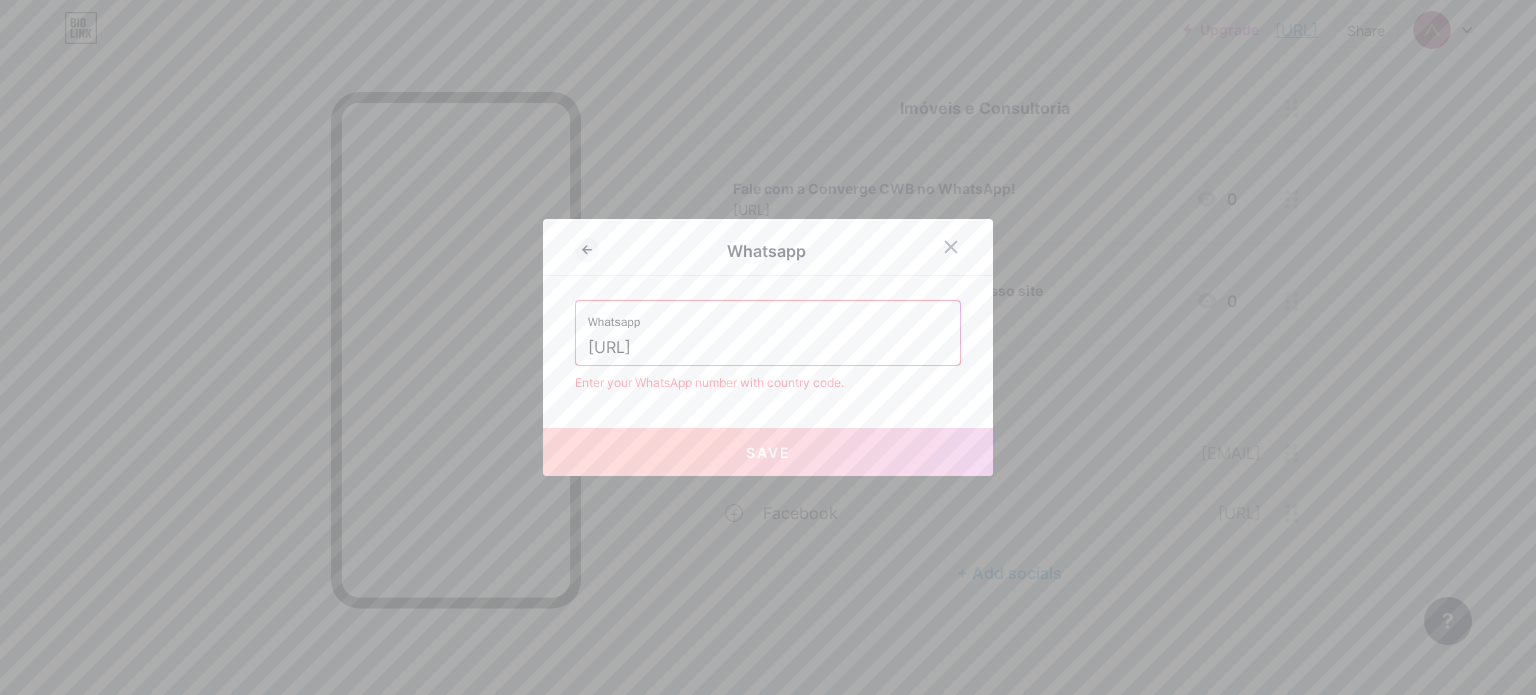drag, startPoint x: 692, startPoint y: 352, endPoint x: 544, endPoint y: 347, distance: 148.08444 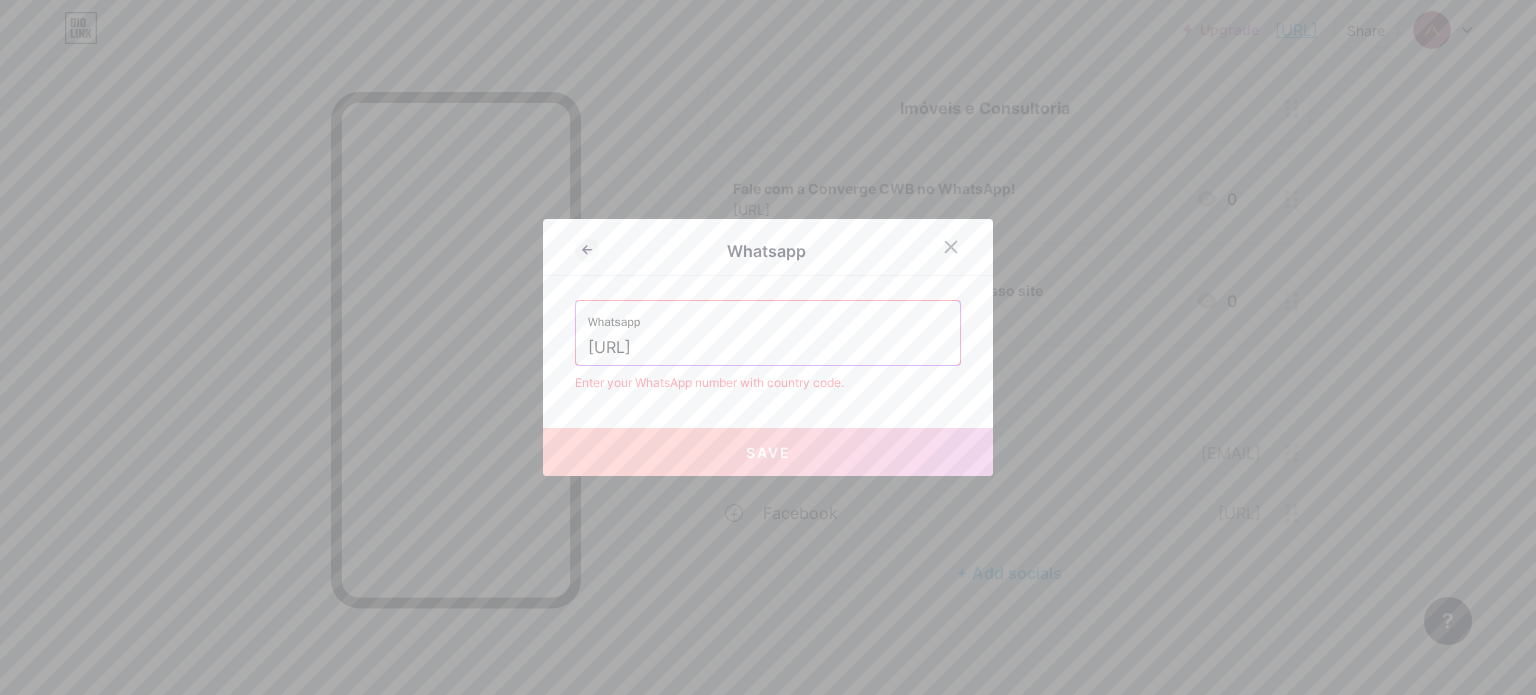 click on "Whatsapp Whatsapp [URL] Enter your WhatsApp number with country code. Save" at bounding box center (768, 347) 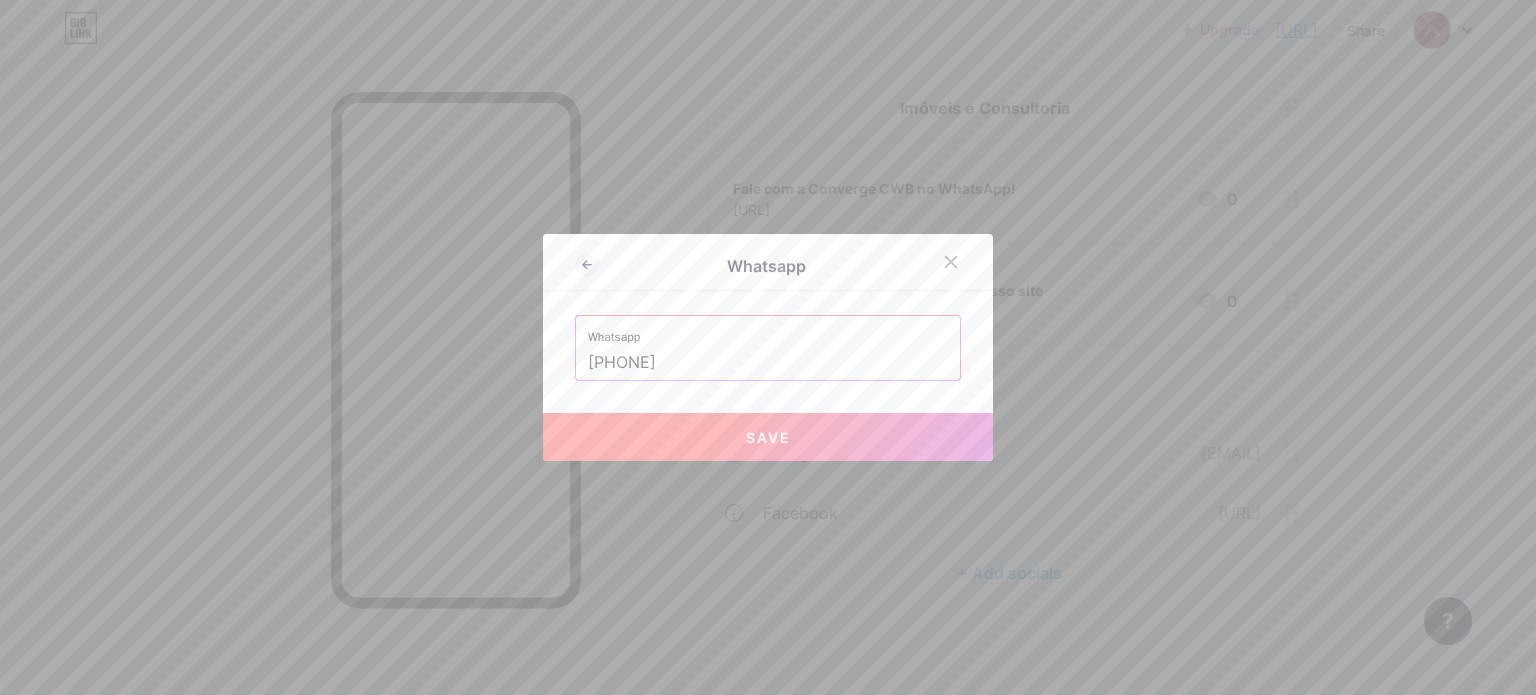 click on "Save" at bounding box center [768, 437] 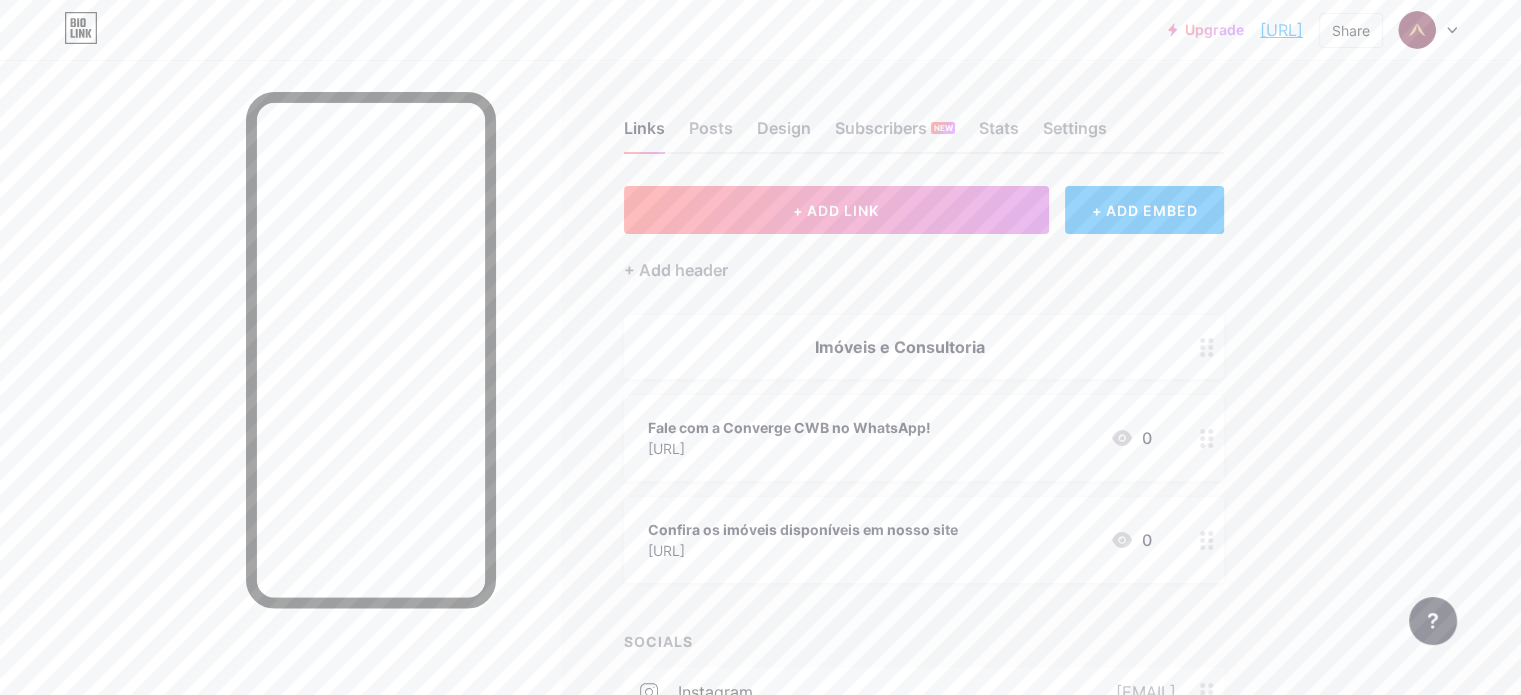 scroll, scrollTop: 0, scrollLeft: 0, axis: both 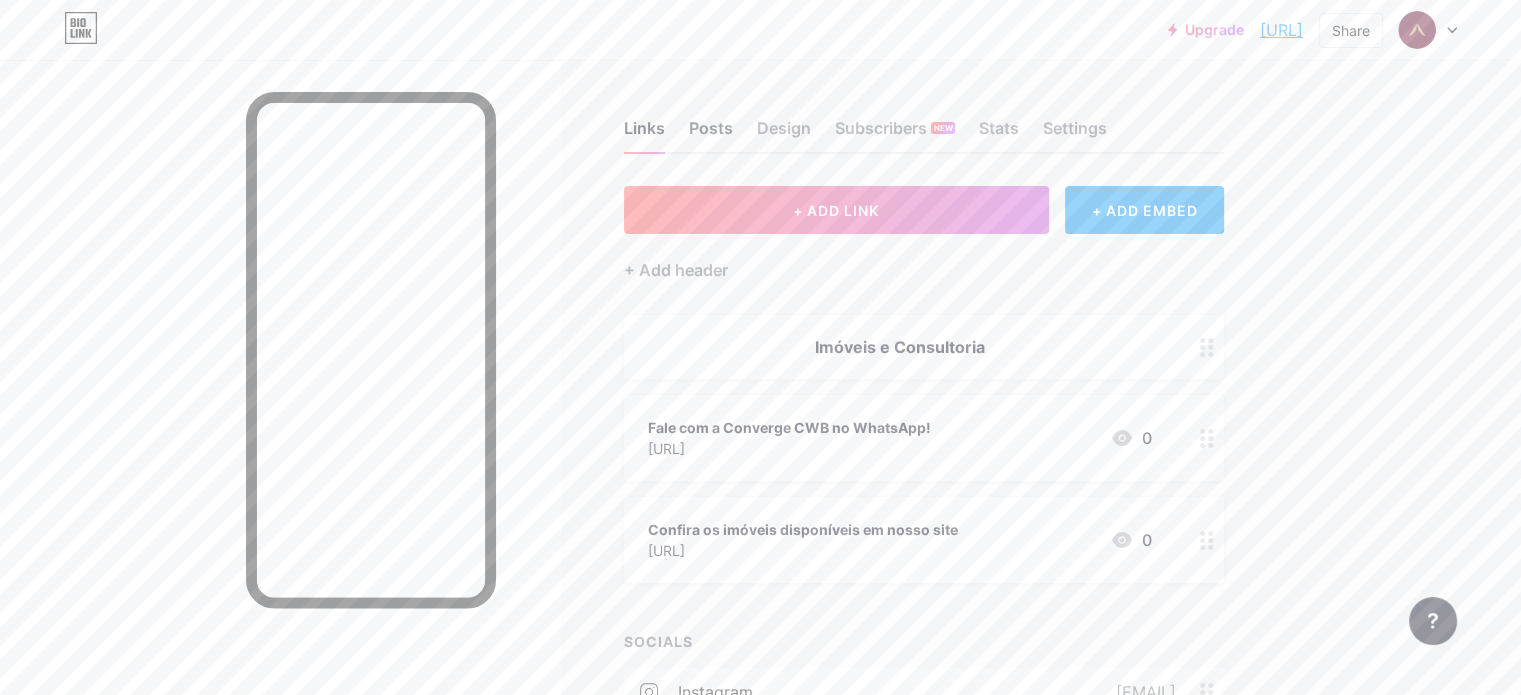 click on "Posts" at bounding box center (711, 134) 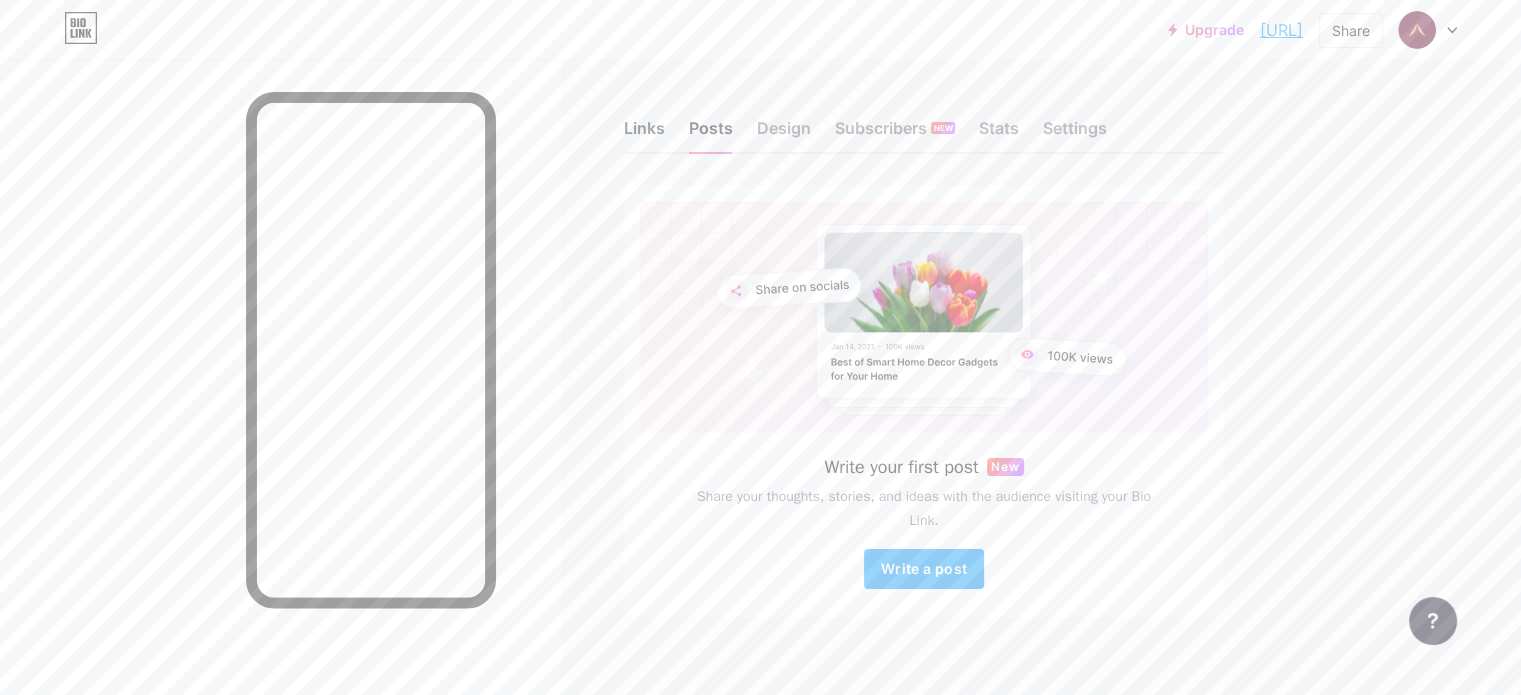 click on "Links" at bounding box center [644, 134] 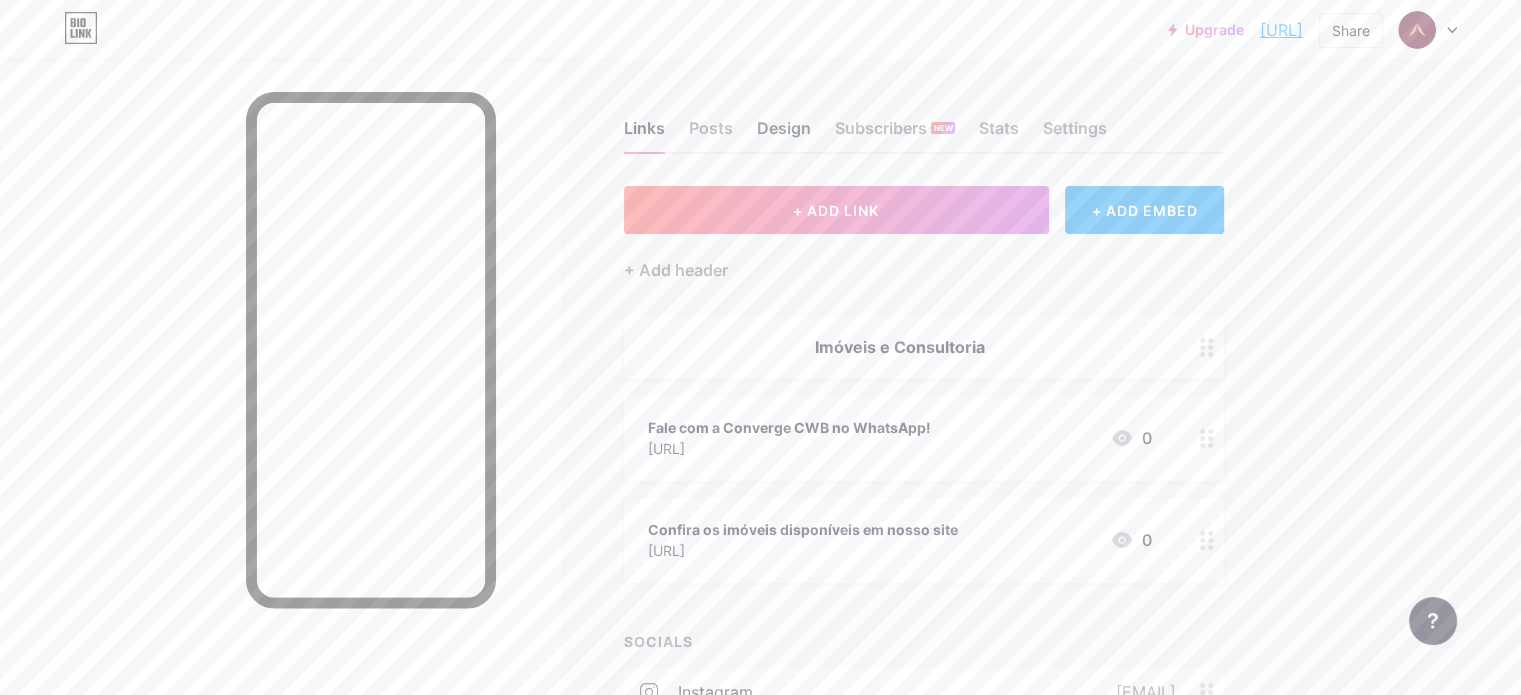 click on "Design" at bounding box center [784, 134] 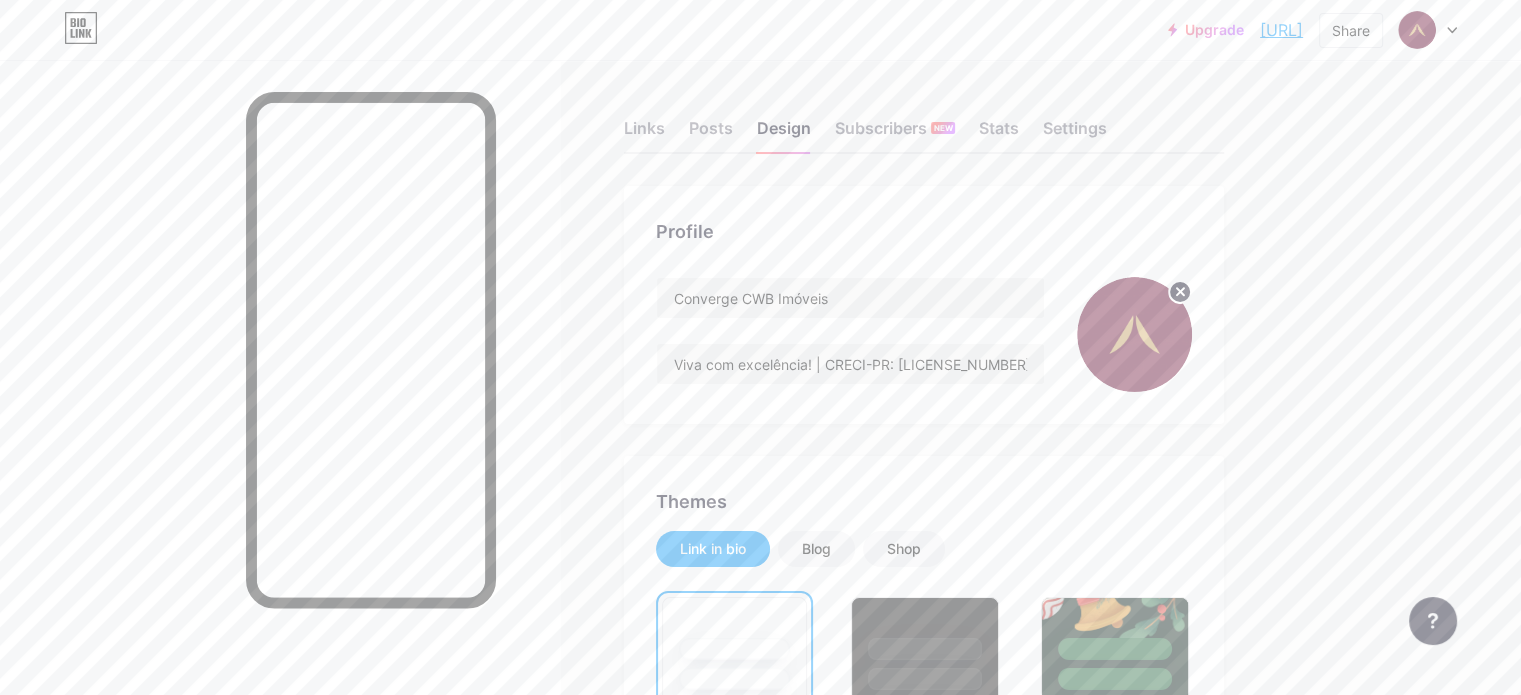 scroll, scrollTop: 300, scrollLeft: 0, axis: vertical 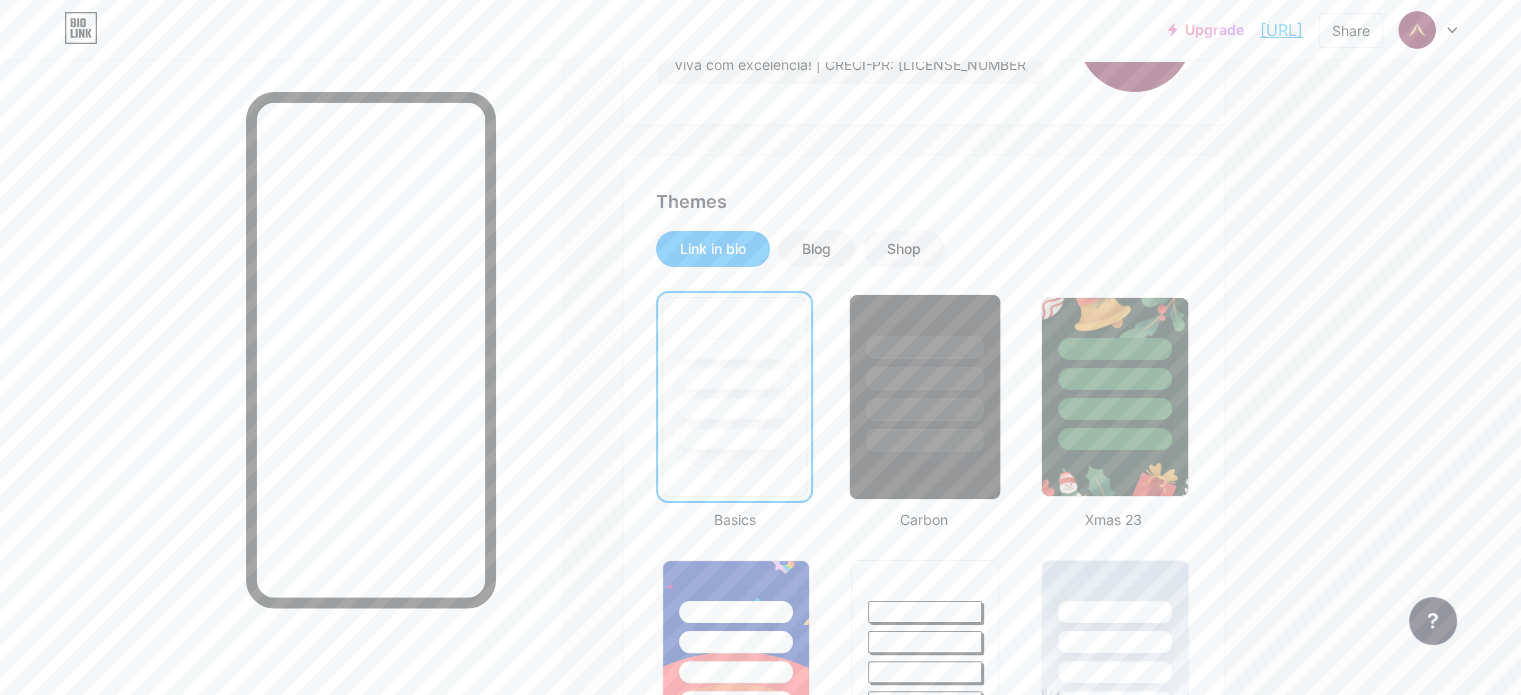 click at bounding box center (925, 378) 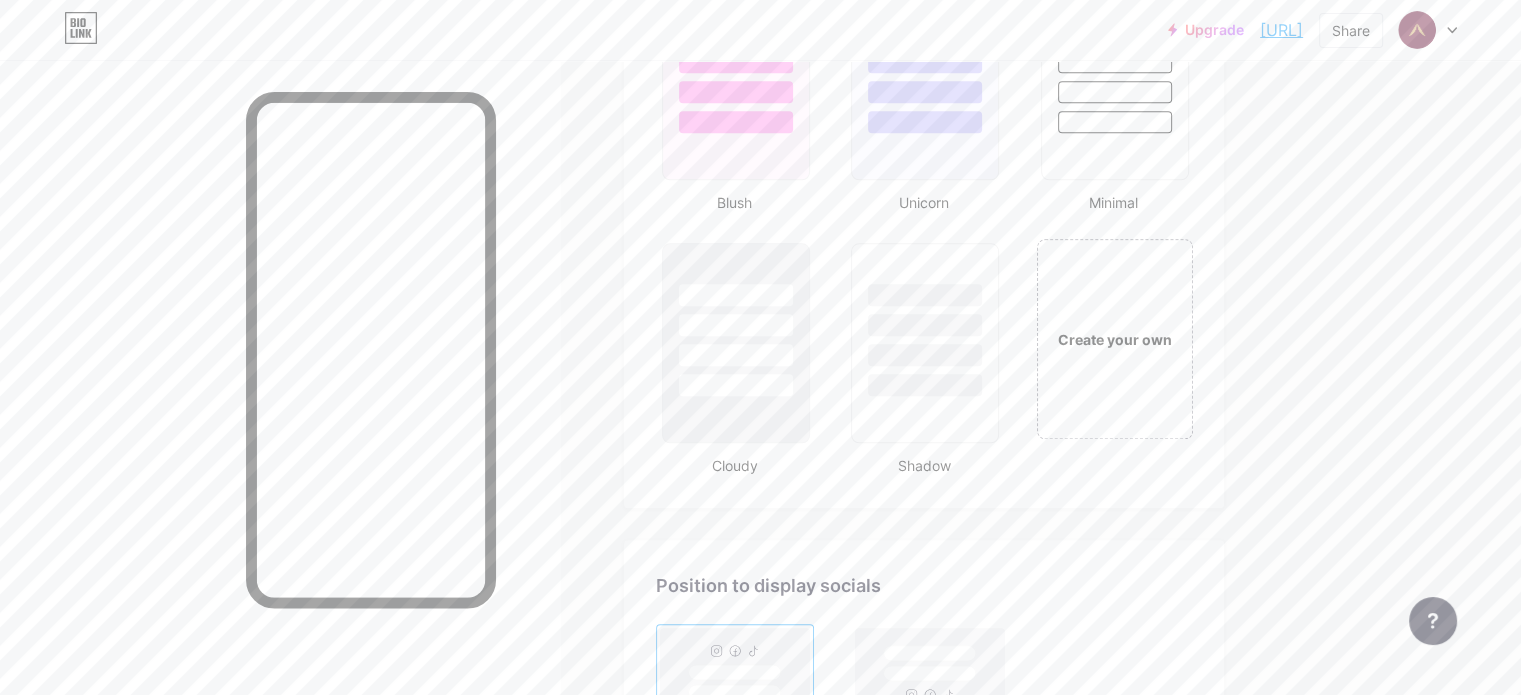 scroll, scrollTop: 2194, scrollLeft: 0, axis: vertical 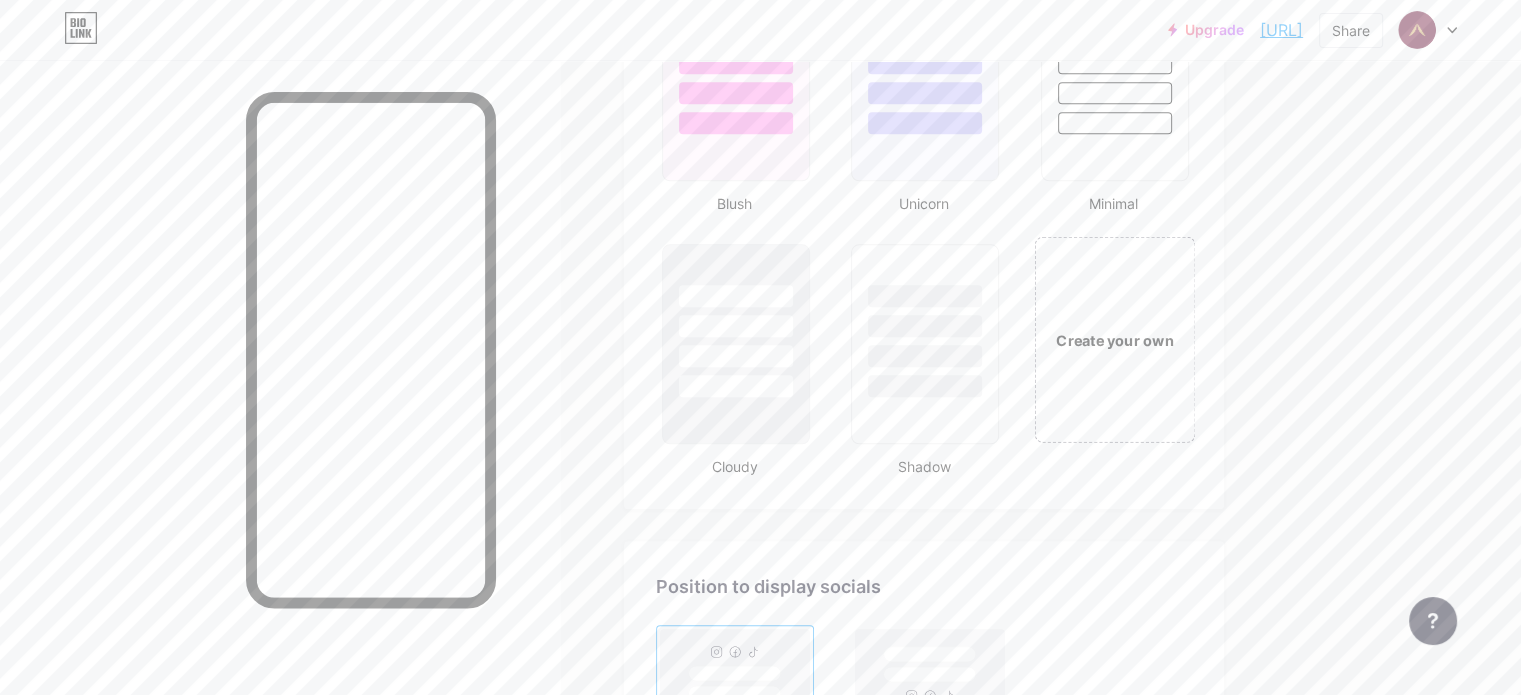 click on "Create your own" at bounding box center (1114, 339) 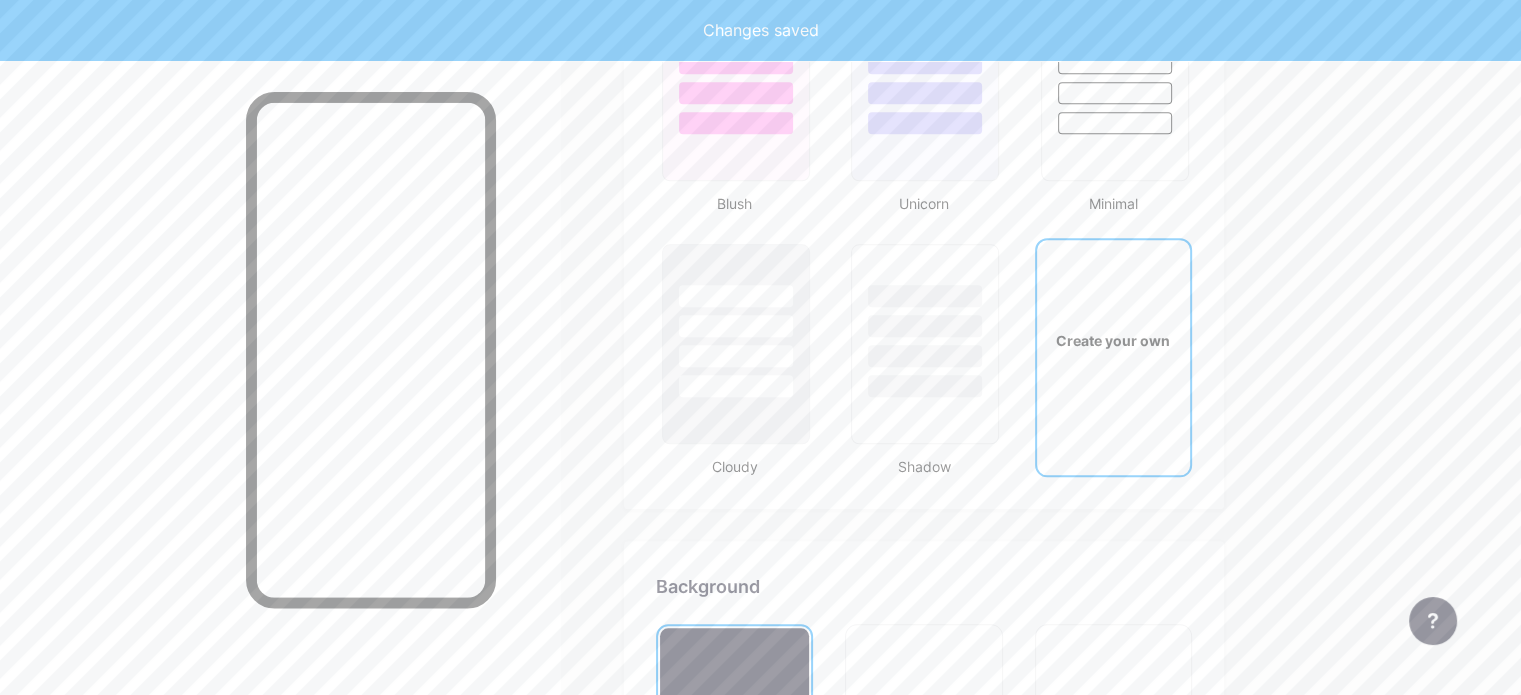type on "#ffffff" 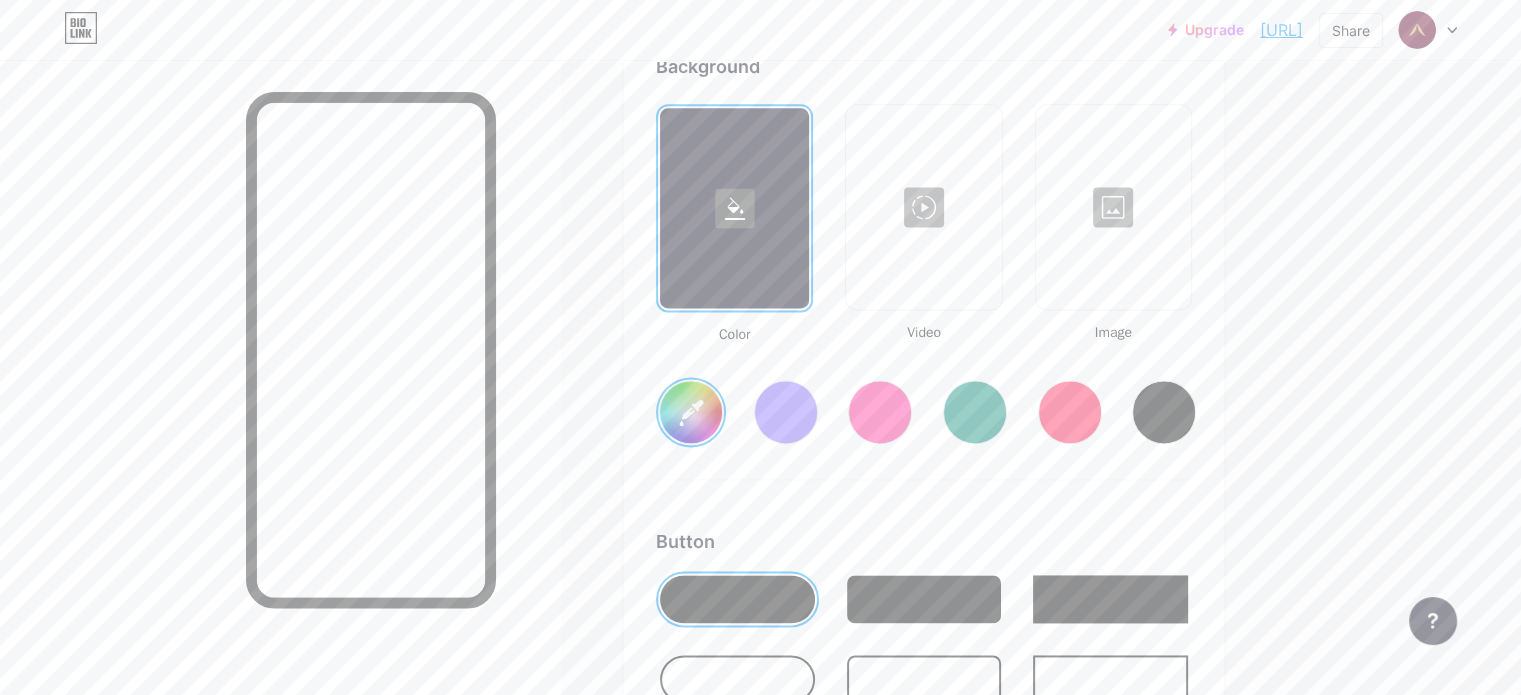 scroll, scrollTop: 2748, scrollLeft: 0, axis: vertical 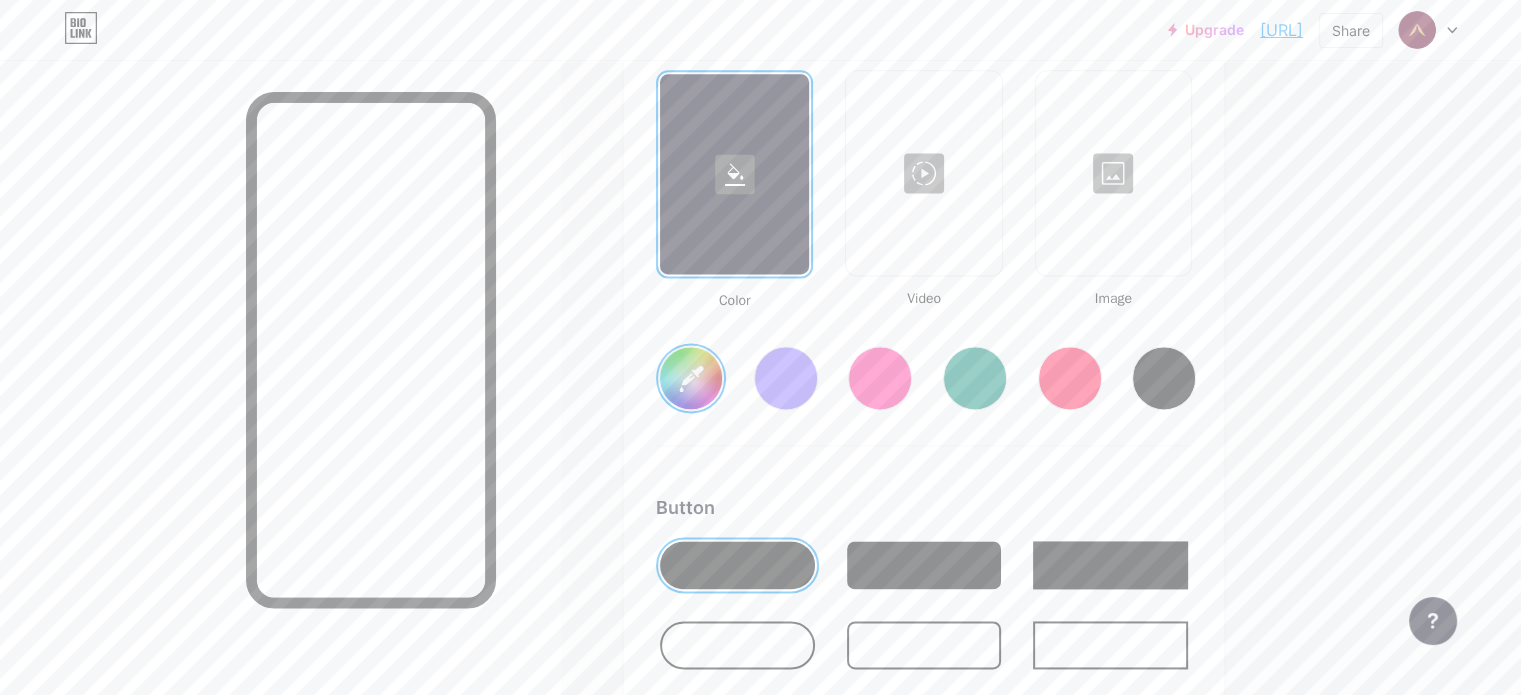 click on "#ffffff" at bounding box center [691, 378] 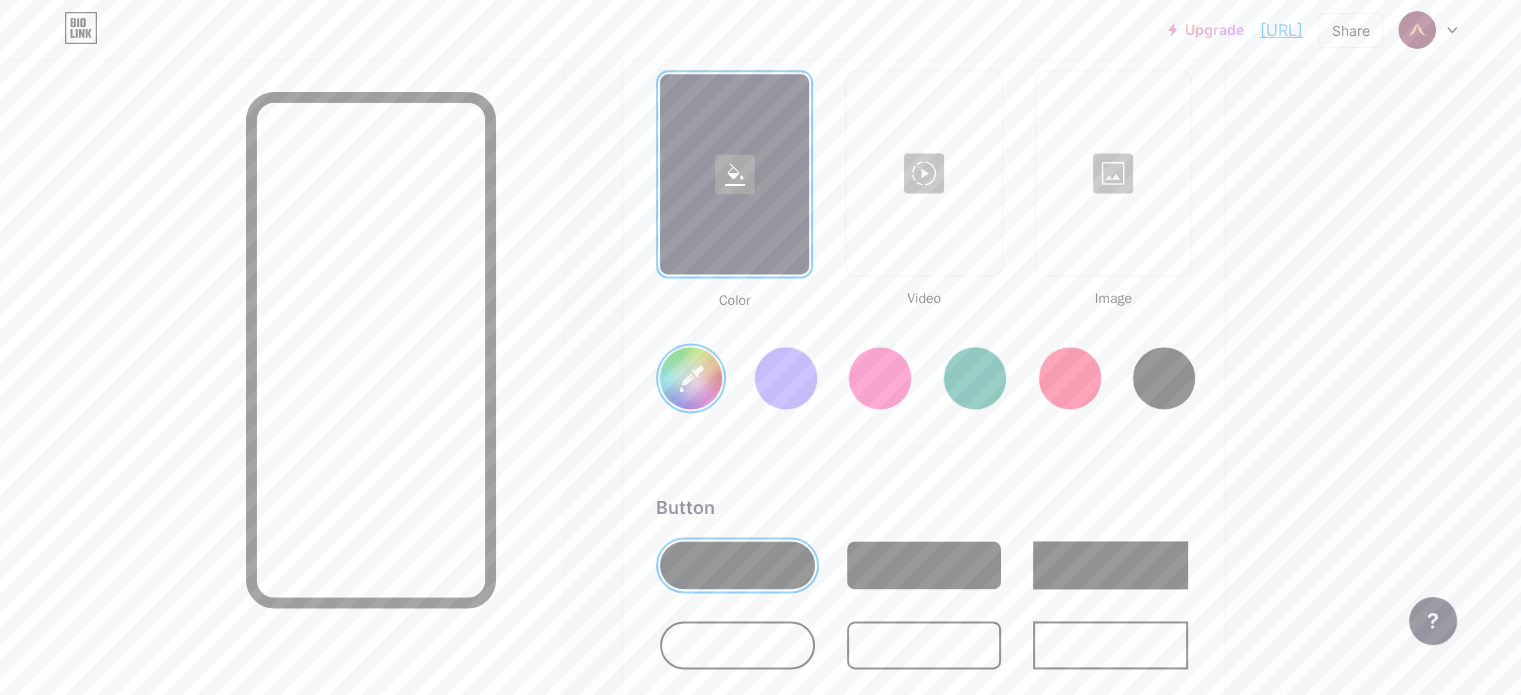 click on "Background Color Video Image [COLOR] Button [COLOR] Font Inter Poppins EB Garamond TEKO BALSAMIQ SANS Kite One PT Sans Quicksand DM Sans [COLOR] Changes saved" at bounding box center (924, 611) 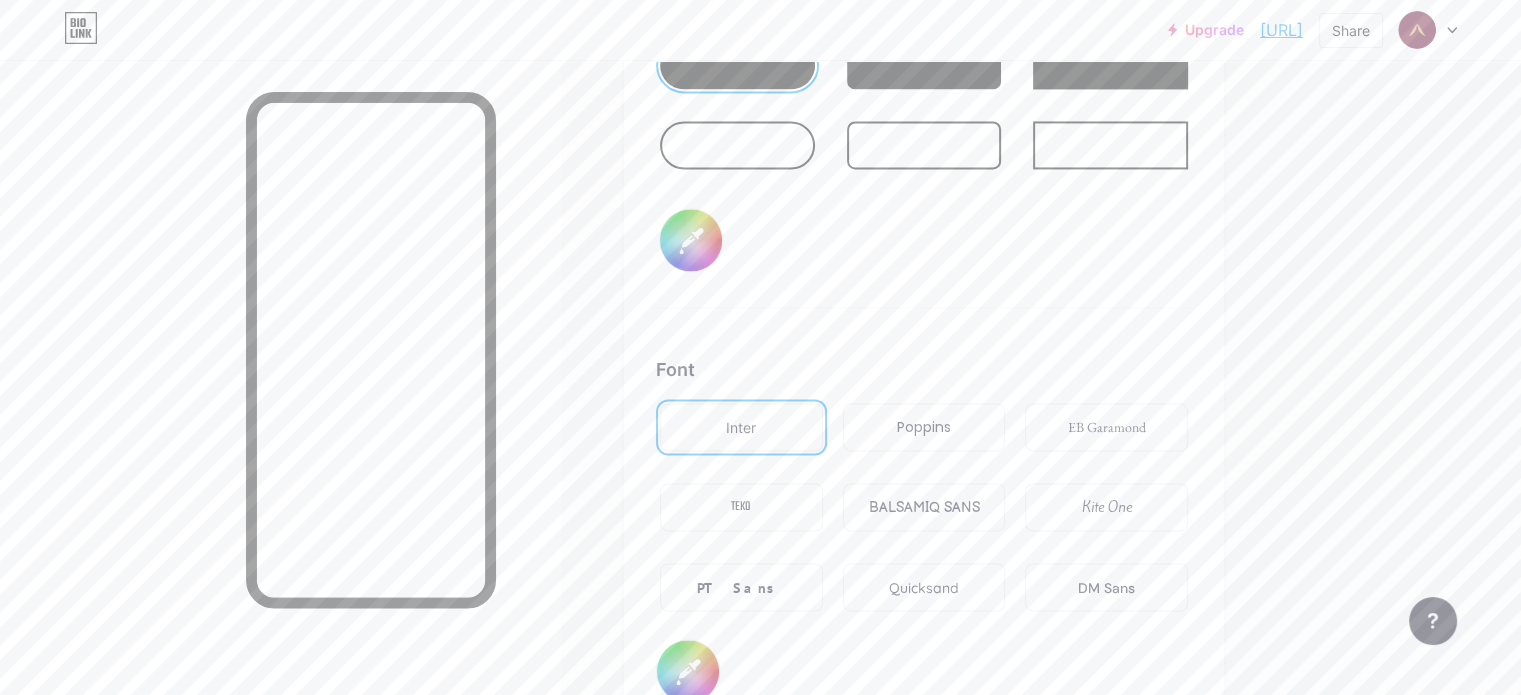 scroll, scrollTop: 3448, scrollLeft: 0, axis: vertical 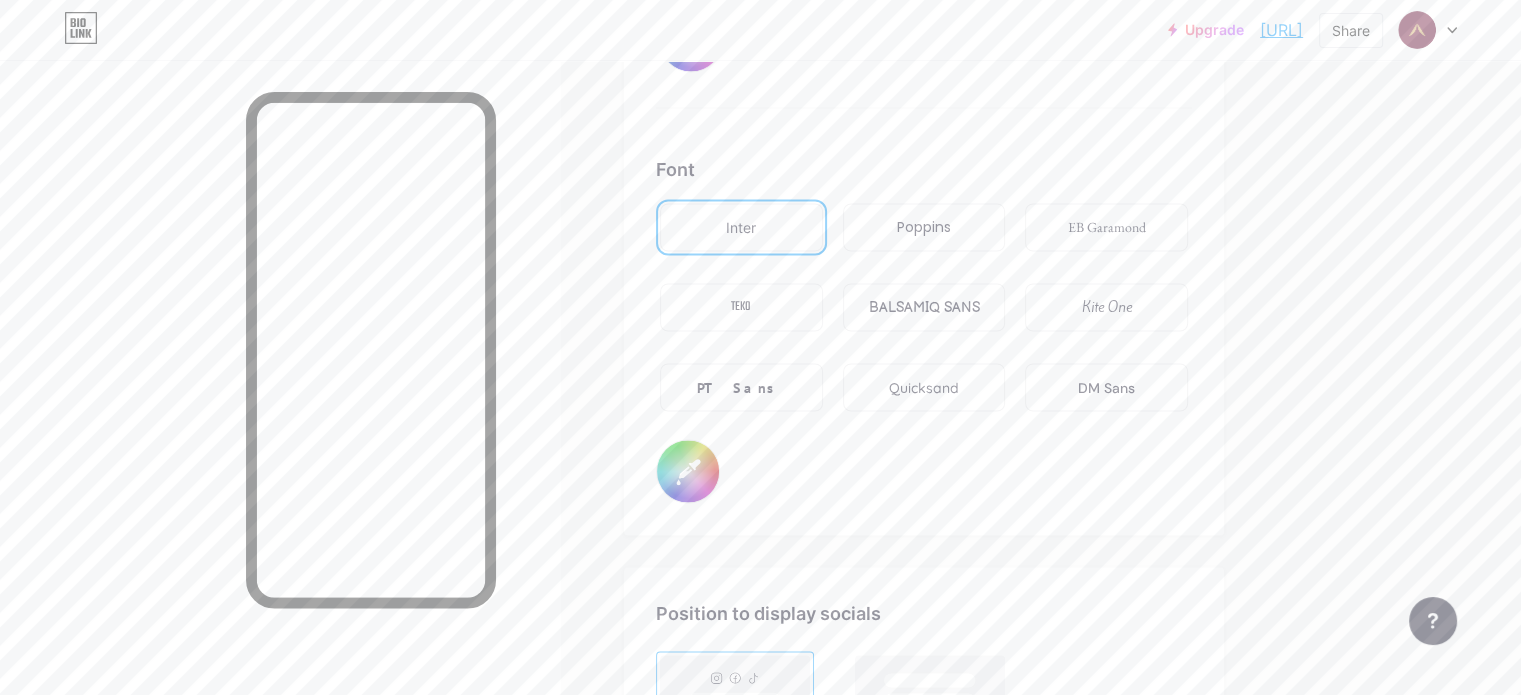 click on "#000000" at bounding box center (688, 471) 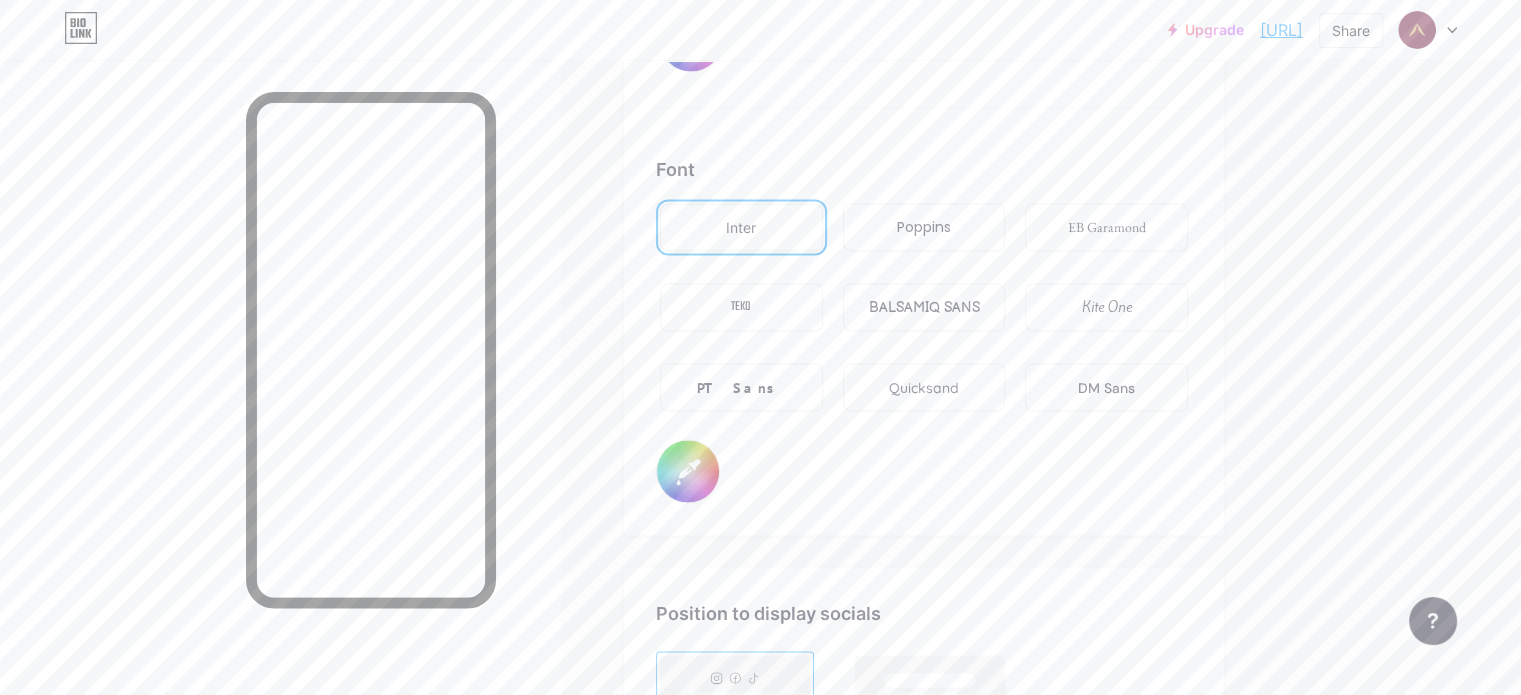 type on "[COLOR]" 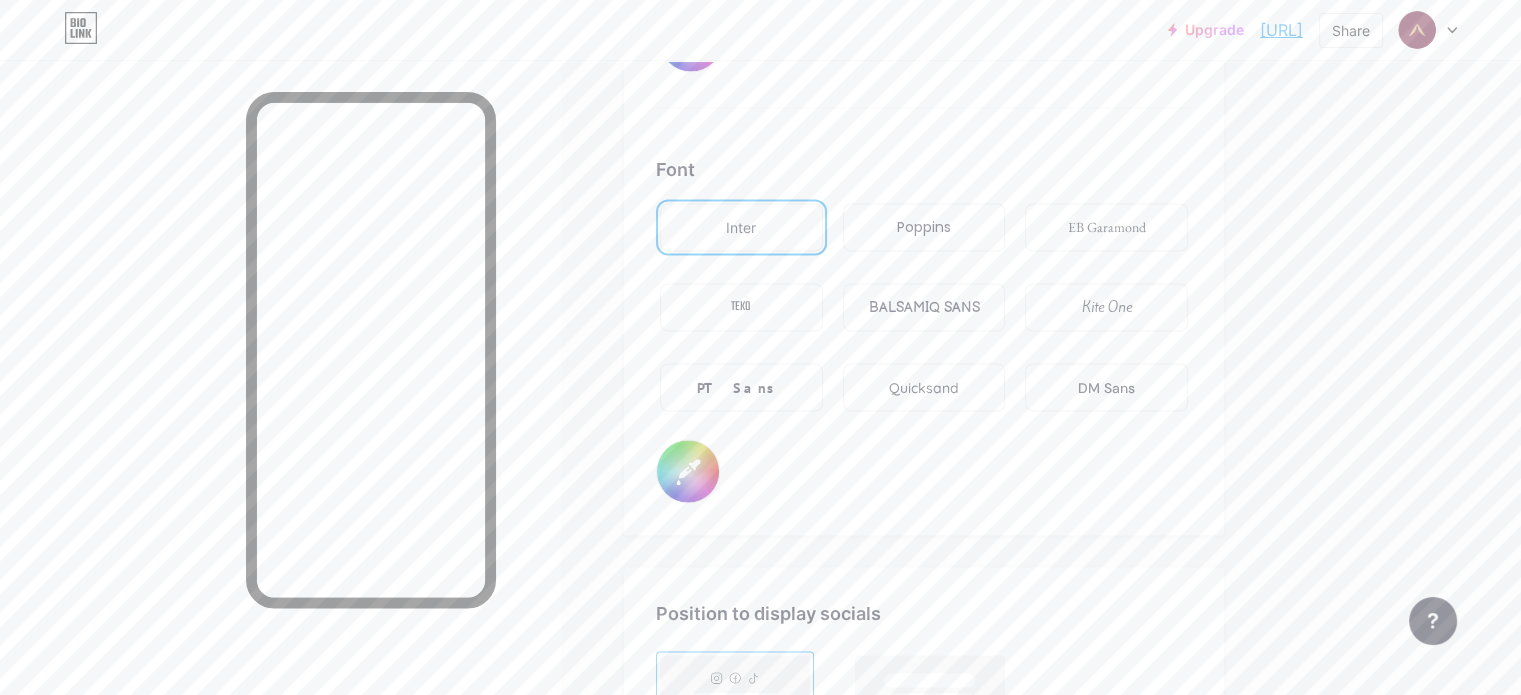 type on "[COLOR]" 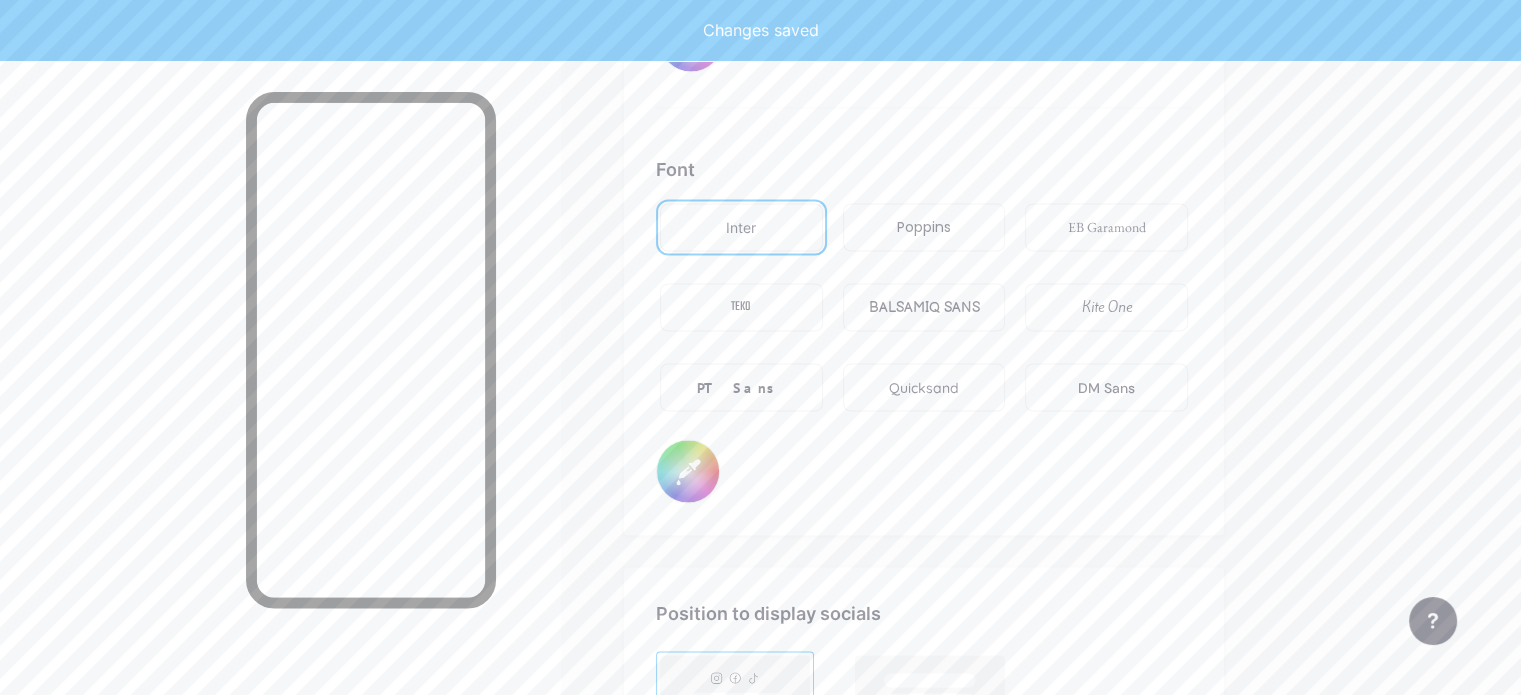 type on "[COLOR]" 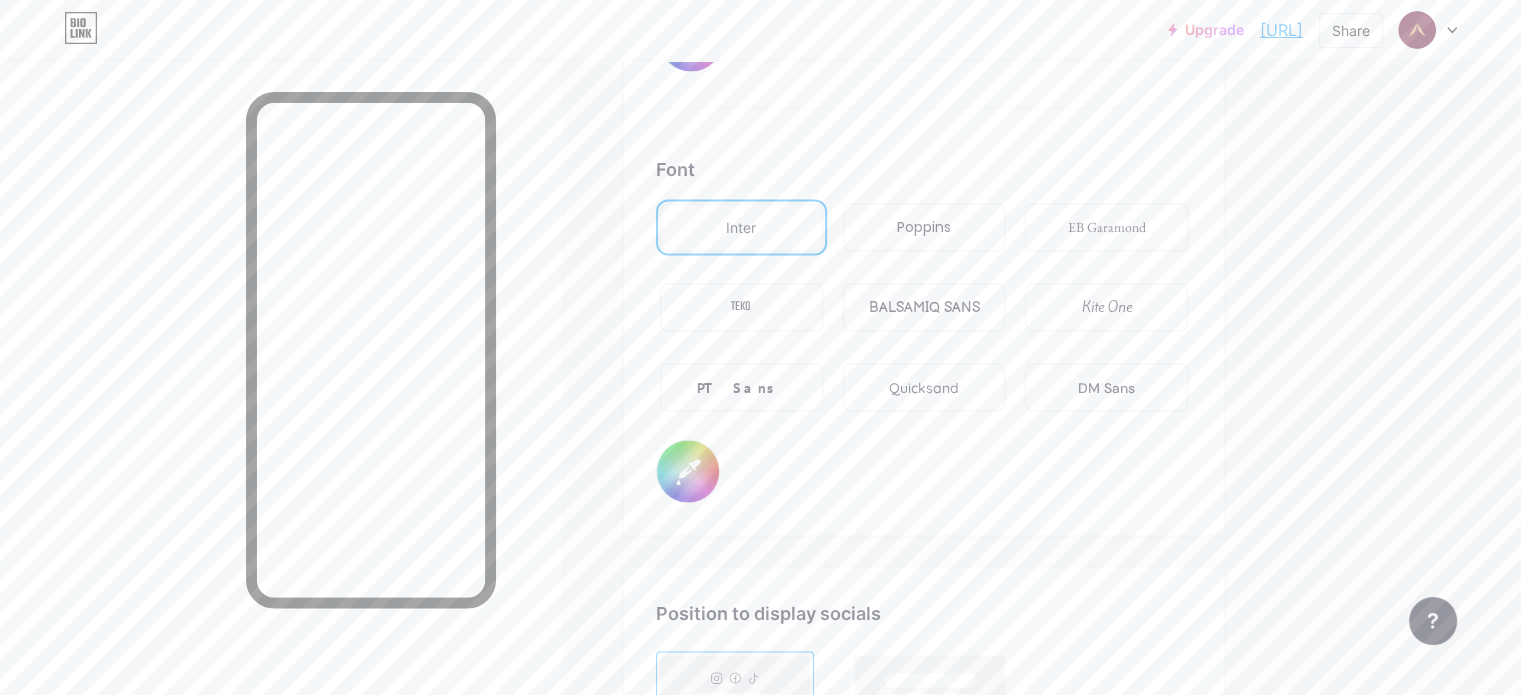 type on "[COLOR]" 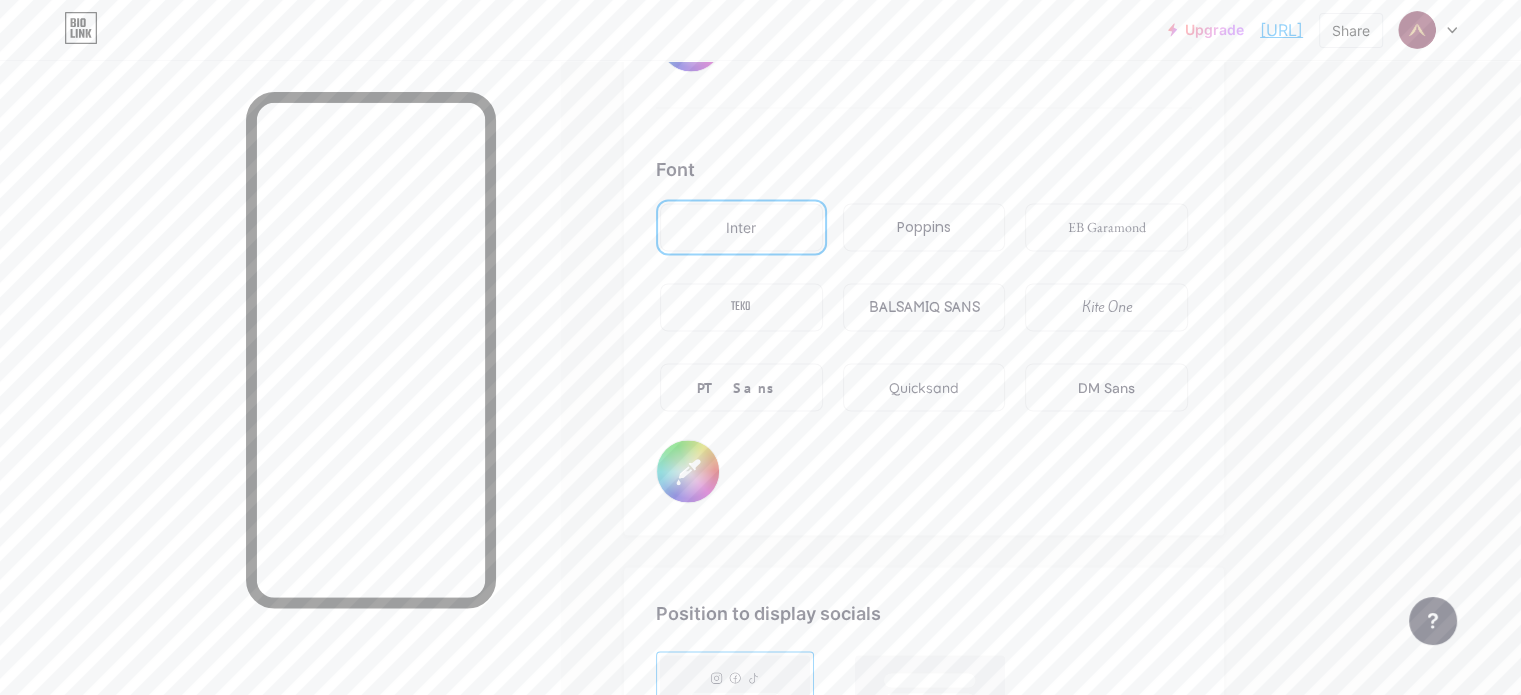 click on "Font Inter Poppins EB Garamond TEKO BALSAMIQ SANS Kite One PT Sans Quicksand DM Sans [COLOR]" at bounding box center [924, 329] 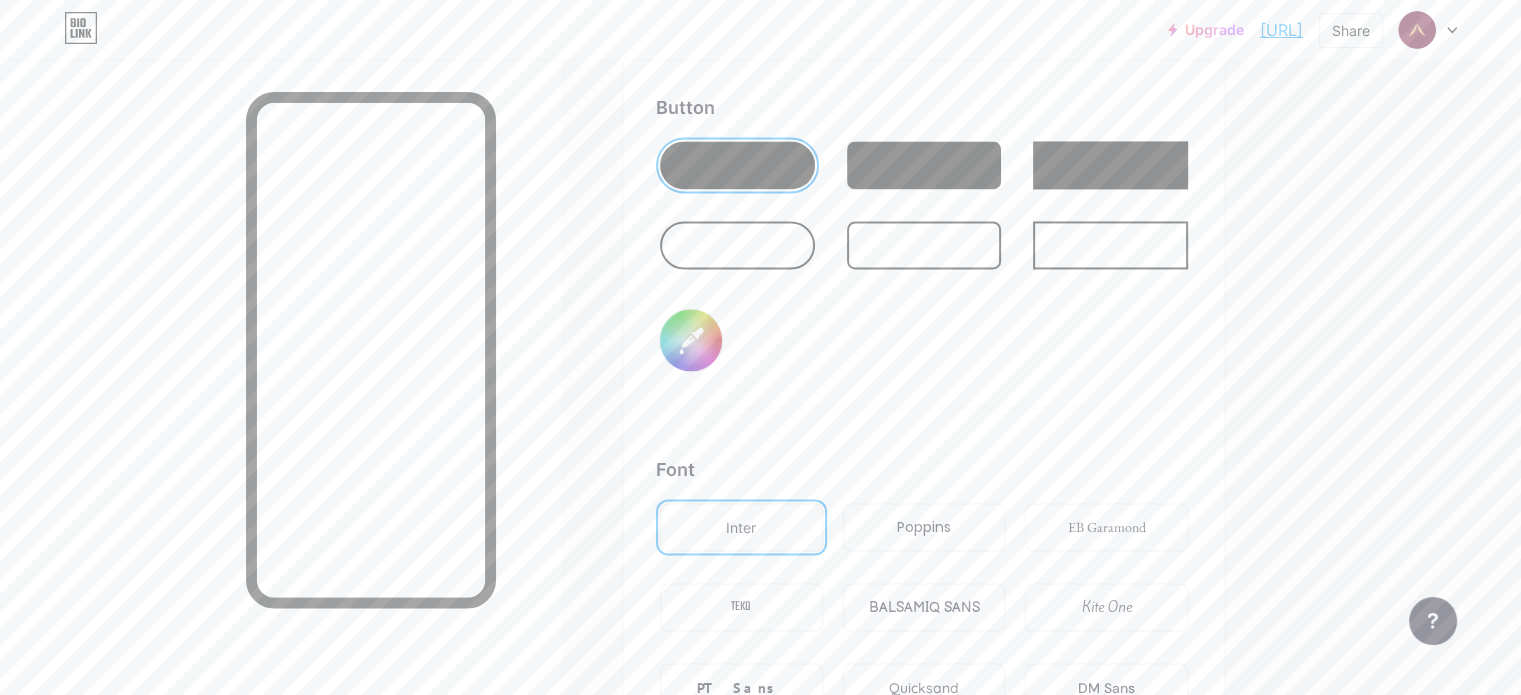 scroll, scrollTop: 3148, scrollLeft: 0, axis: vertical 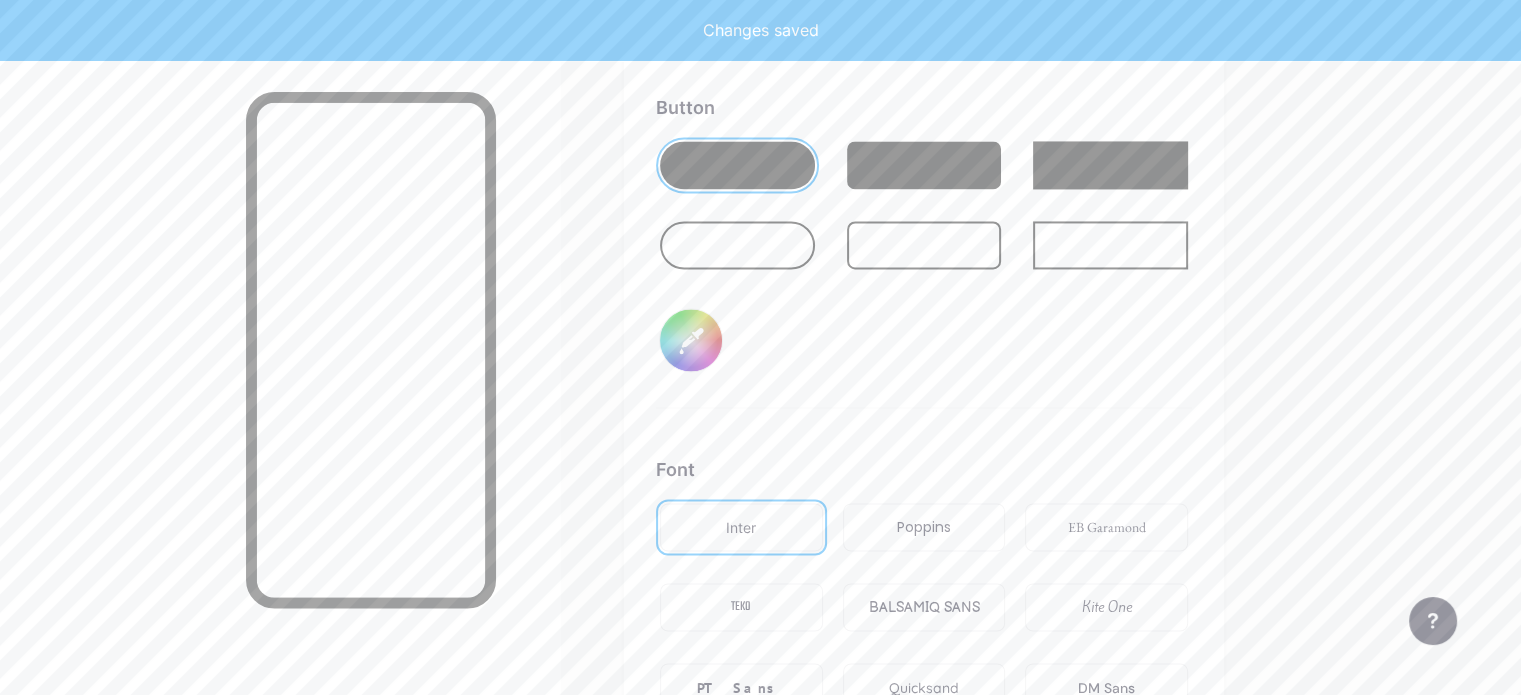 click on "#000000" at bounding box center (691, 340) 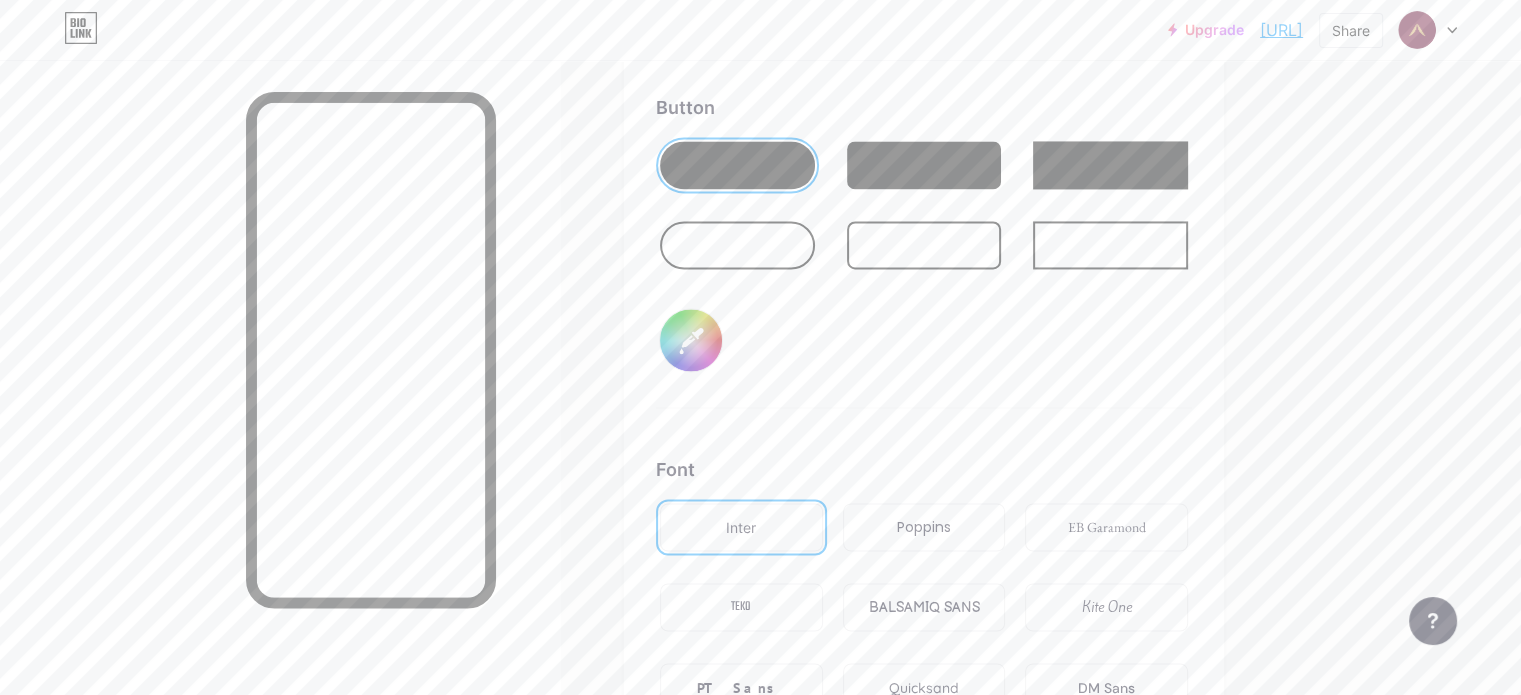 type on "[COLOR]" 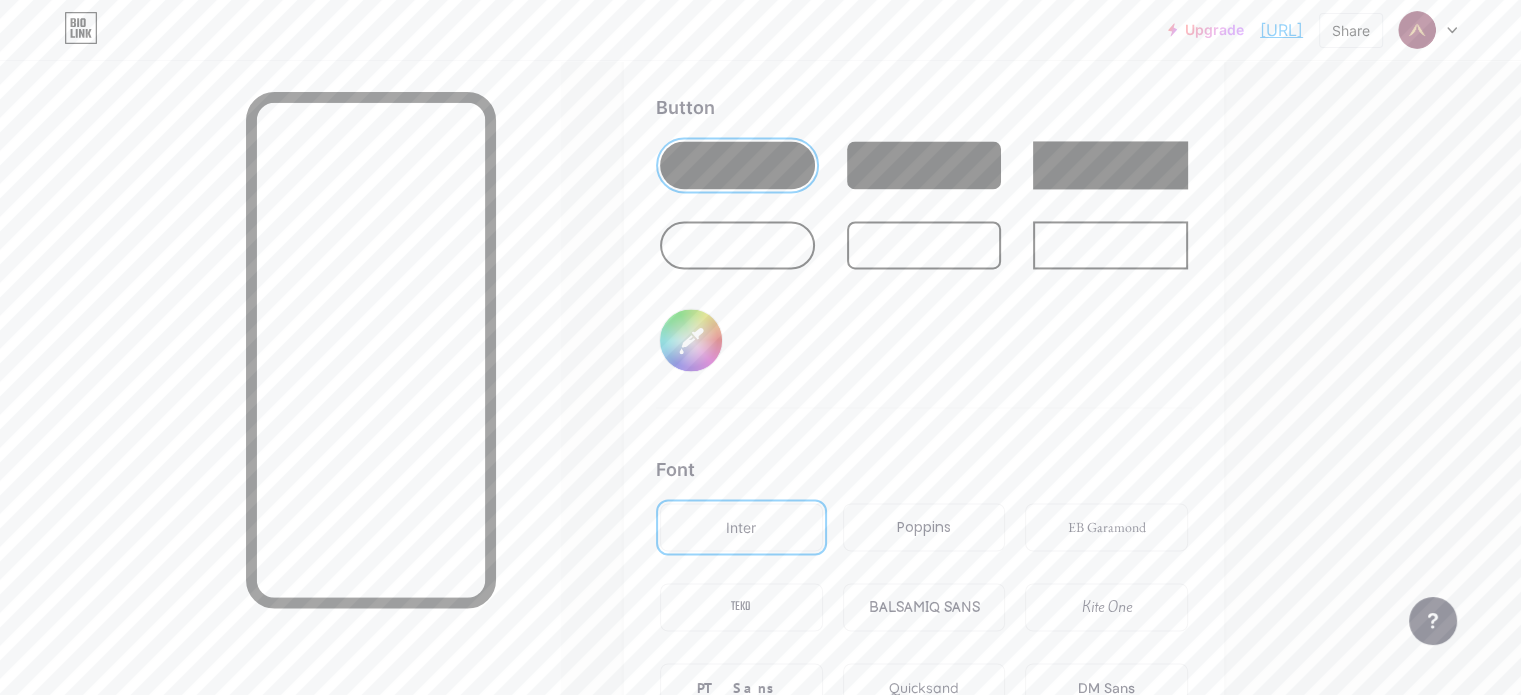 type on "[COLOR]" 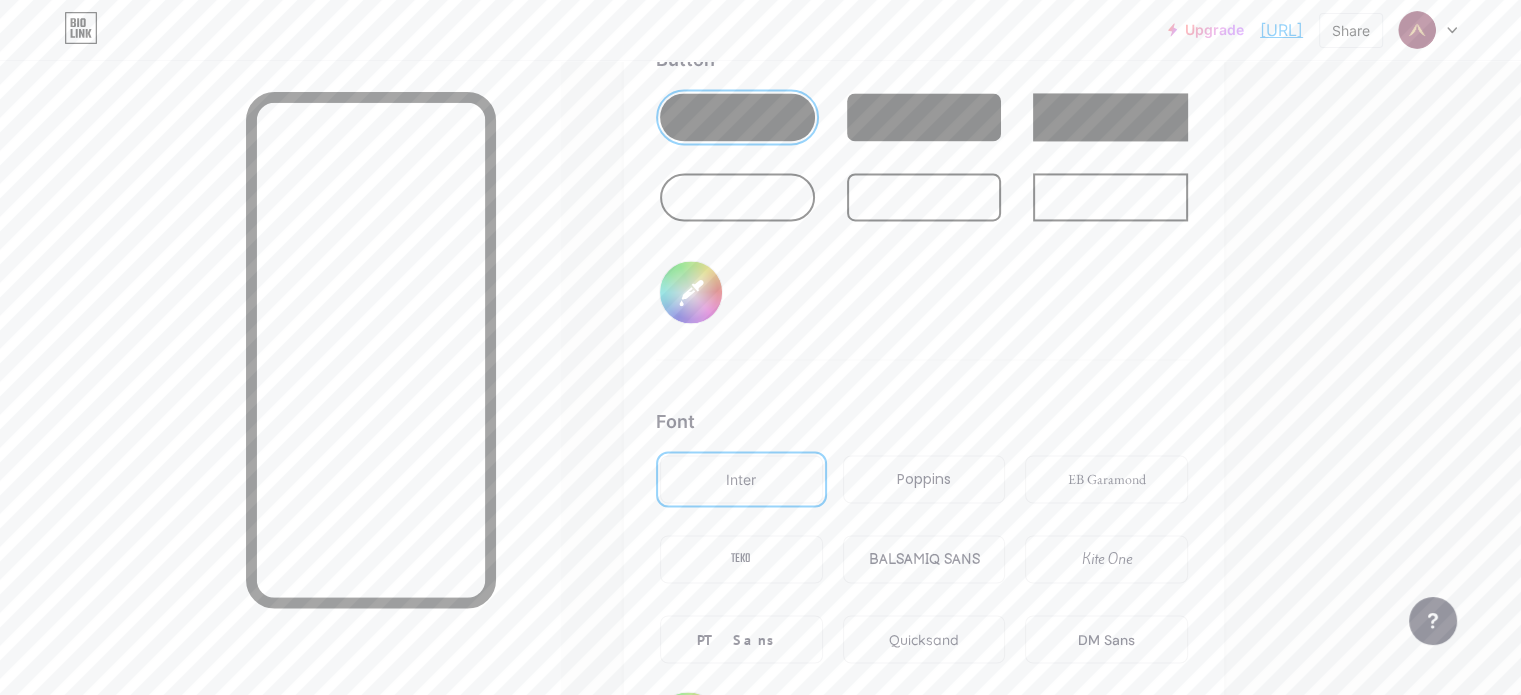 scroll, scrollTop: 3148, scrollLeft: 0, axis: vertical 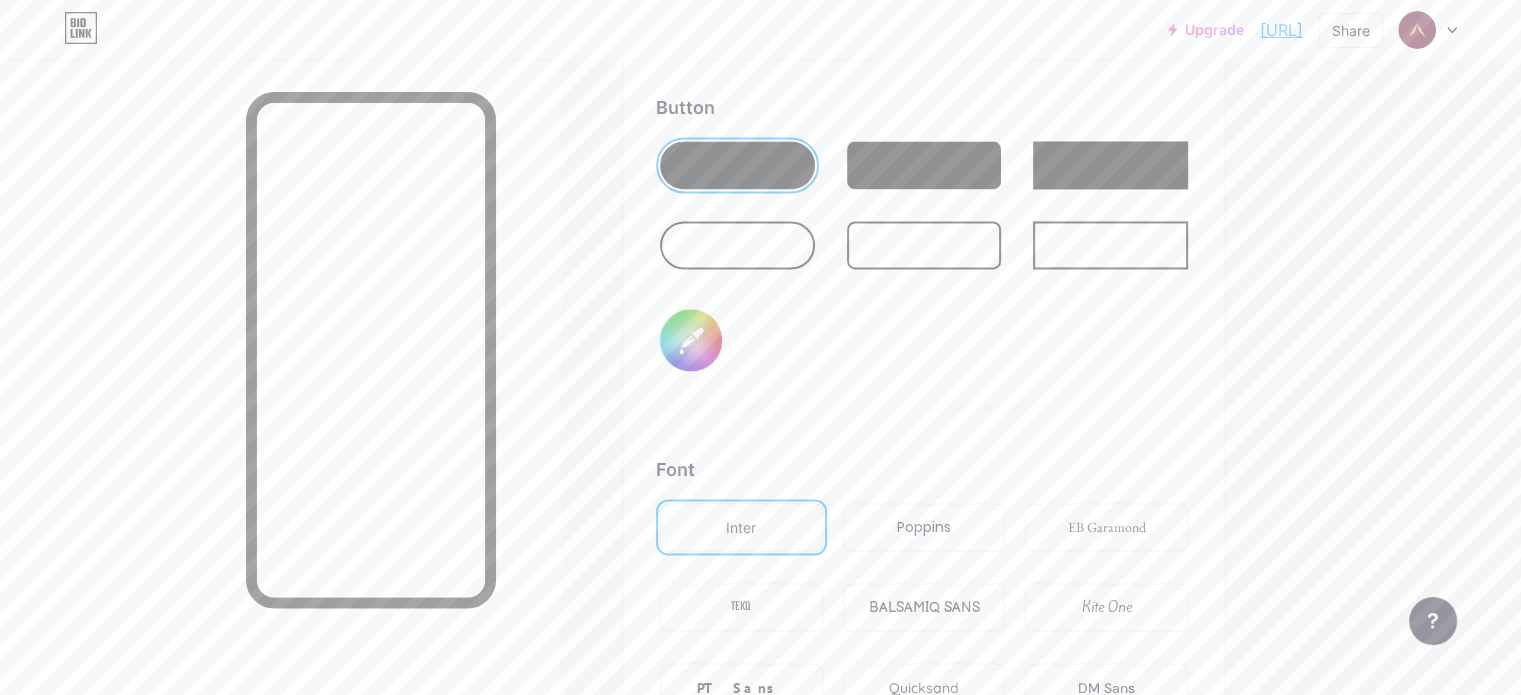 click at bounding box center [924, 165] 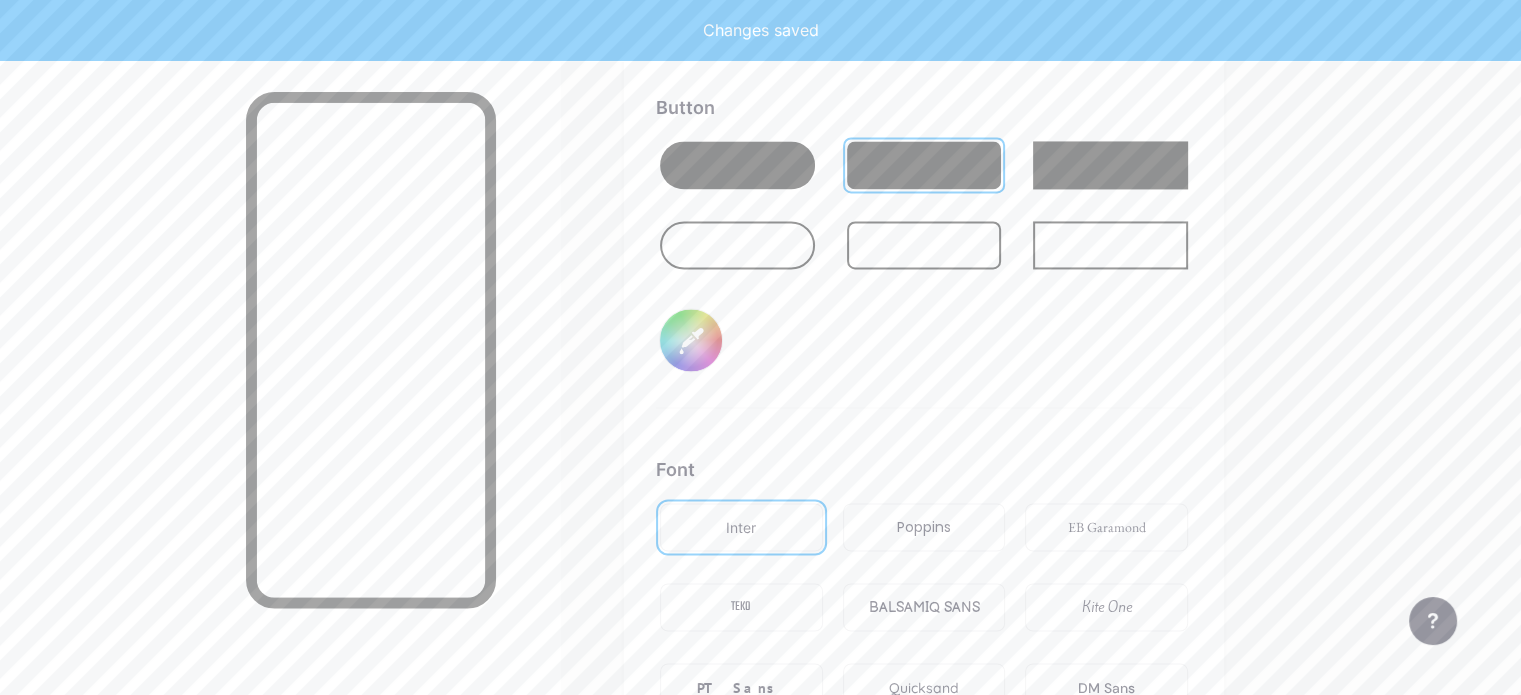 click at bounding box center [737, 165] 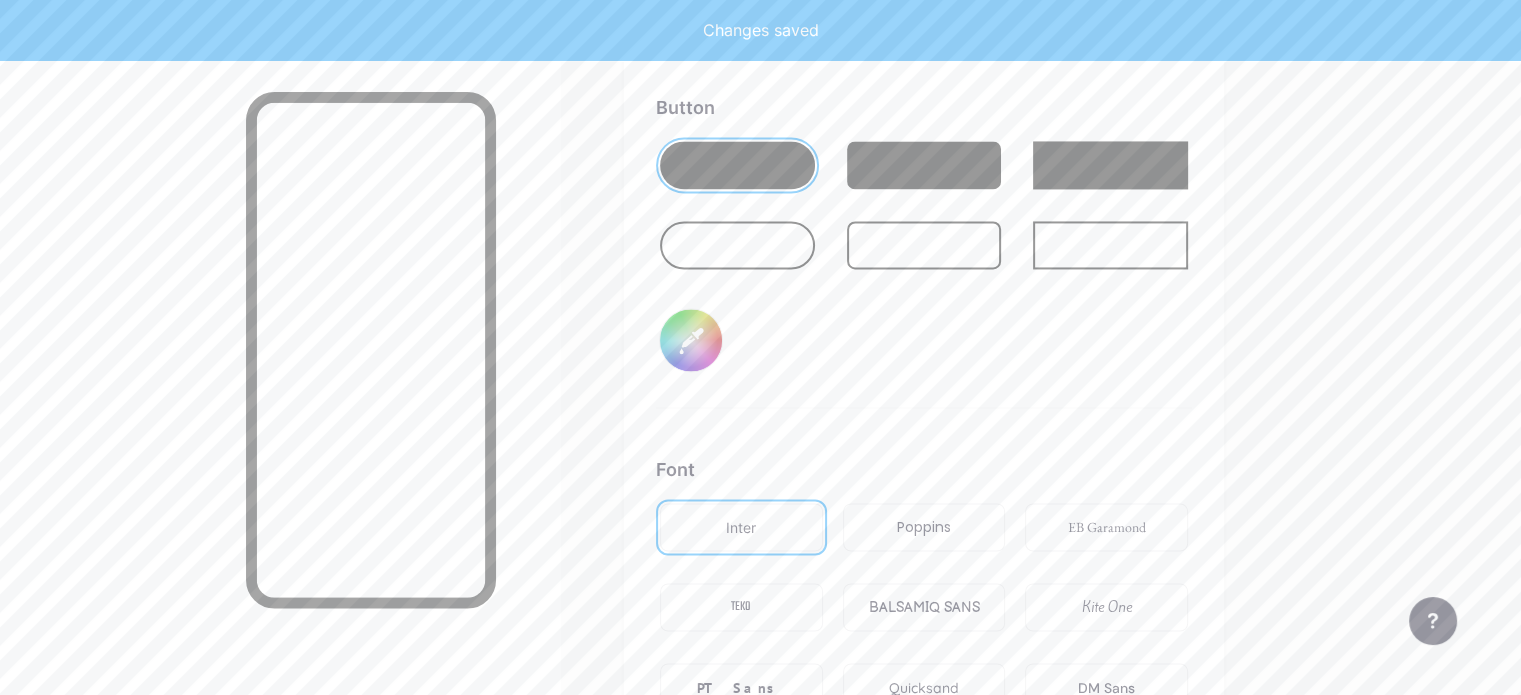 click at bounding box center (924, 165) 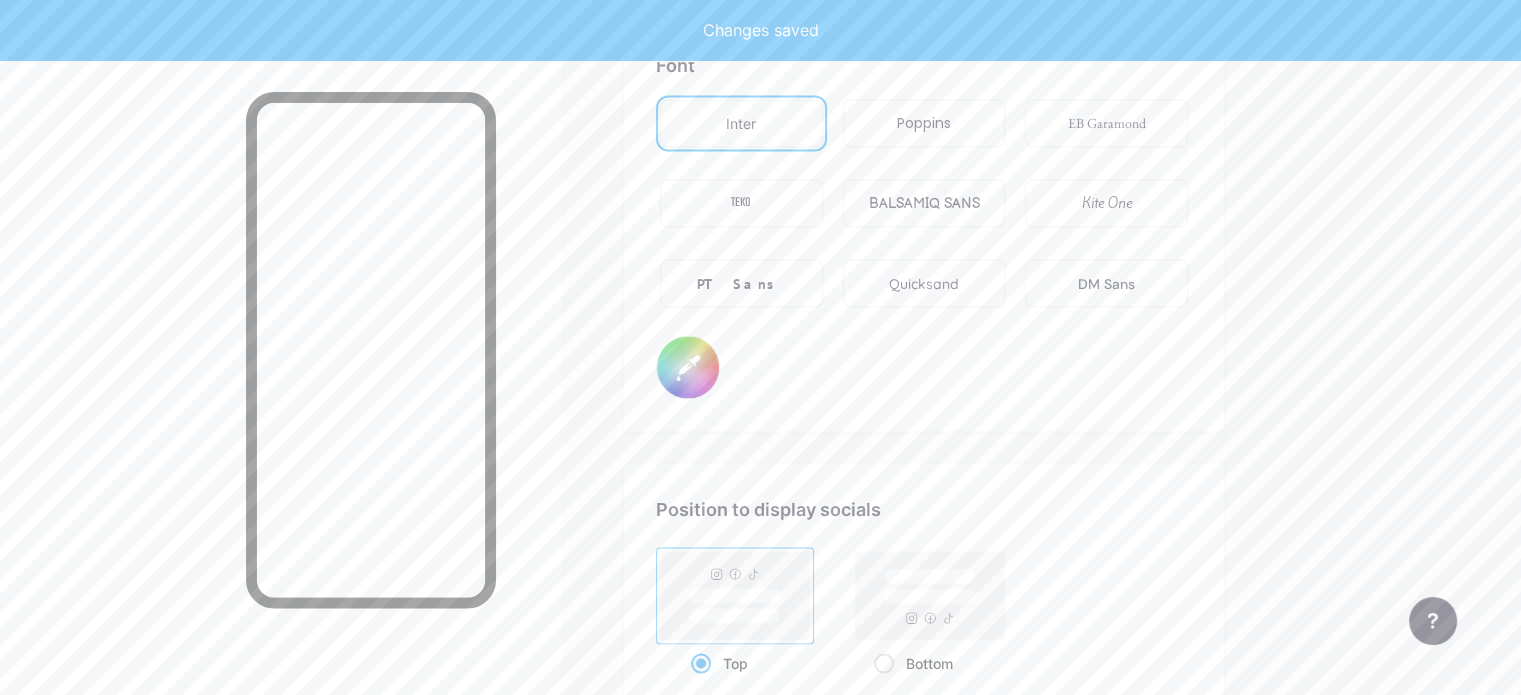 type on "[COLOR]" 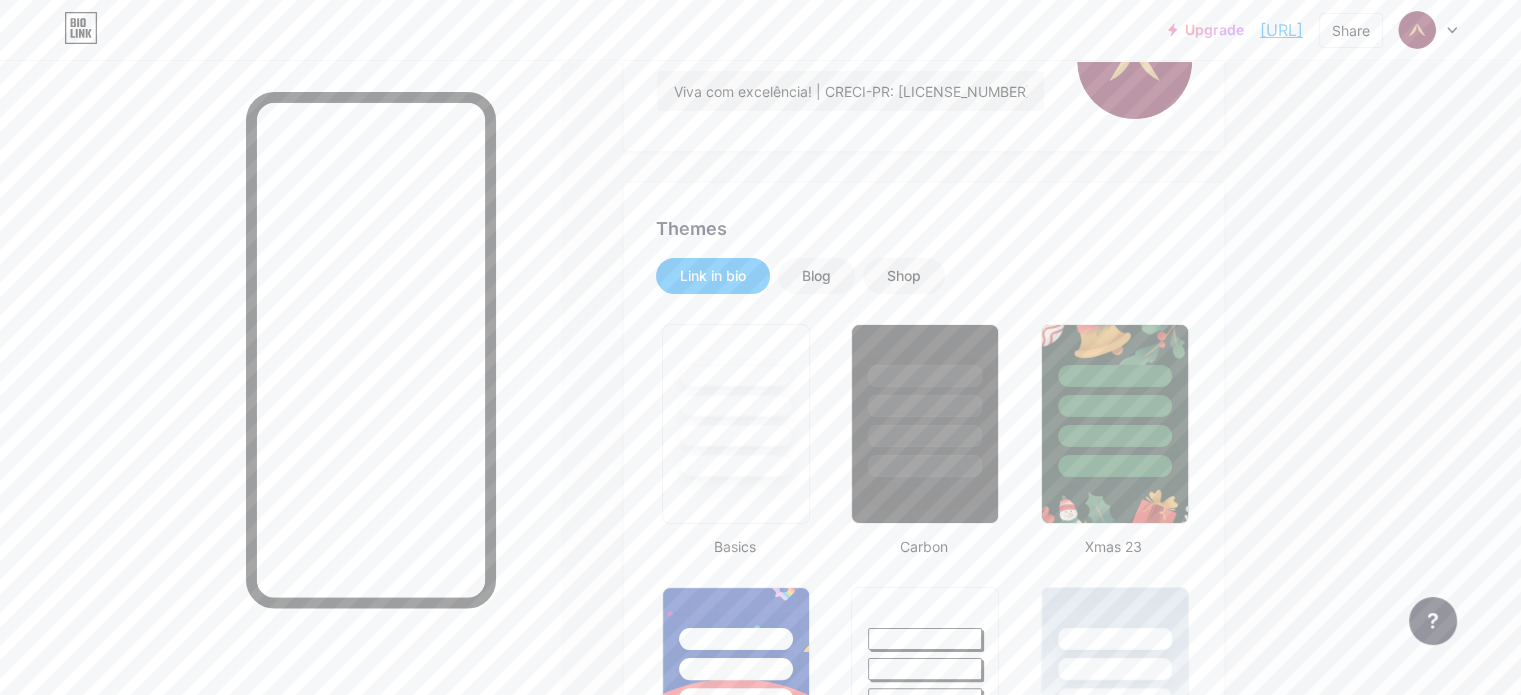 scroll, scrollTop: 0, scrollLeft: 0, axis: both 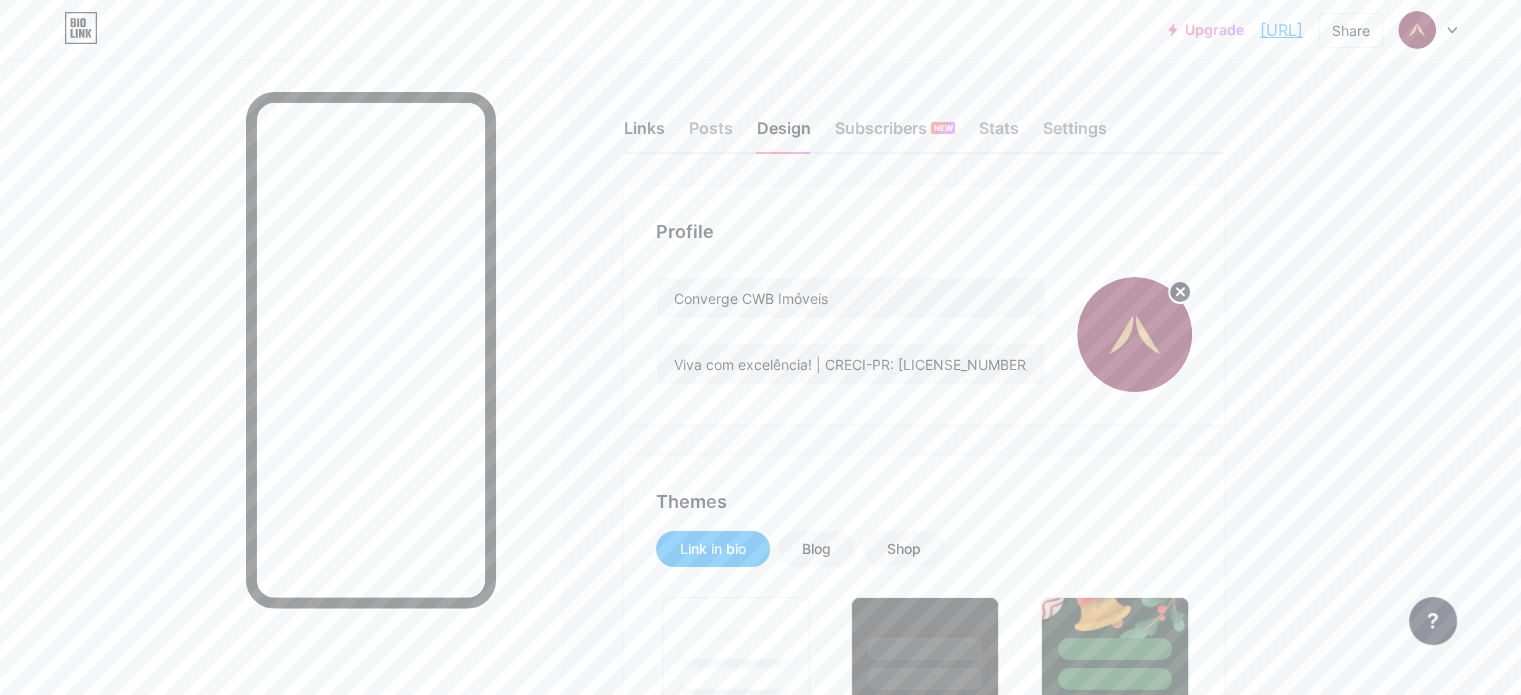click on "Links" at bounding box center [644, 134] 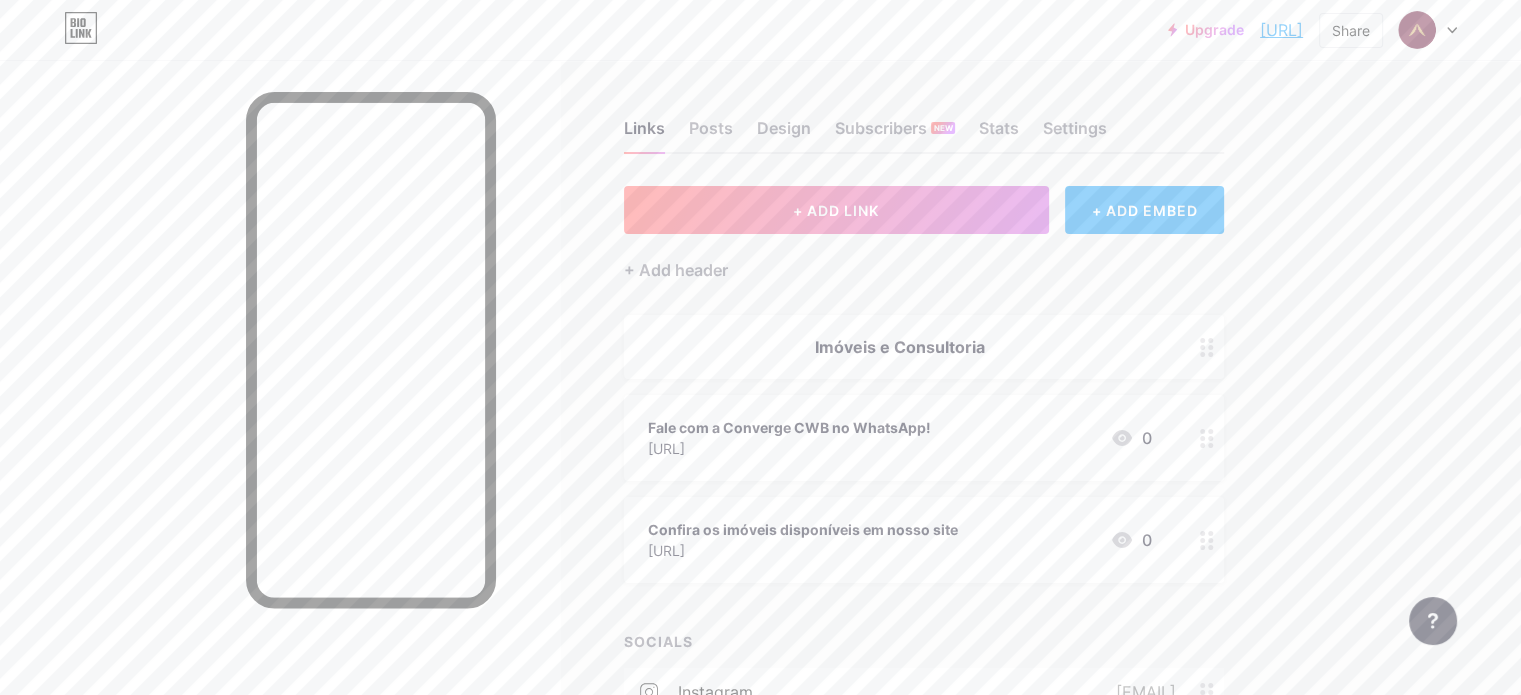 click 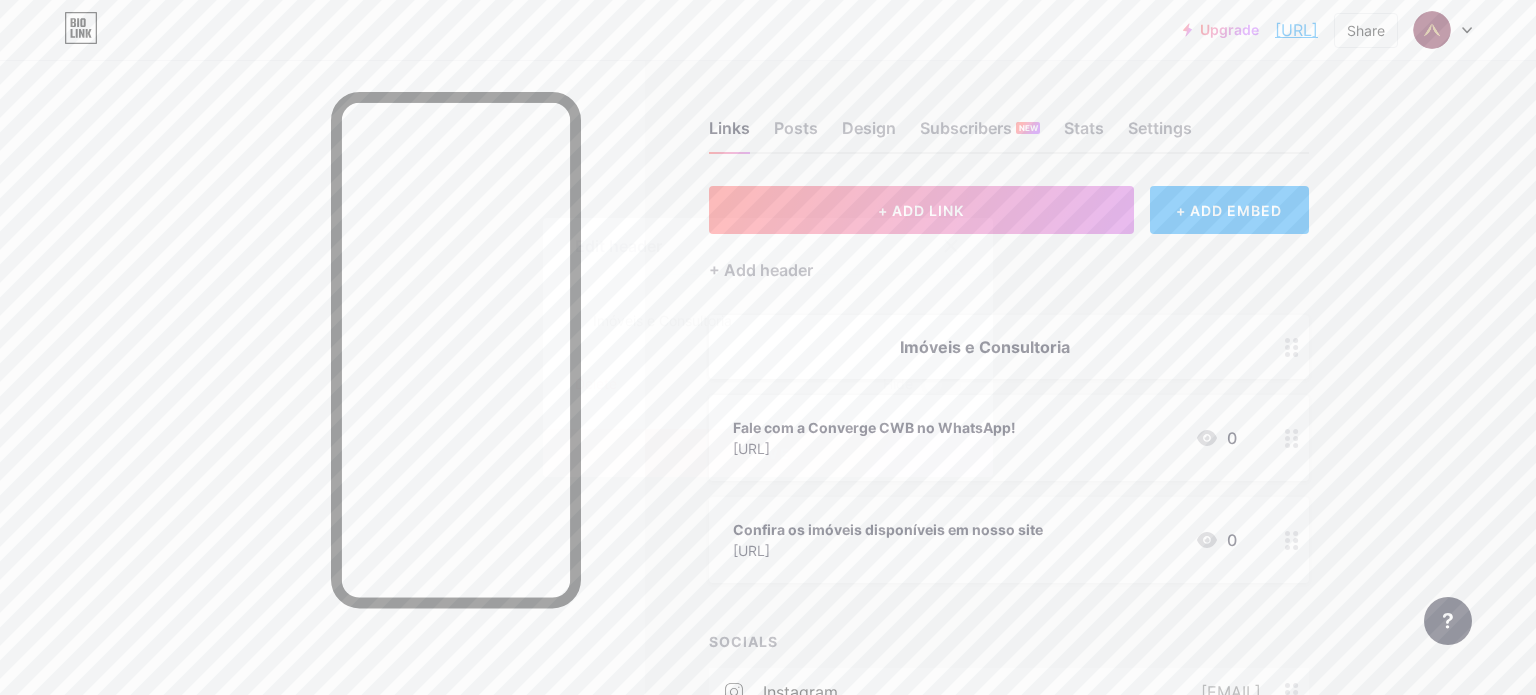 click on "Delete" at bounding box center [596, 385] 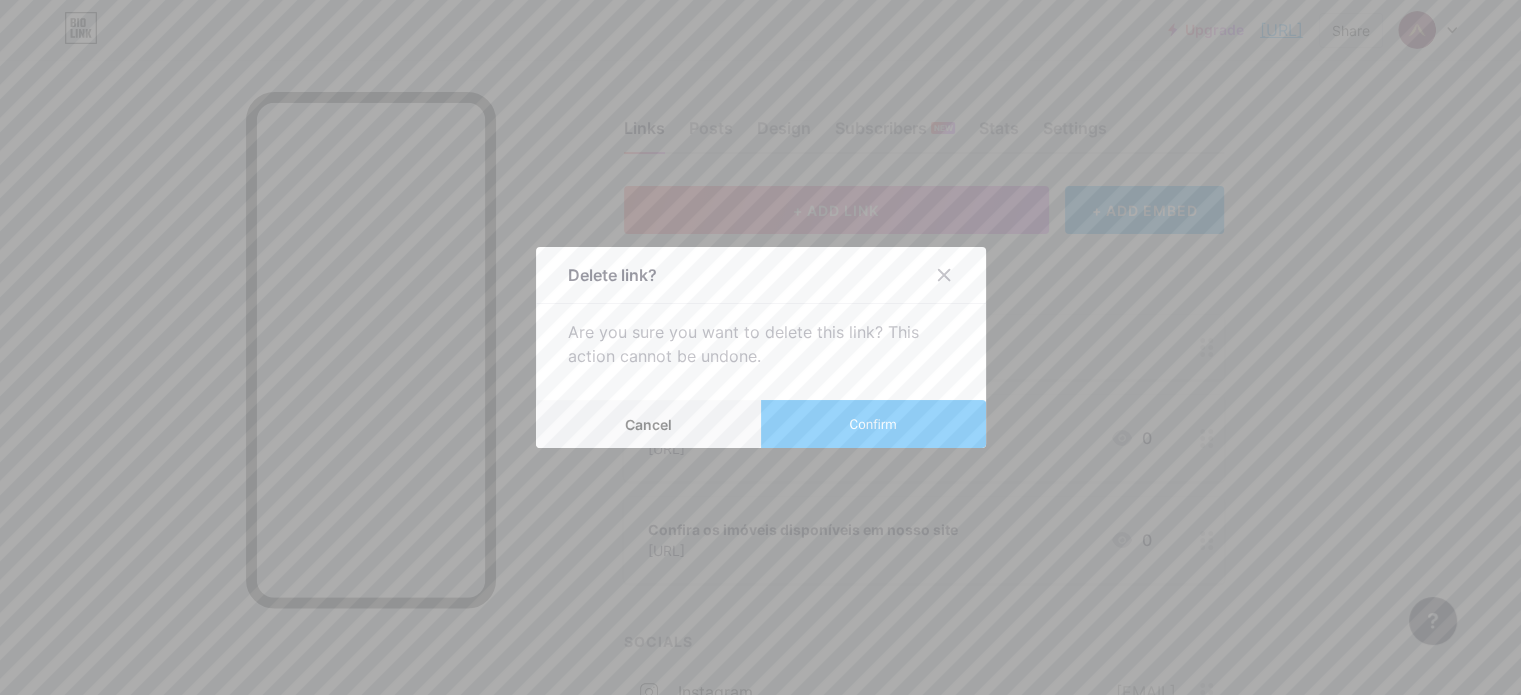 click on "Confirm" at bounding box center (873, 424) 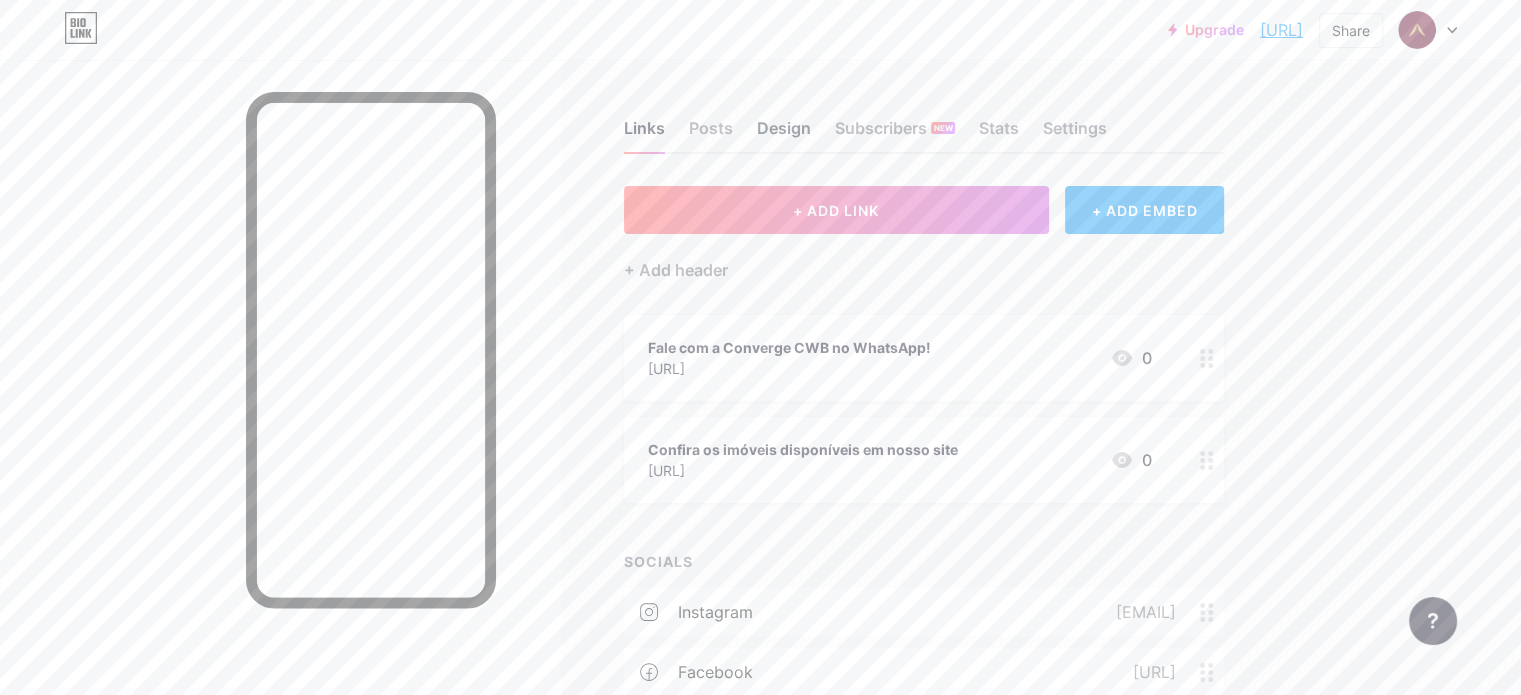 click on "Design" at bounding box center [784, 134] 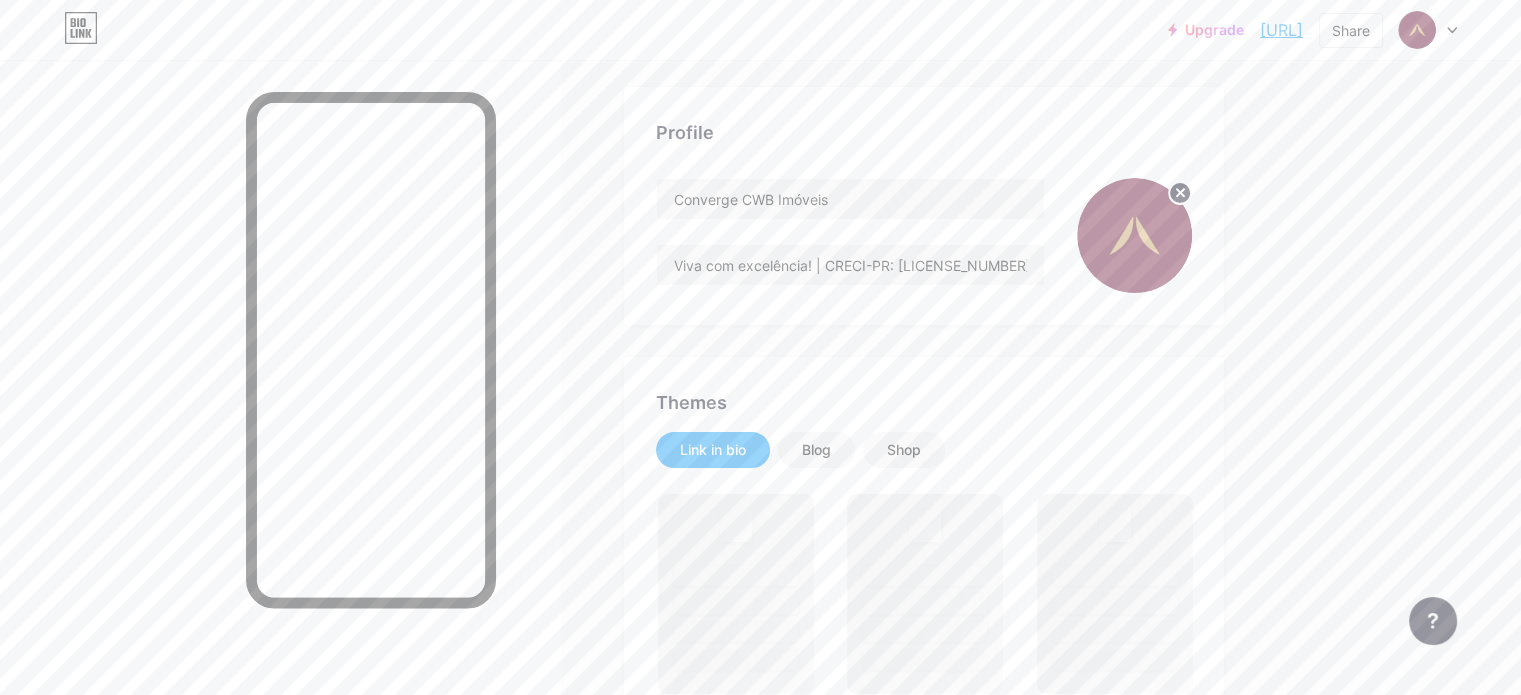 scroll, scrollTop: 300, scrollLeft: 0, axis: vertical 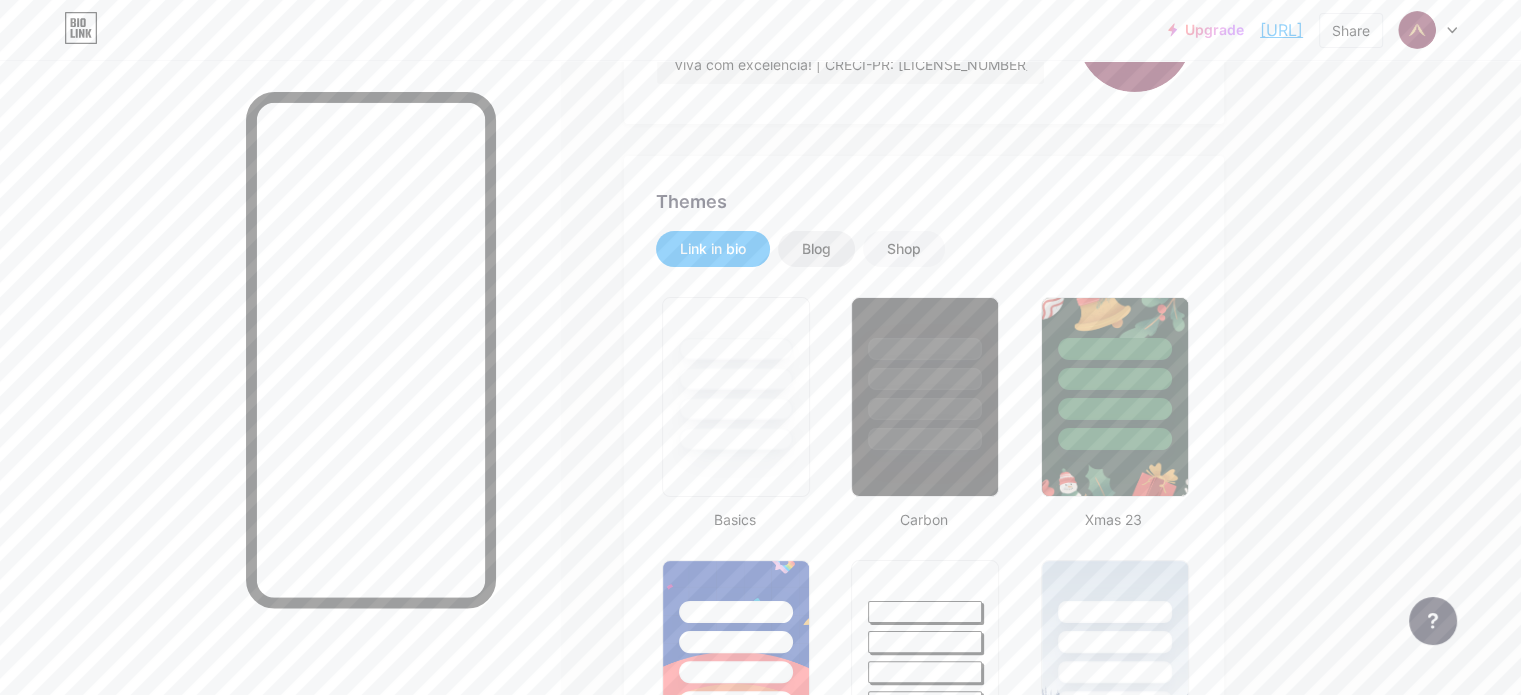 type on "[COLOR]" 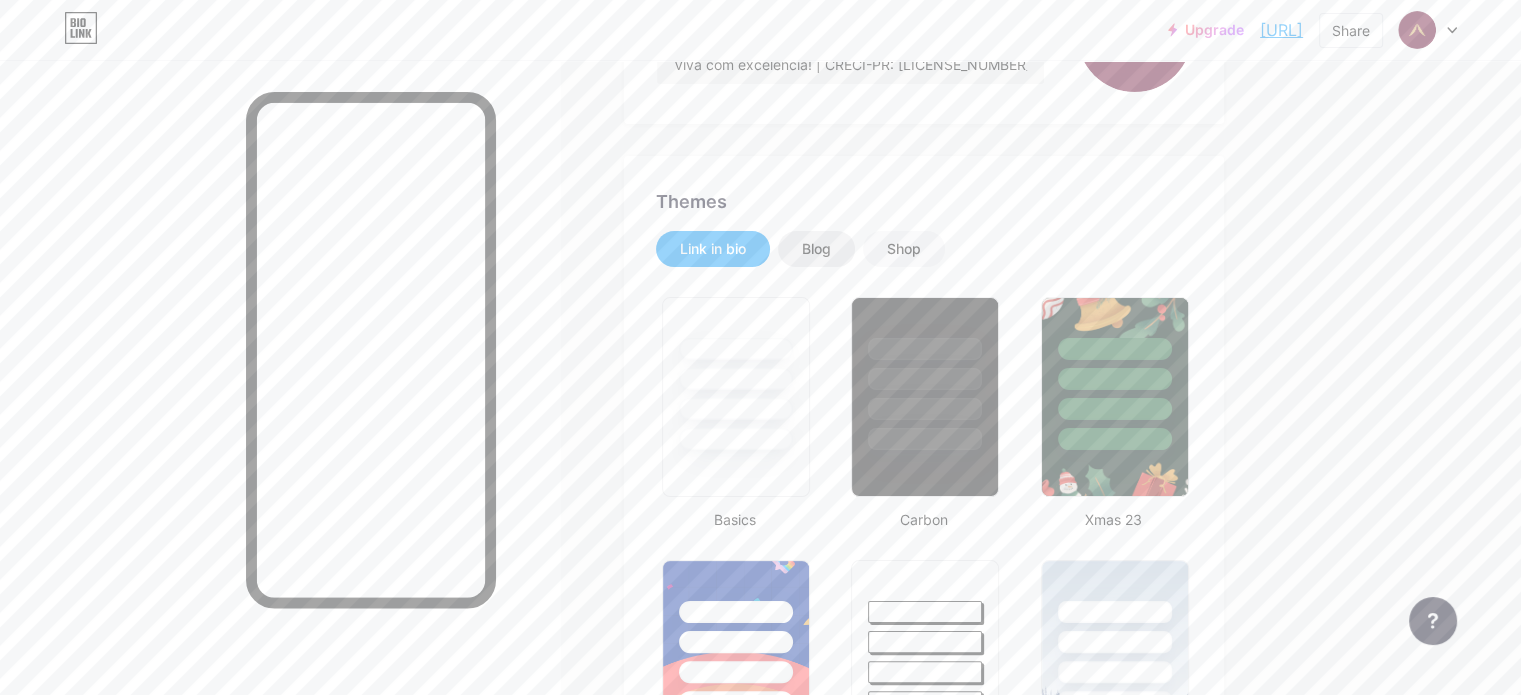 type on "[COLOR]" 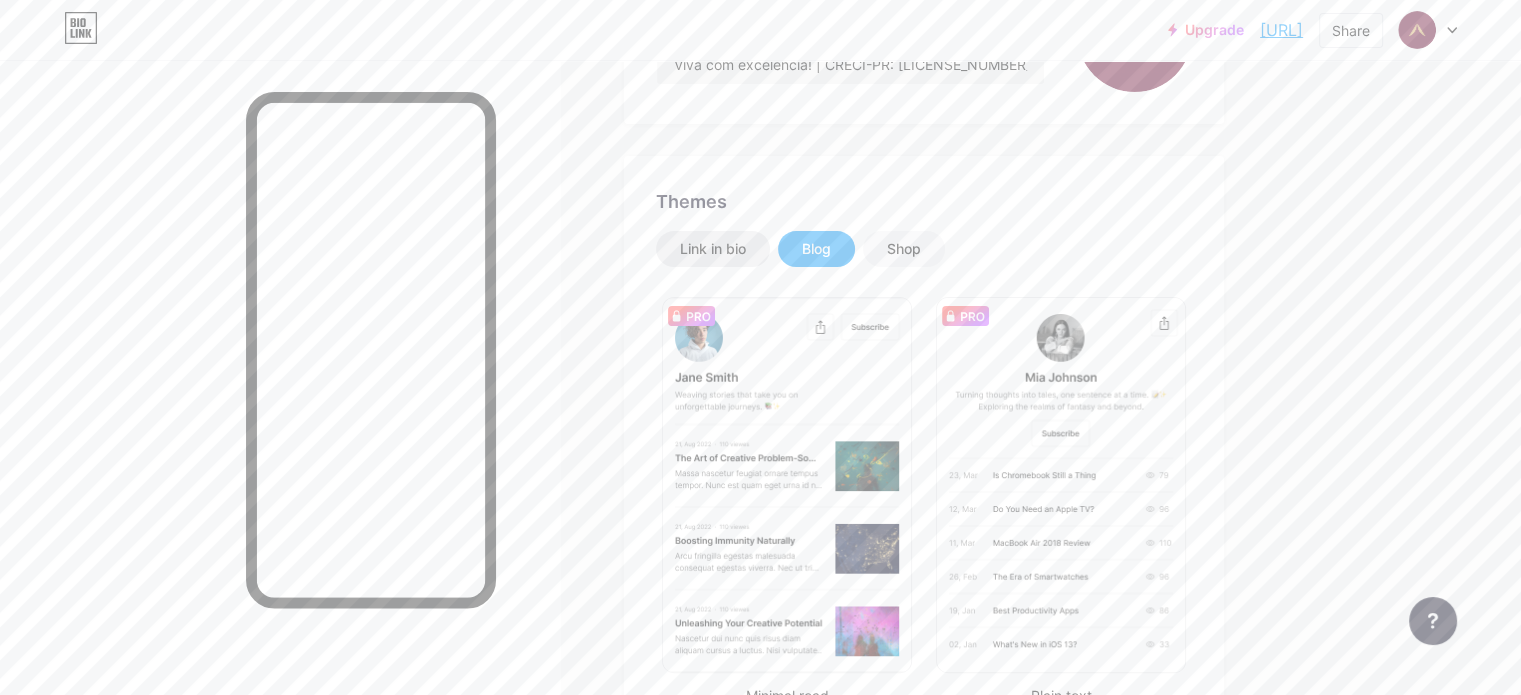 click on "Link in bio" at bounding box center (713, 249) 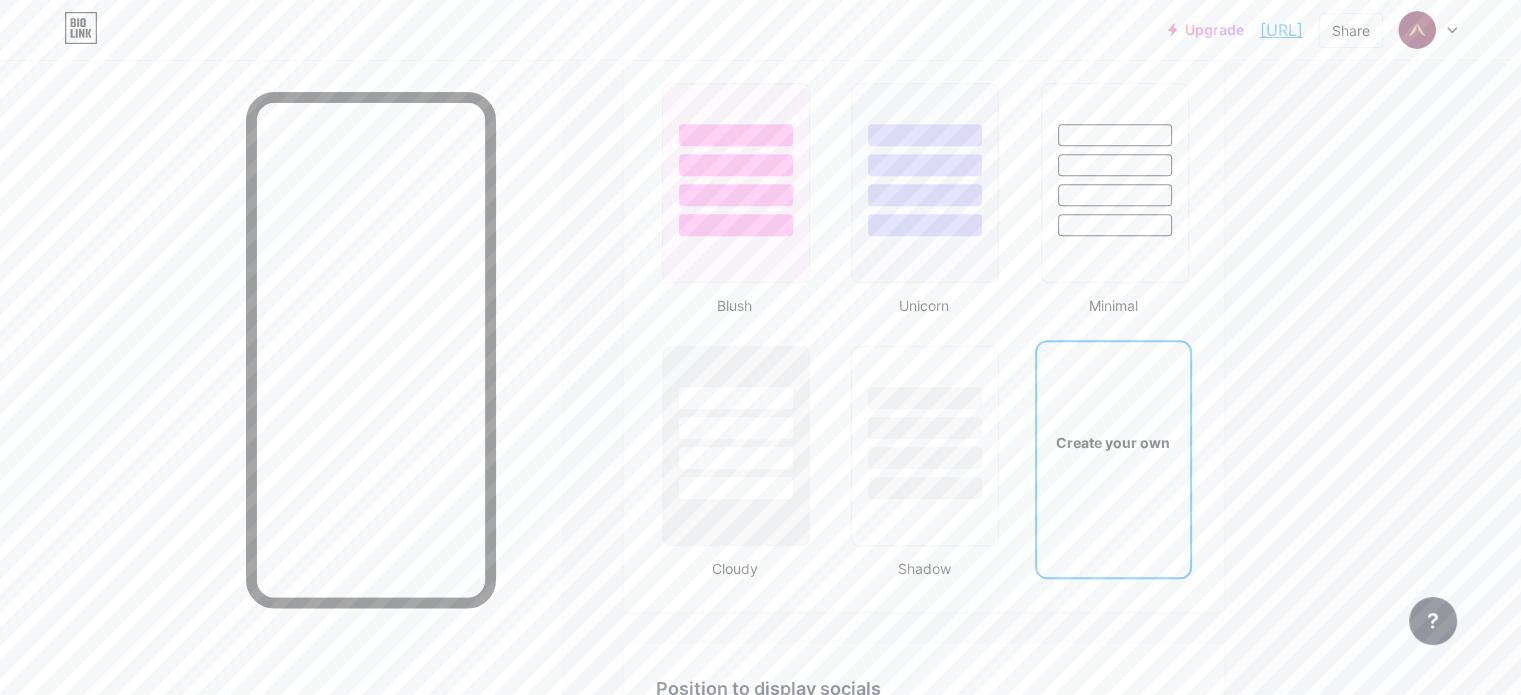 scroll, scrollTop: 2094, scrollLeft: 0, axis: vertical 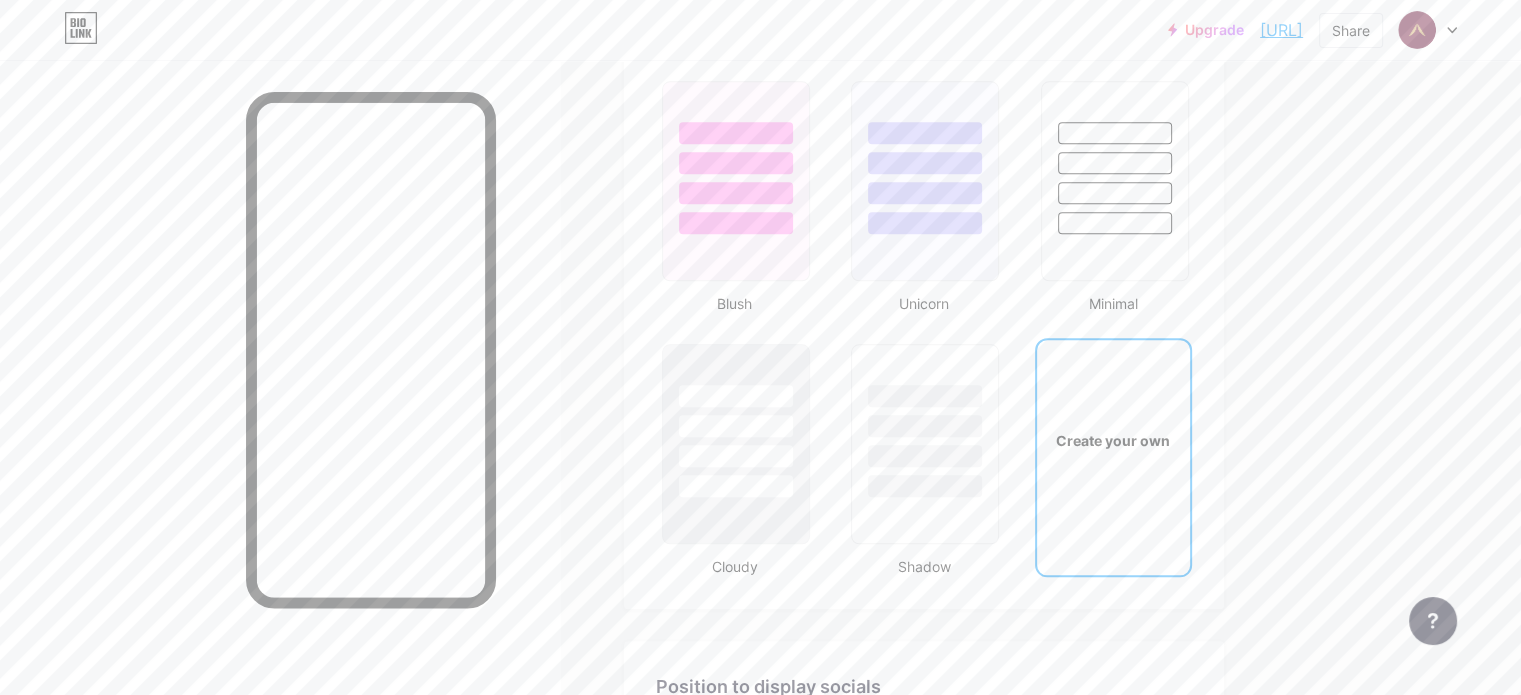 click on "Create your own" at bounding box center [1113, 440] 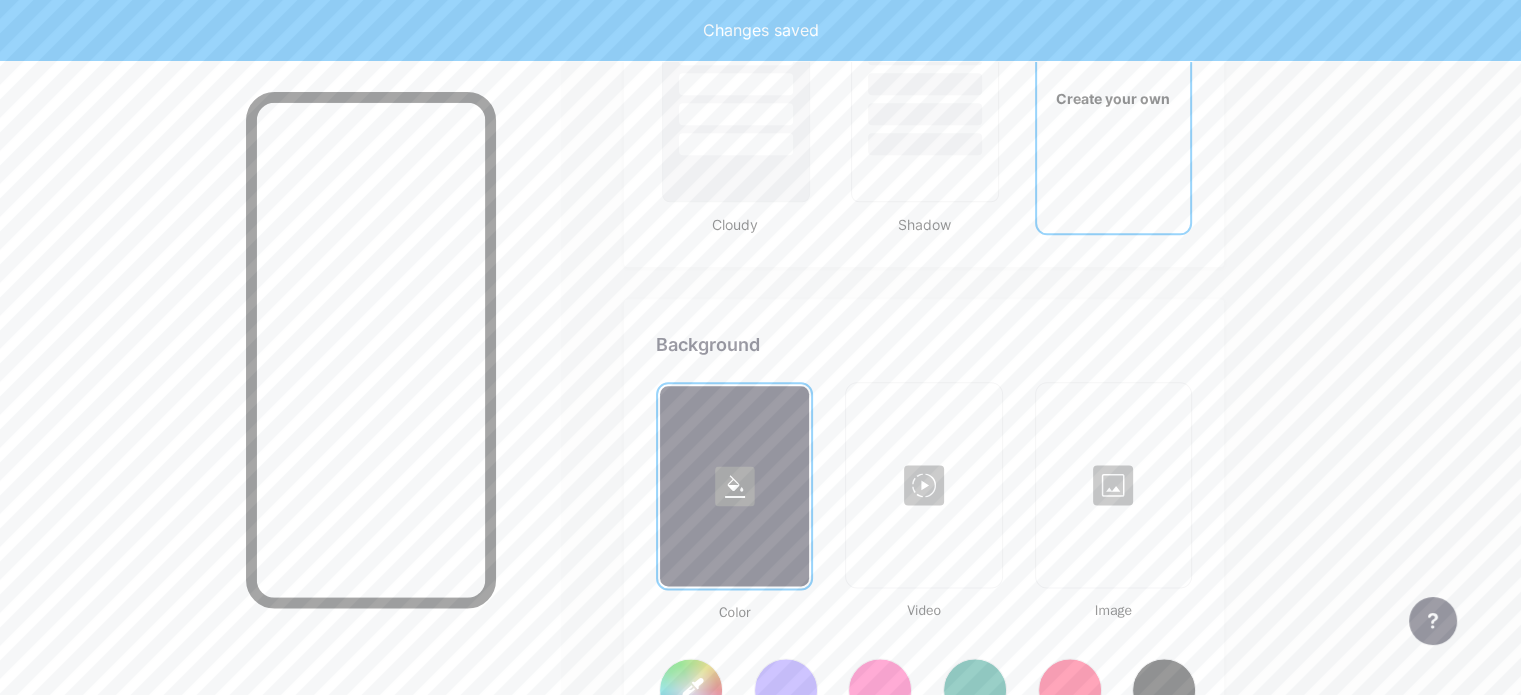 type on "#ffffff" 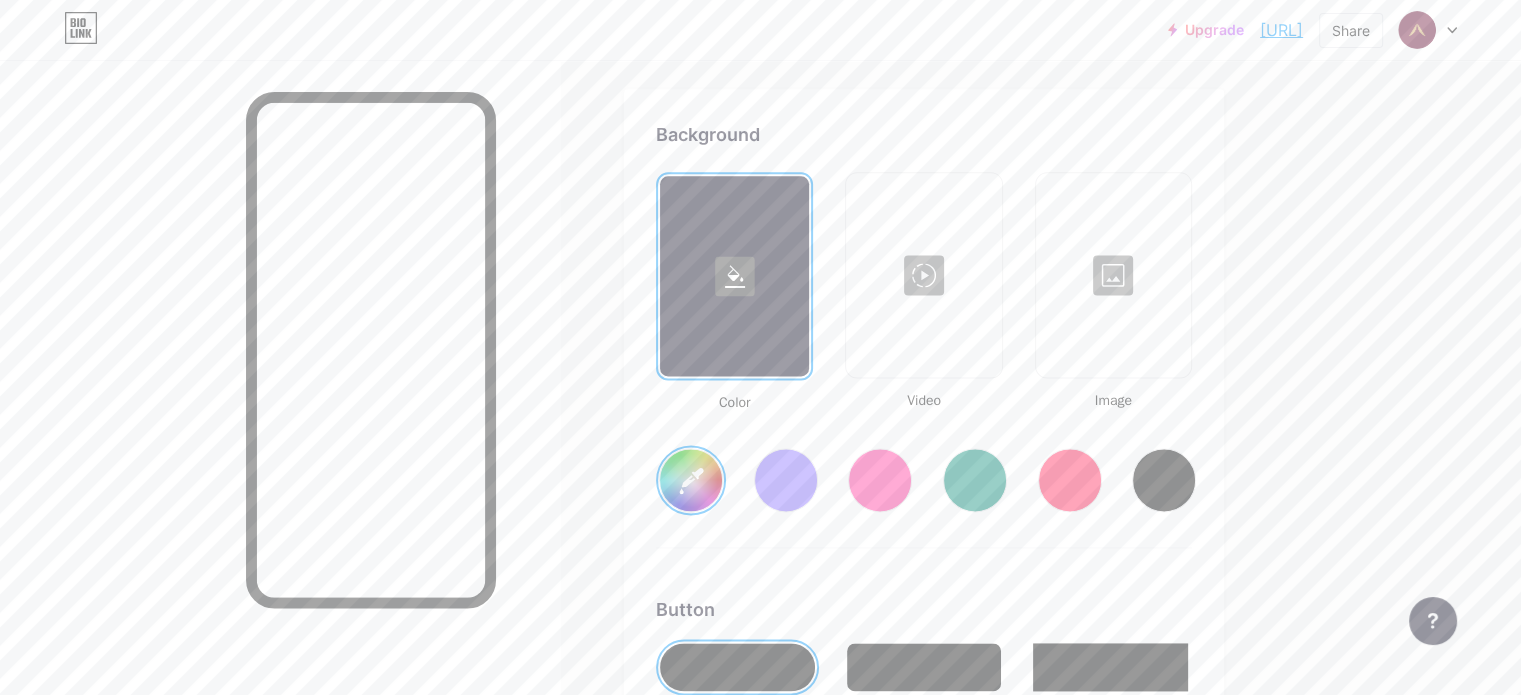 scroll, scrollTop: 2648, scrollLeft: 0, axis: vertical 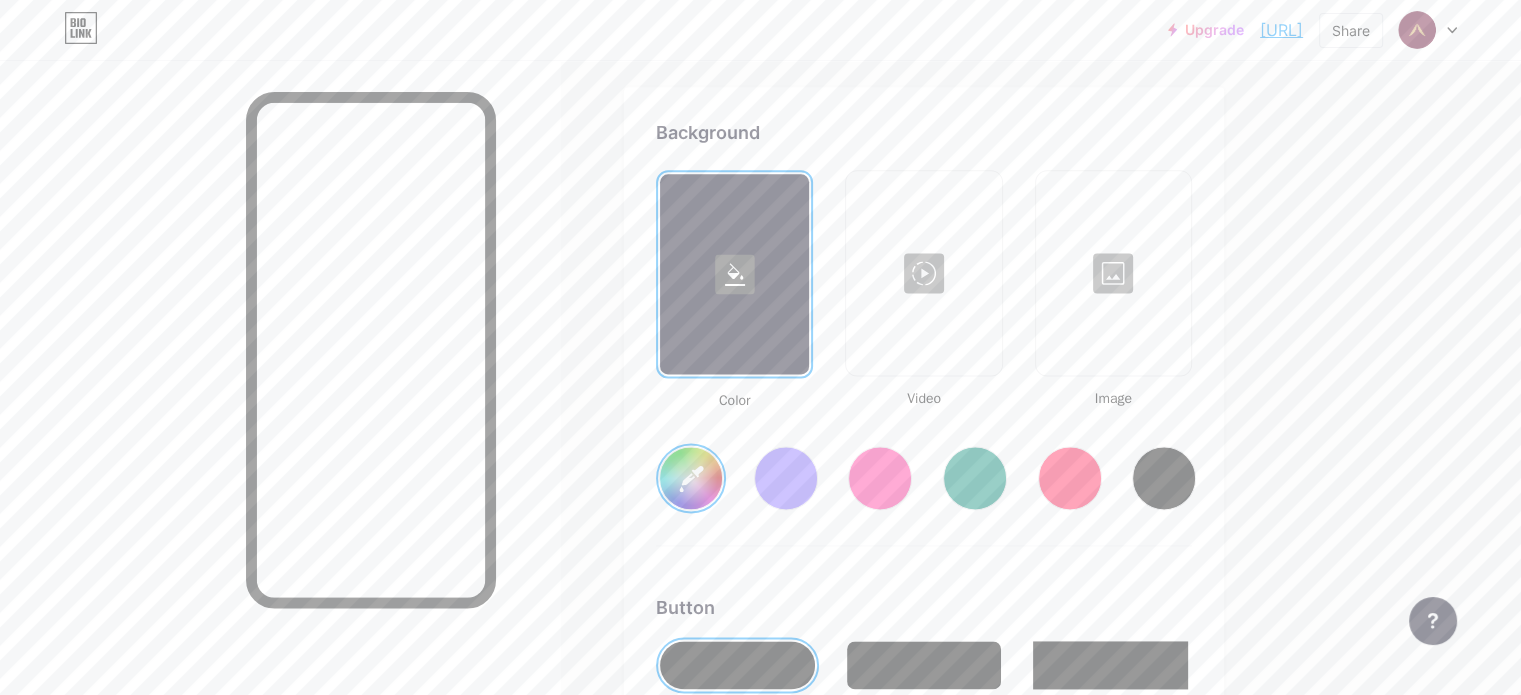 click on "#ffffff" at bounding box center (691, 478) 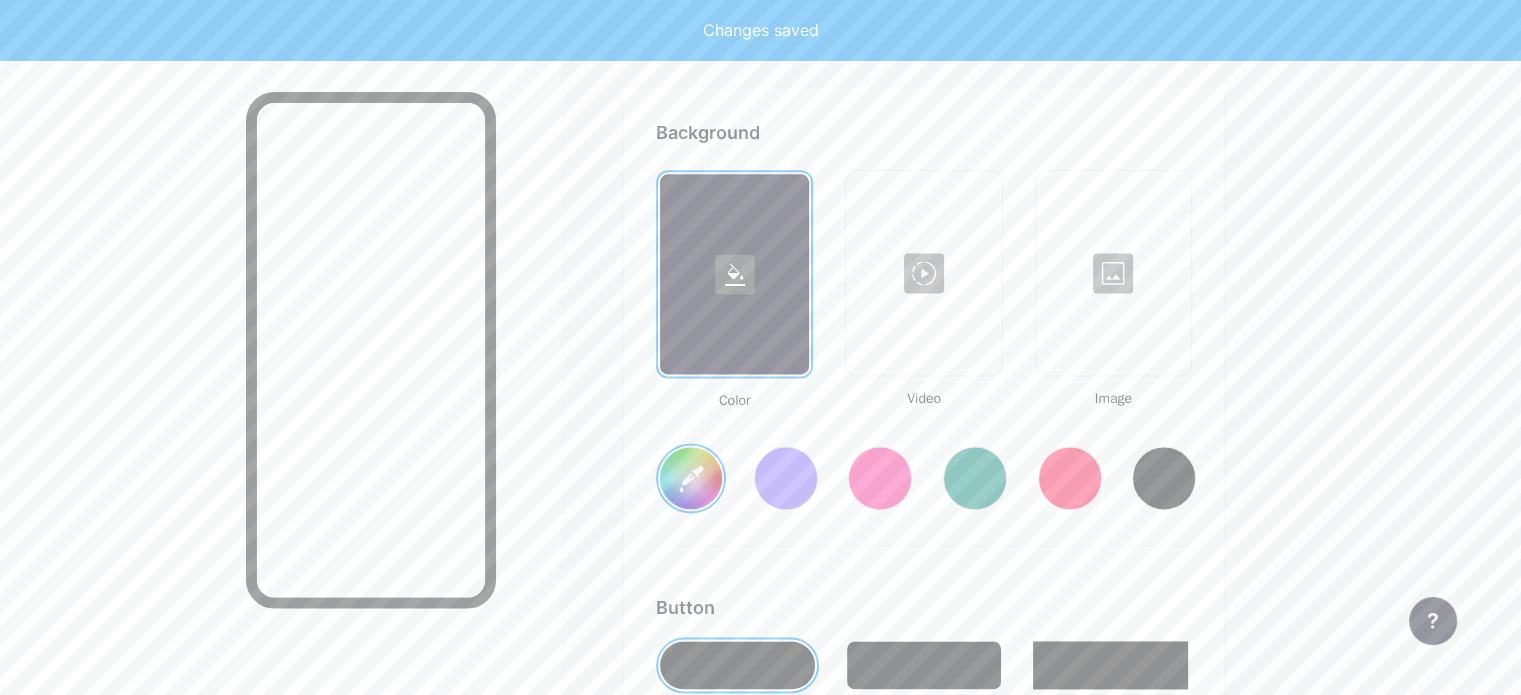 click on "Color Video Image [COLOR]" at bounding box center [924, 358] 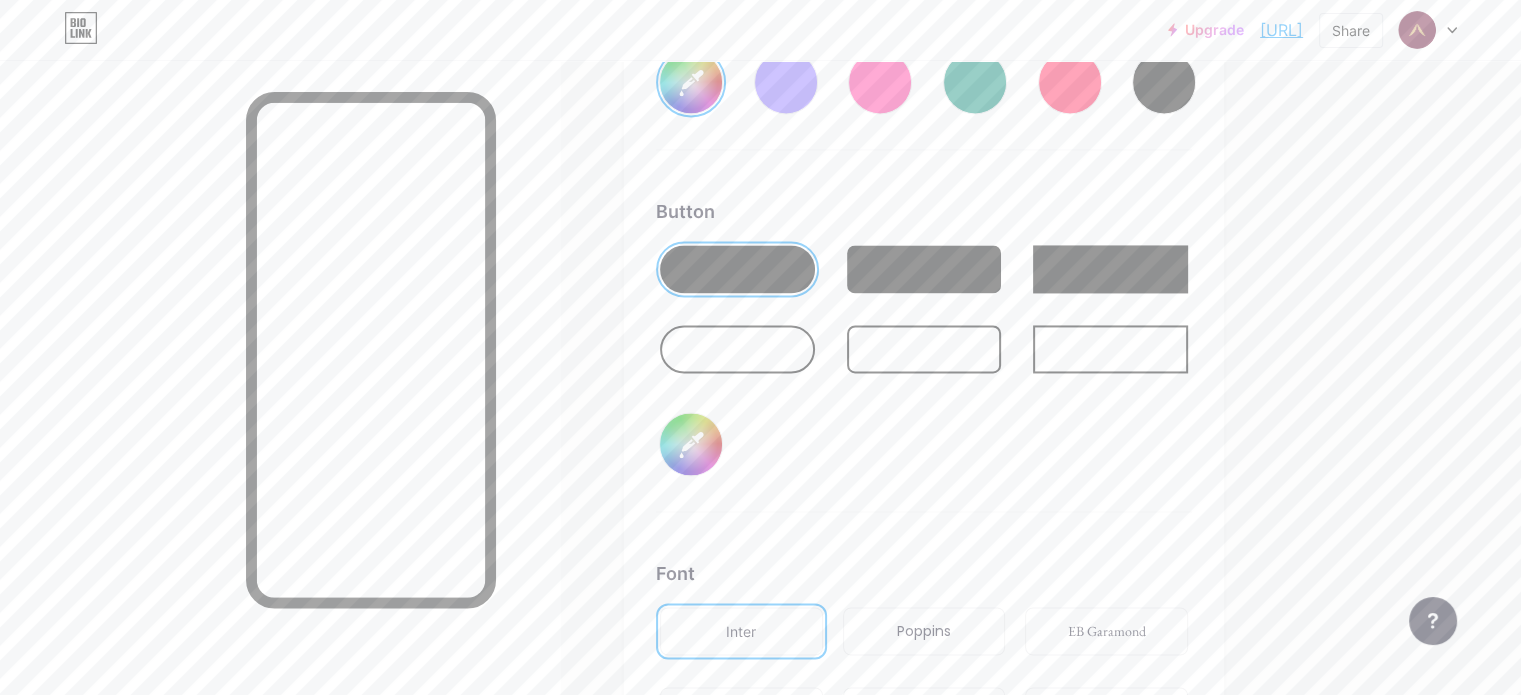 scroll, scrollTop: 3048, scrollLeft: 0, axis: vertical 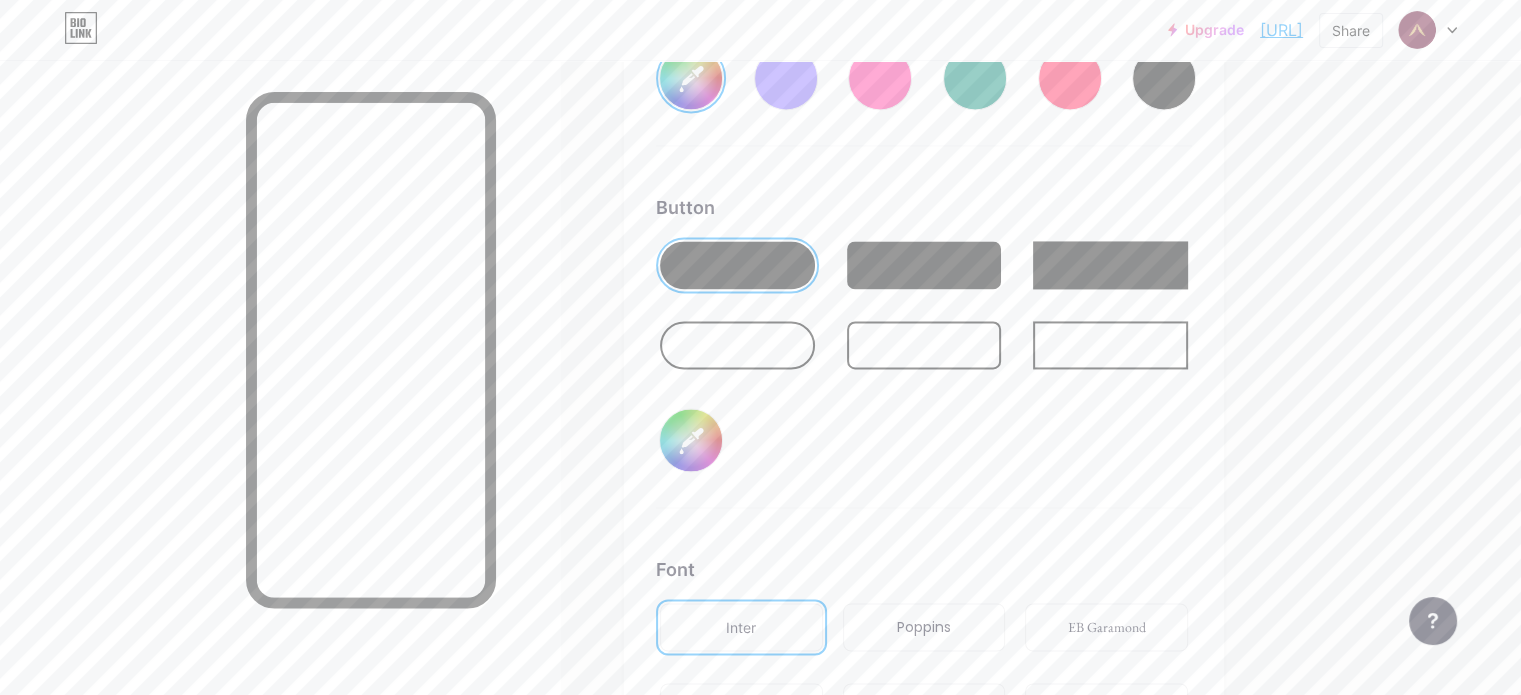 click on "#000000" at bounding box center [691, 440] 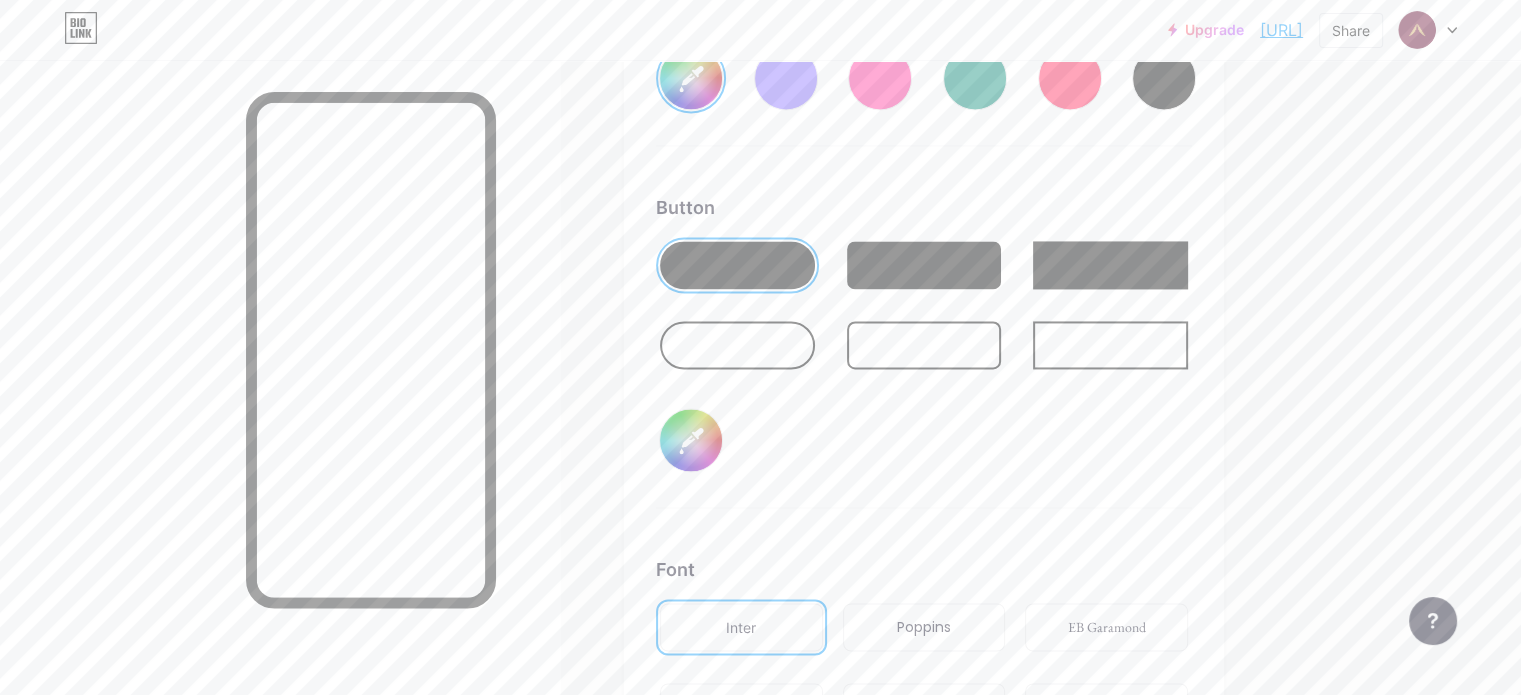 type on "[COLOR]" 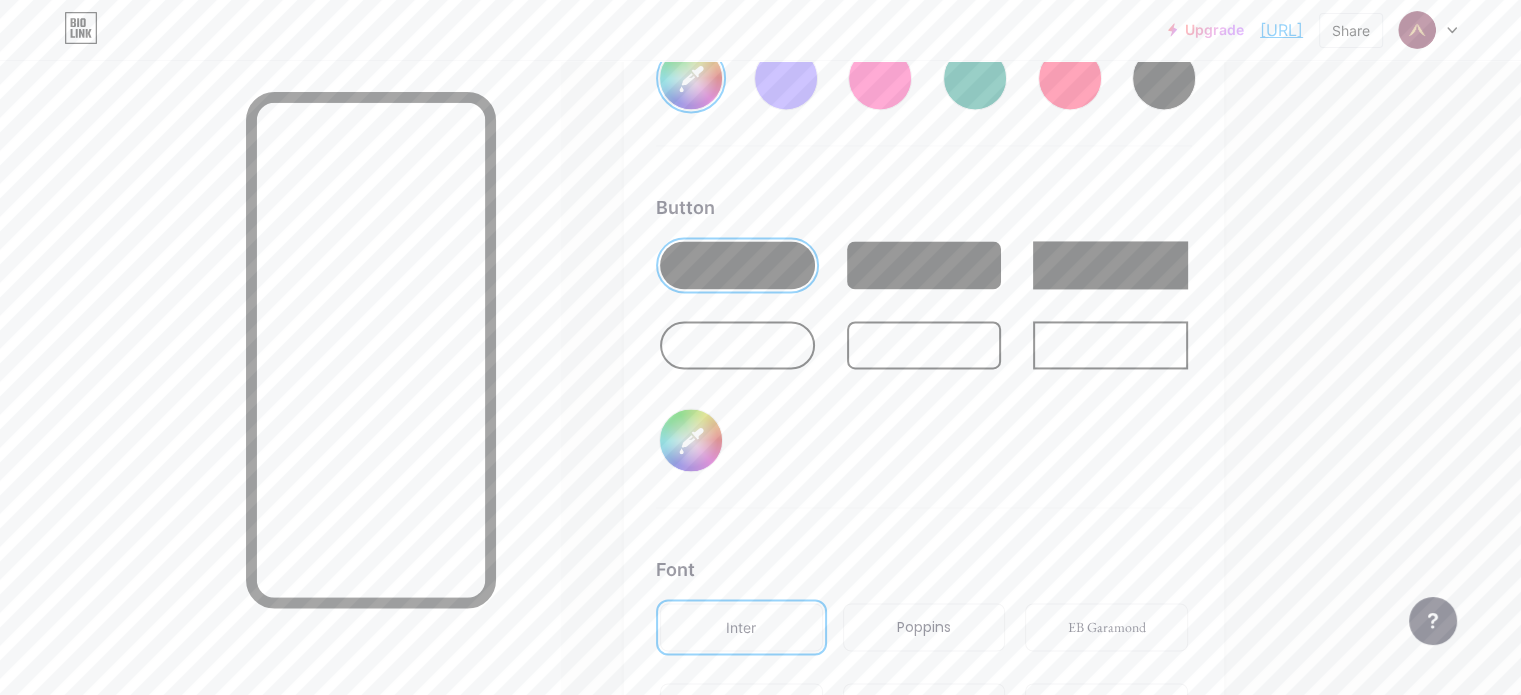 type on "[COLOR]" 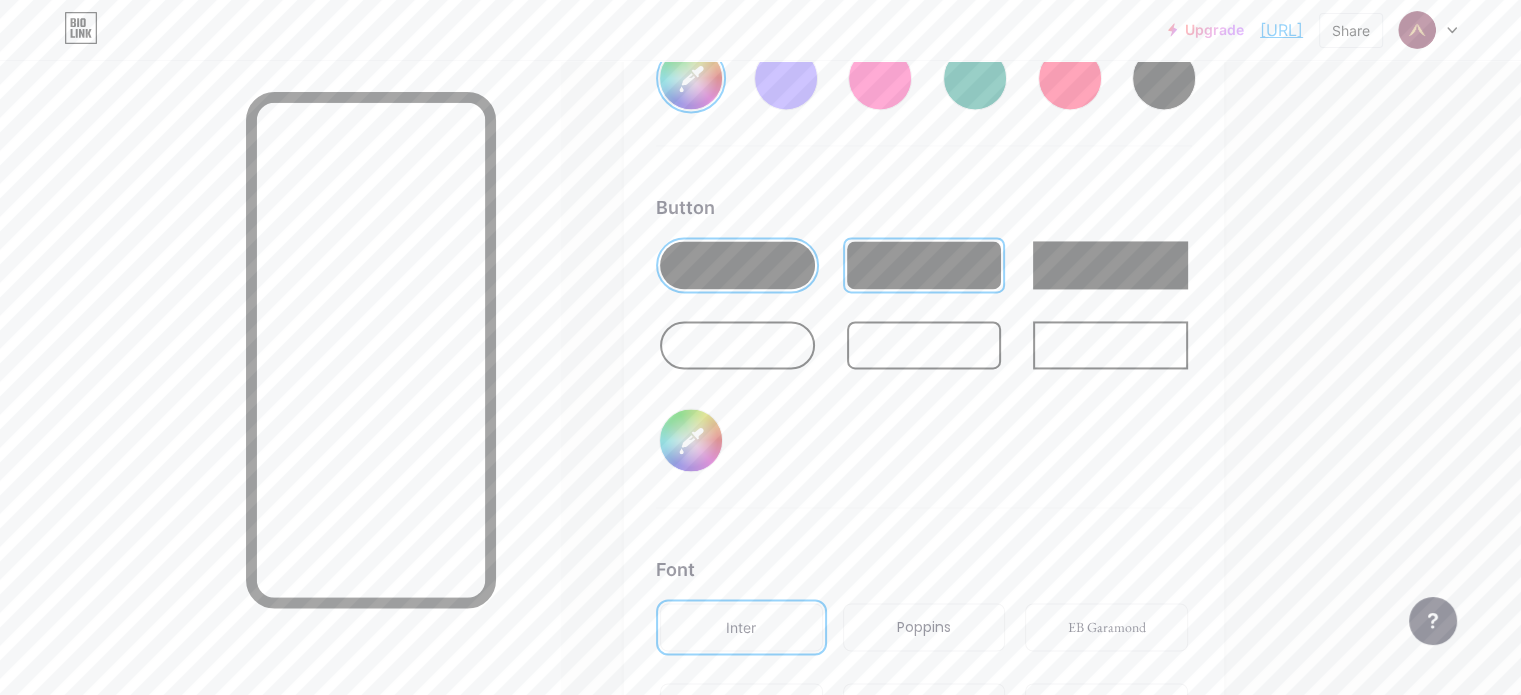 click at bounding box center (924, 265) 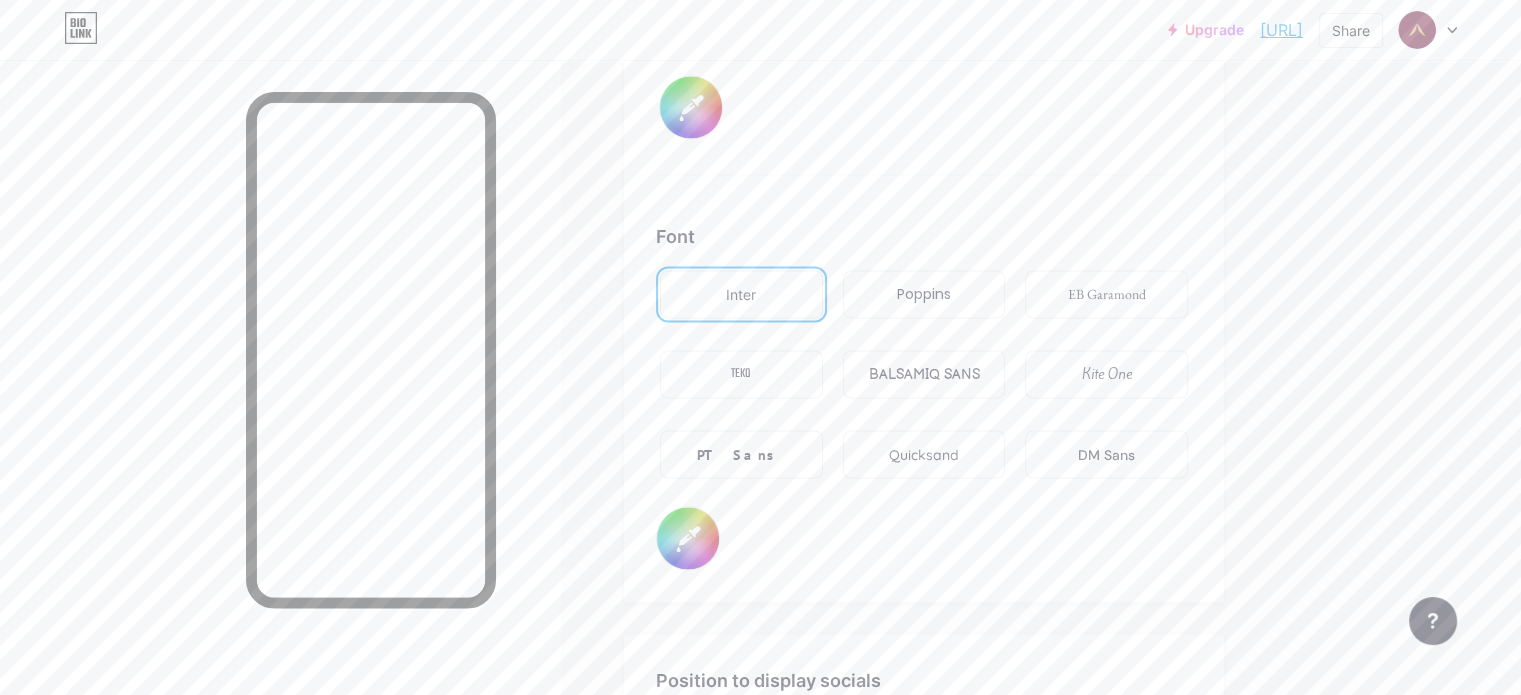 scroll, scrollTop: 3348, scrollLeft: 0, axis: vertical 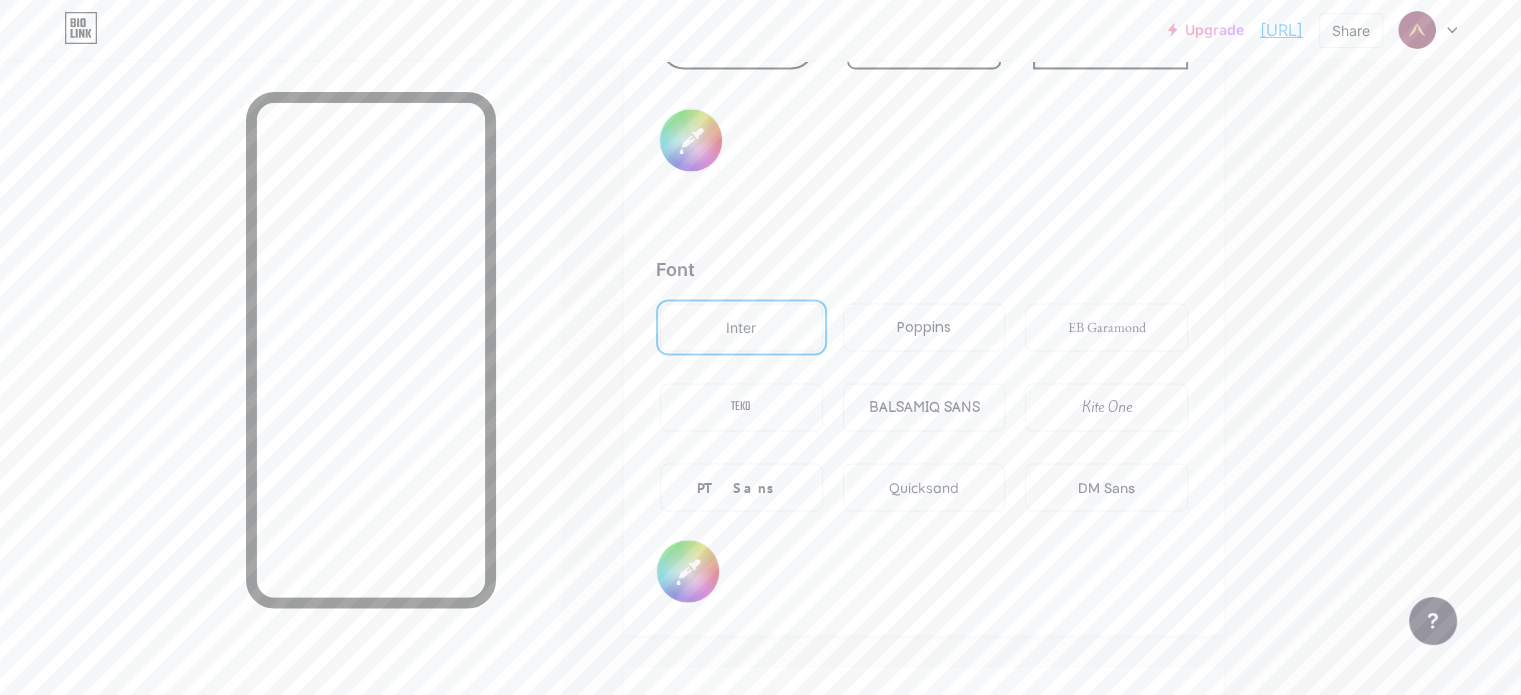 click on "#000000" at bounding box center [688, 571] 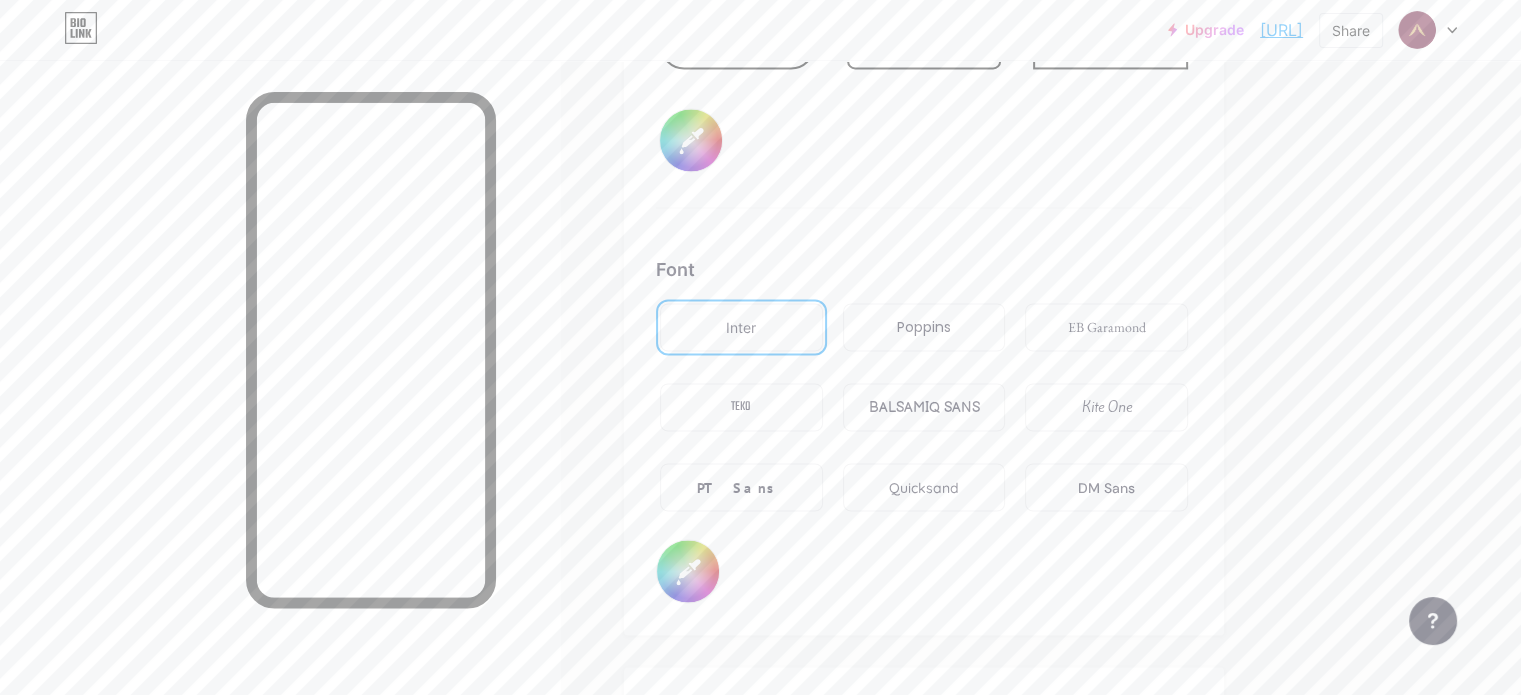 type on "[COLOR]" 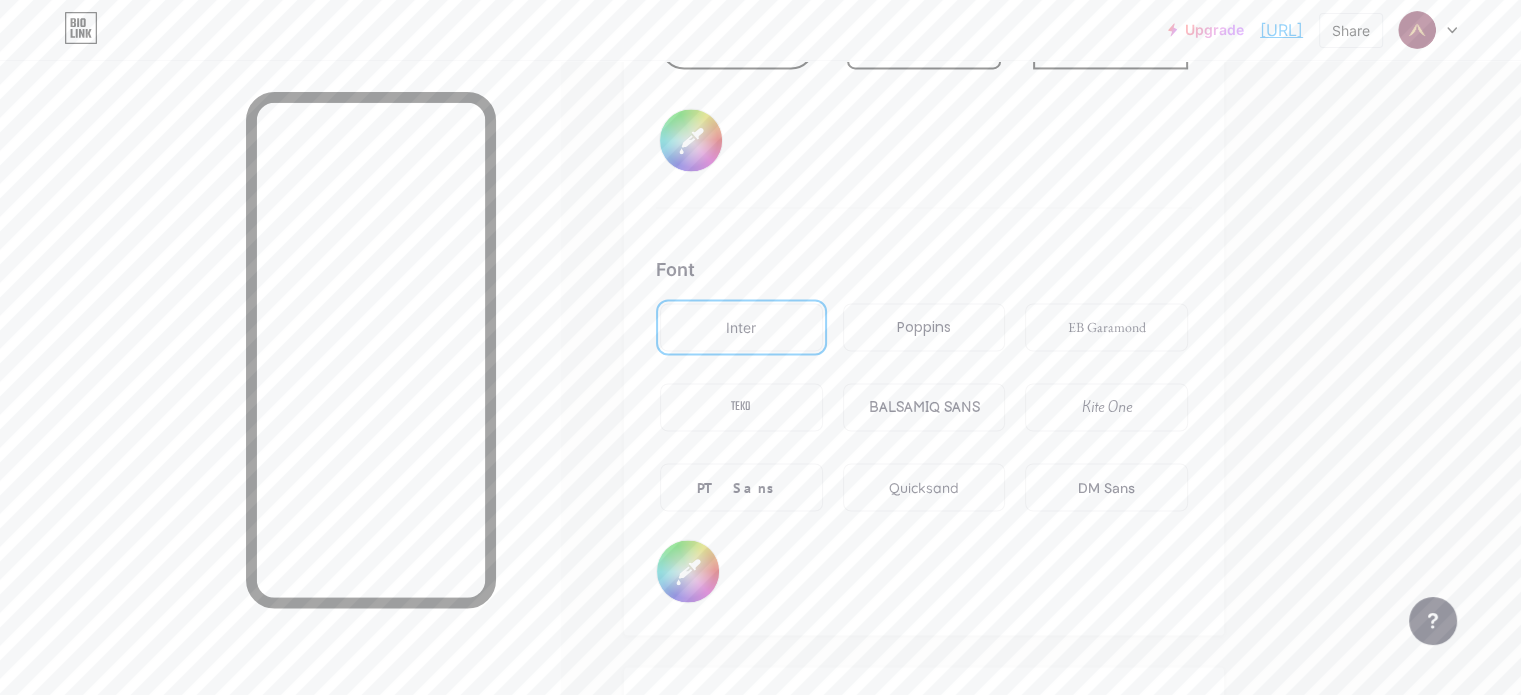 type on "[COLOR]" 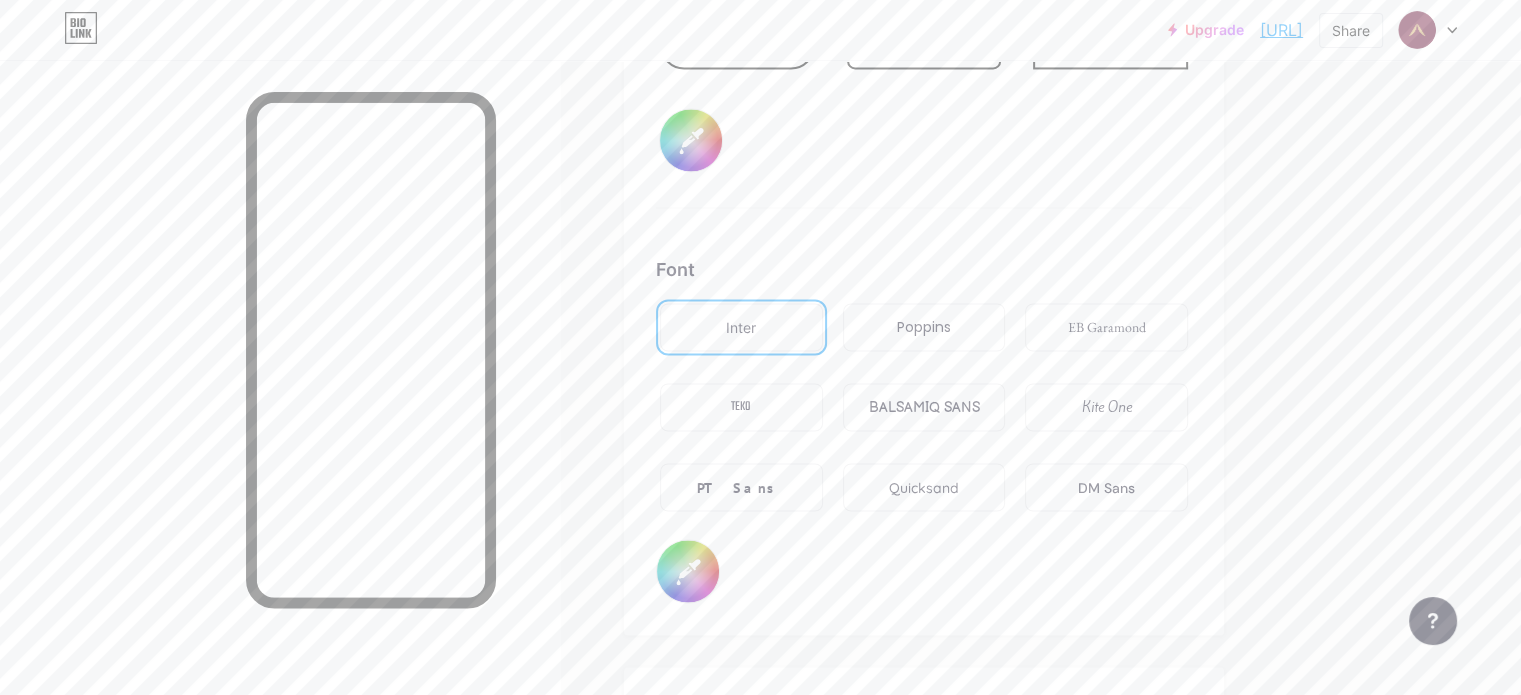 type on "[COLOR]" 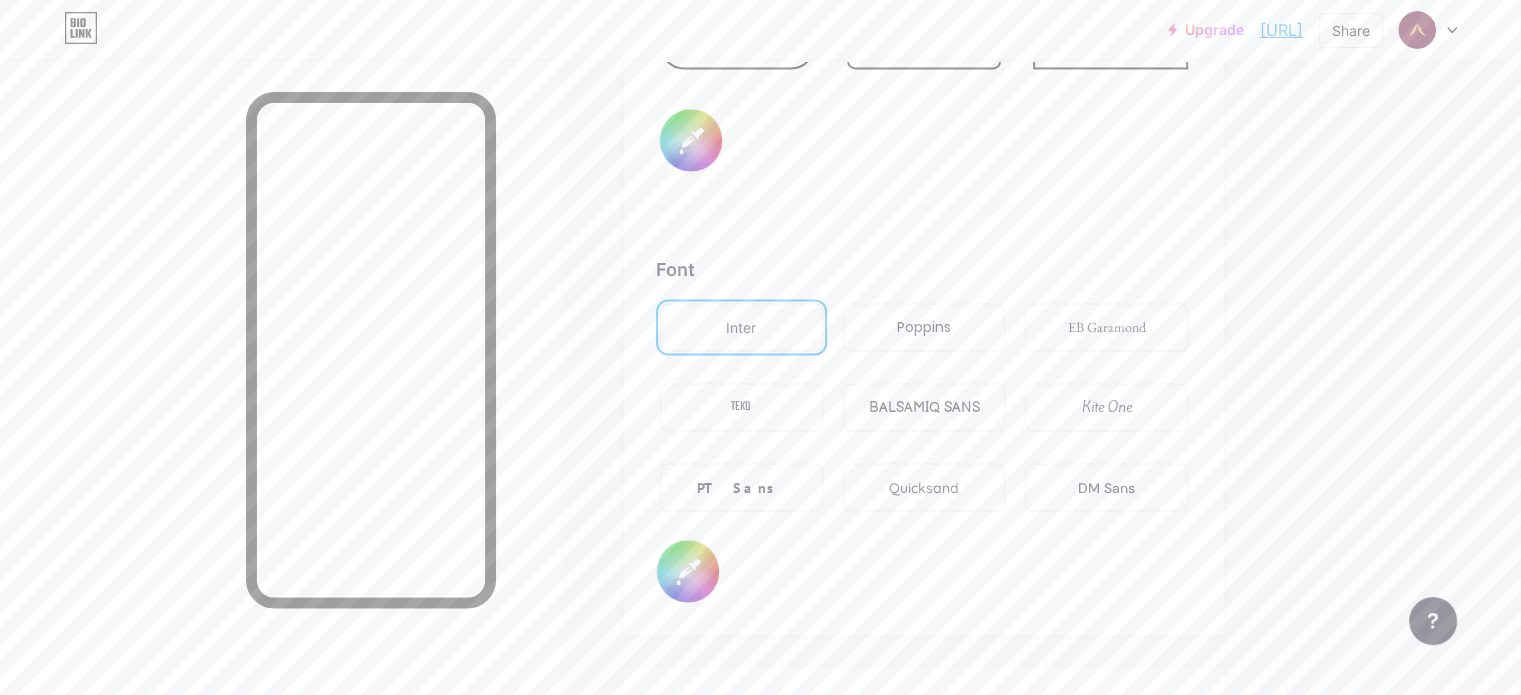 type on "[COLOR]" 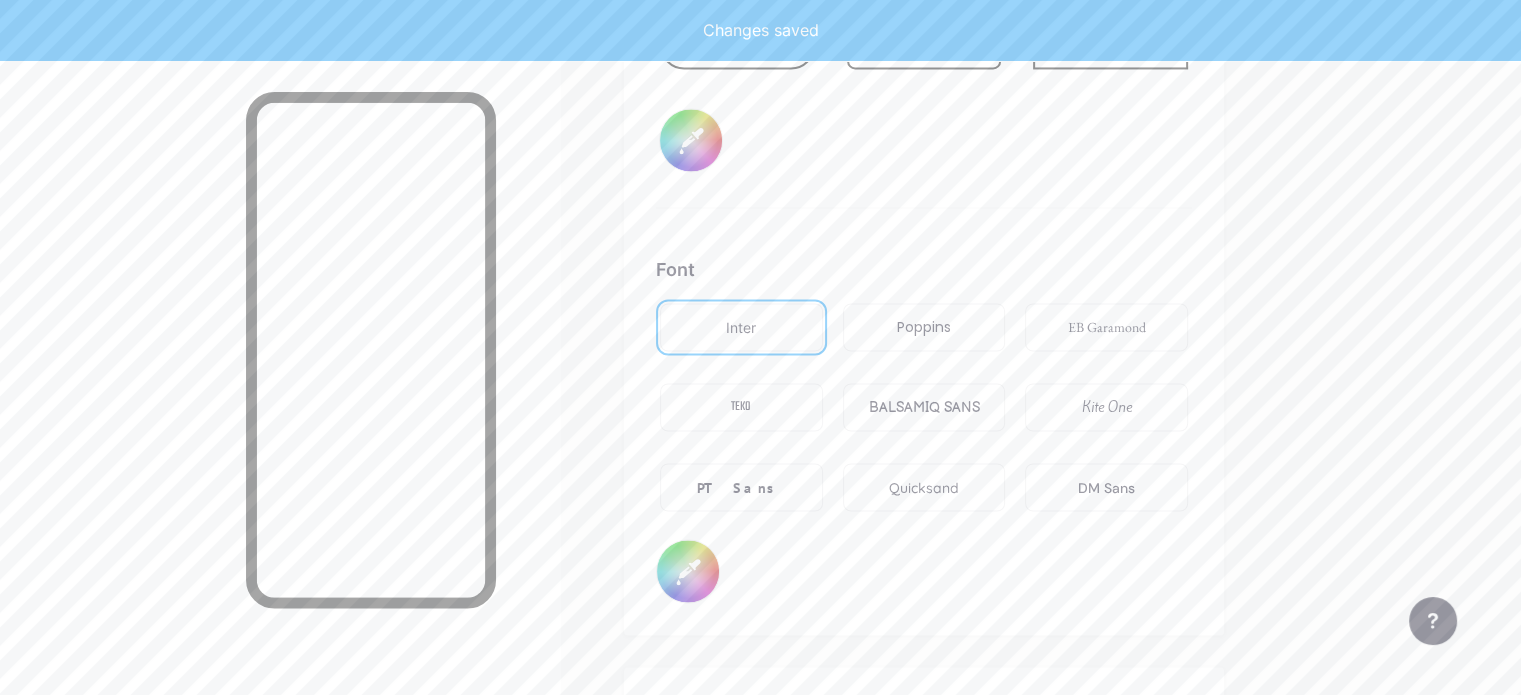 type on "[COLOR]" 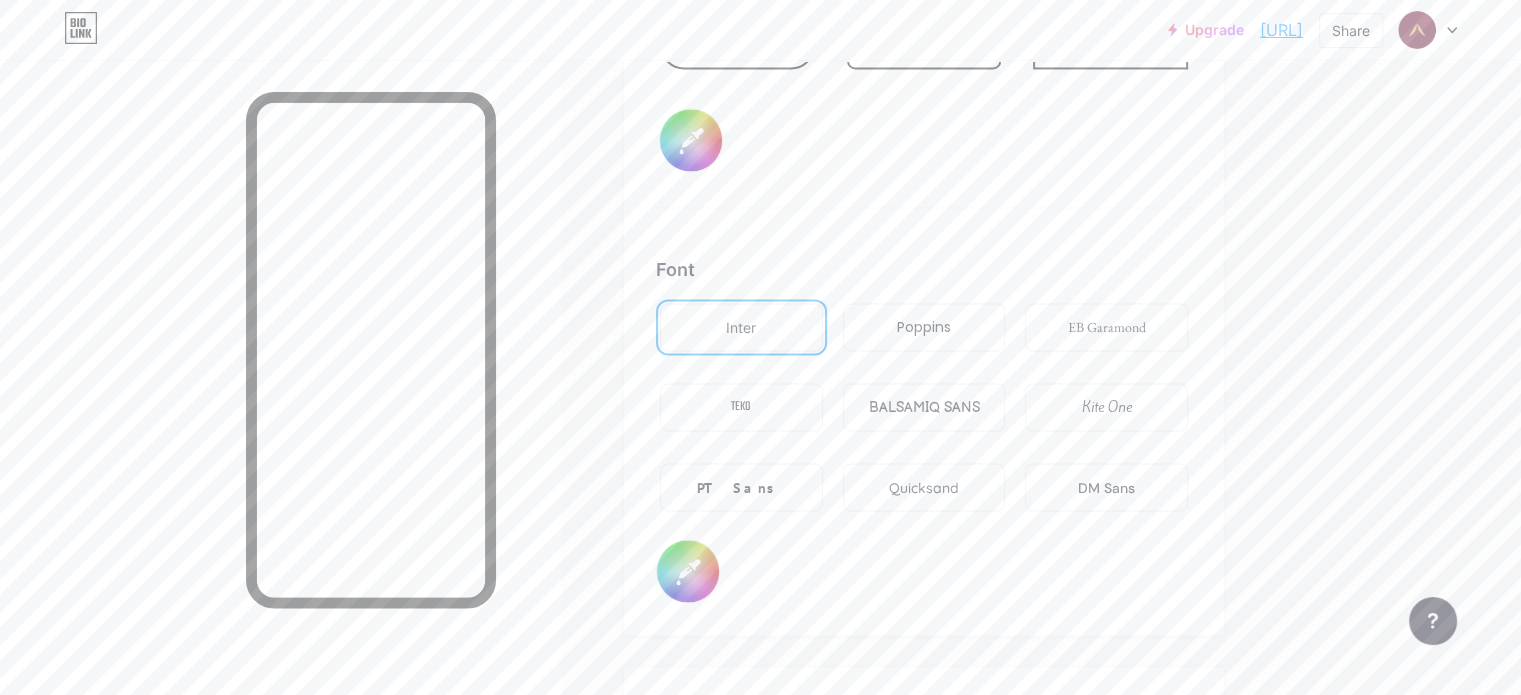 type on "[COLOR]" 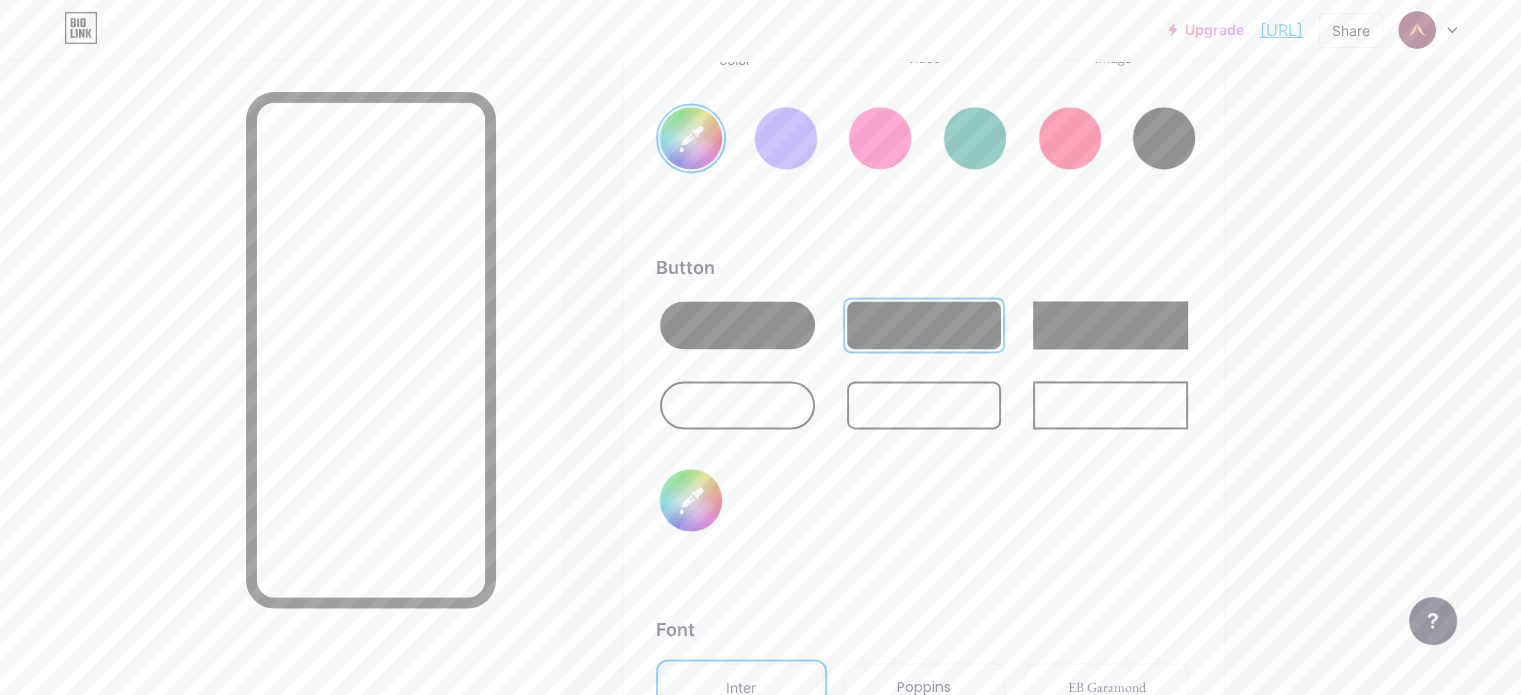 scroll, scrollTop: 2948, scrollLeft: 0, axis: vertical 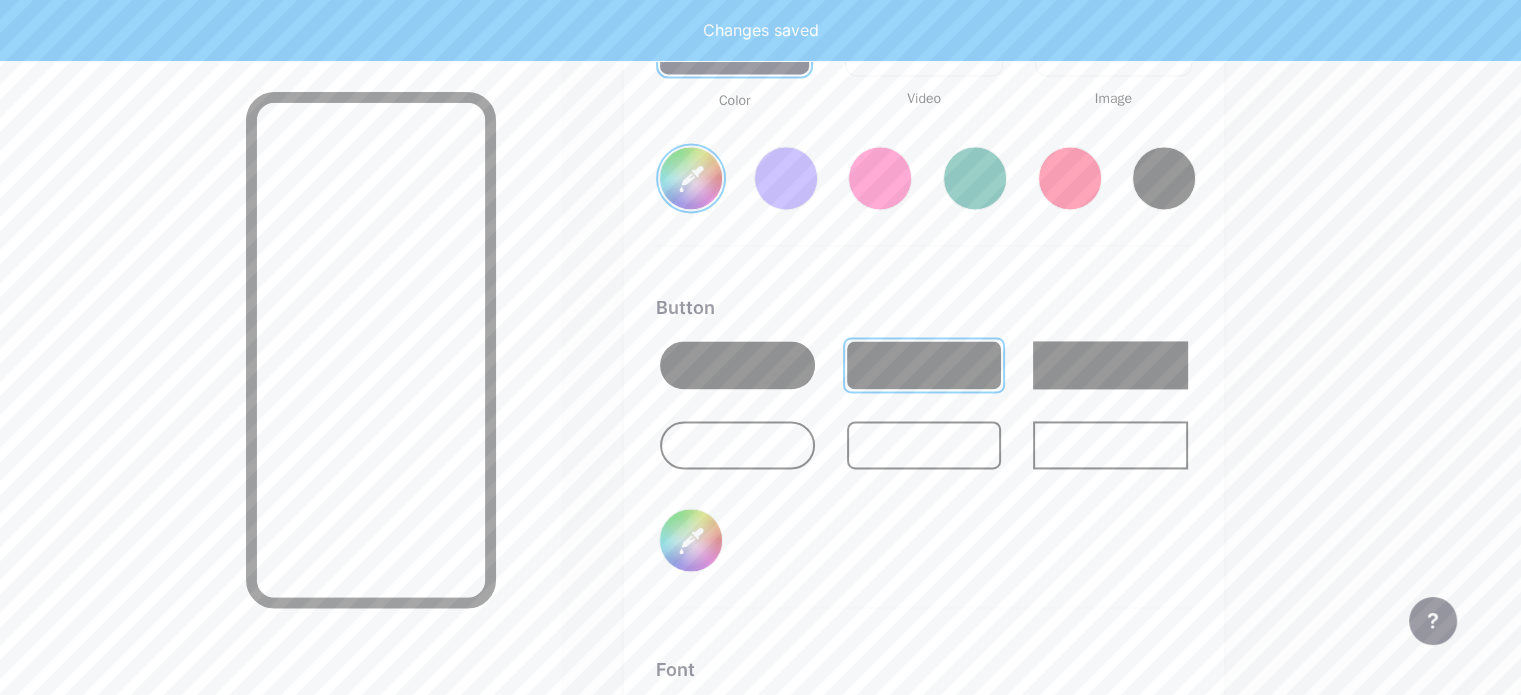 click on "[COLOR]" at bounding box center (691, 540) 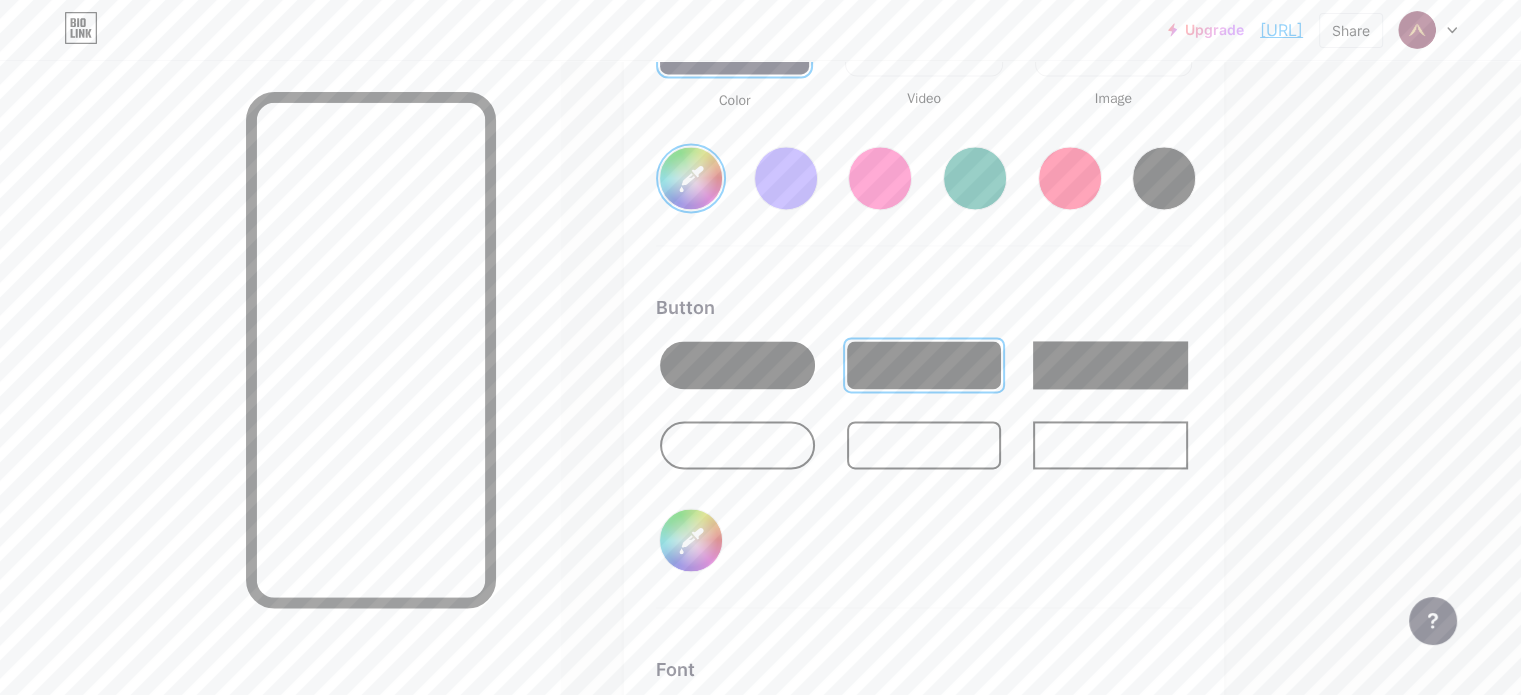 click on "Background Color Video Image [COLOR] Button [COLOR] Font Inter Poppins EB Garamond TEKO BALSAMIQ SANS Kite One PT Sans Quicksand DM Sans [COLOR] Changes saved" at bounding box center [924, 411] 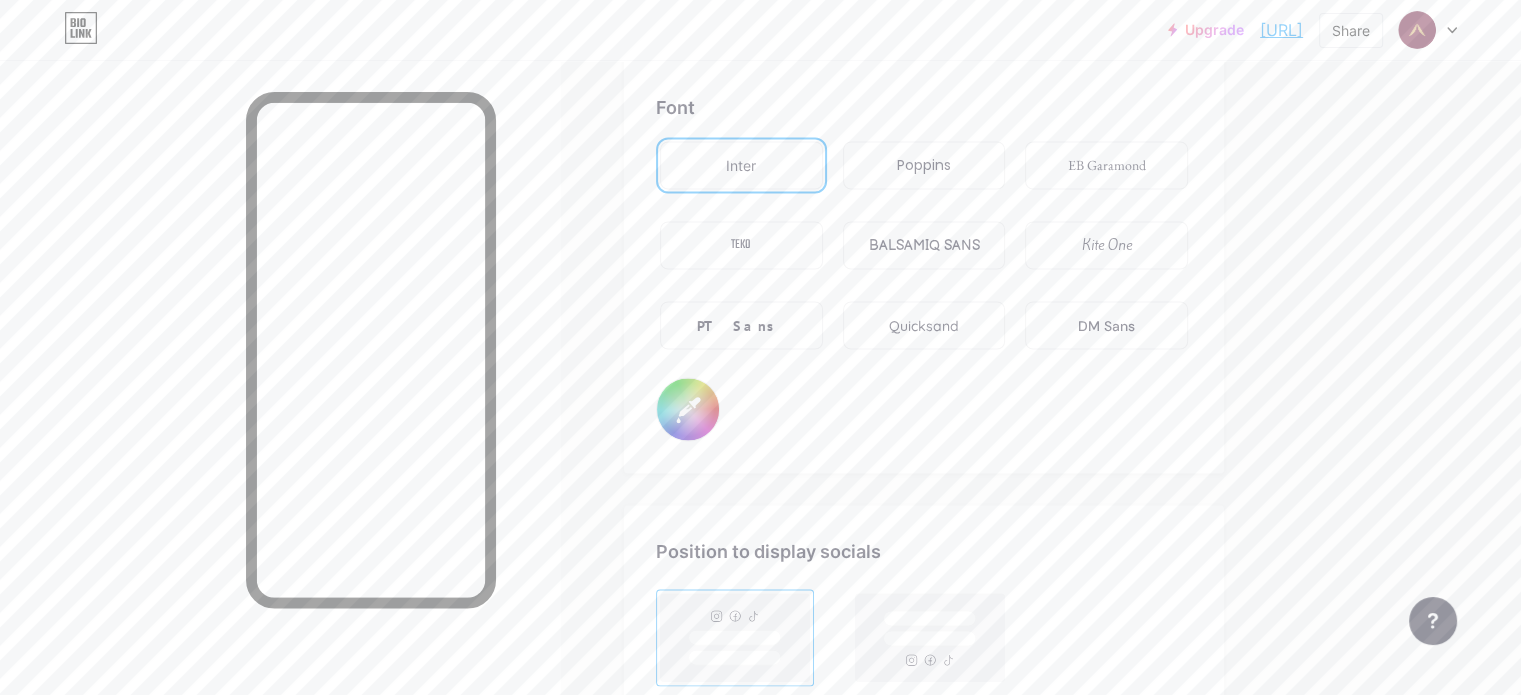scroll, scrollTop: 3848, scrollLeft: 0, axis: vertical 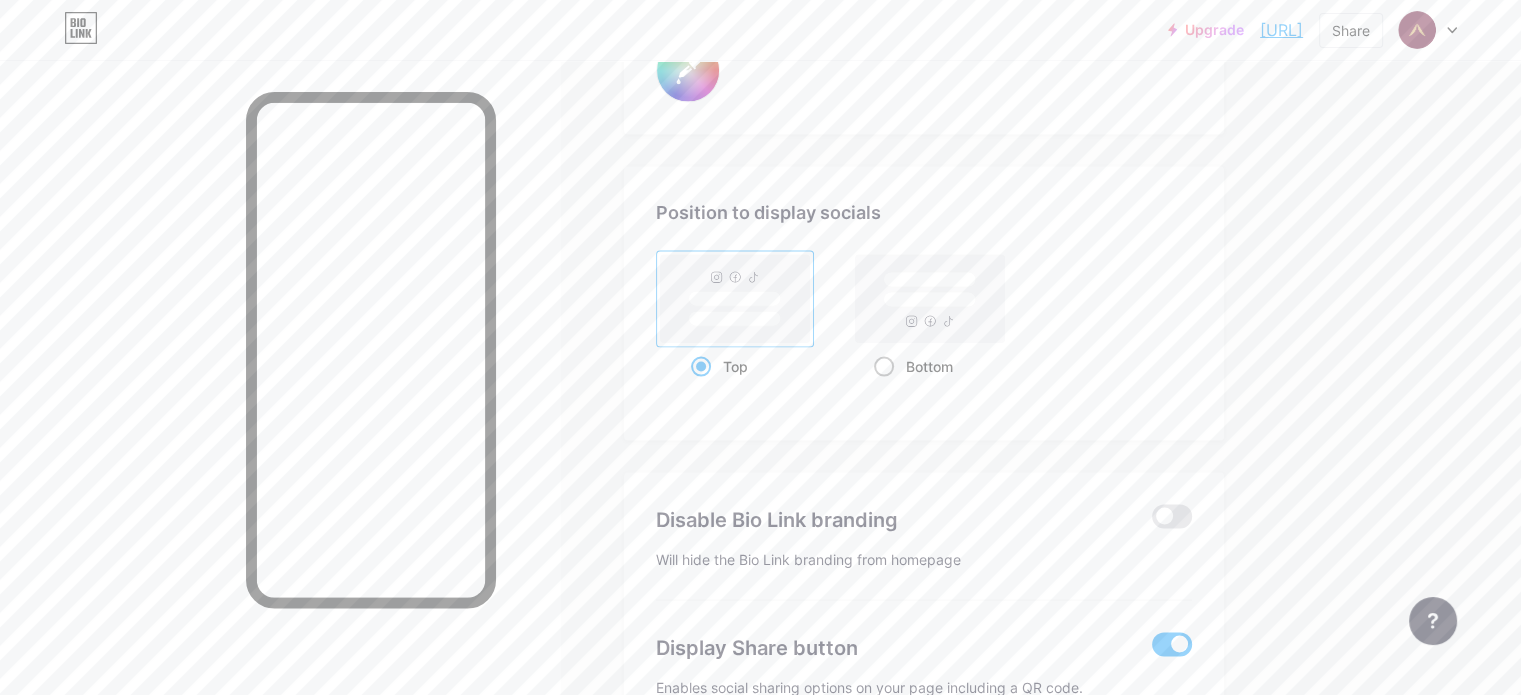 click 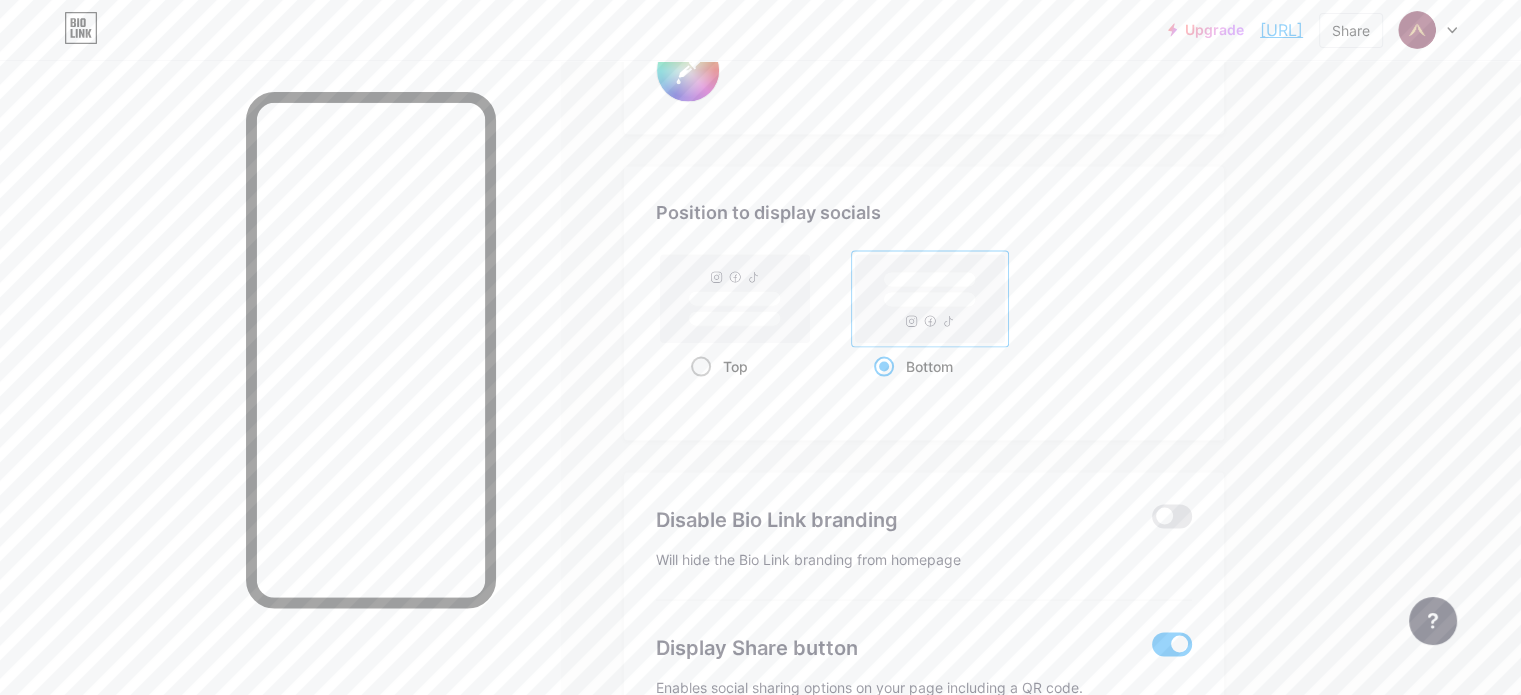 click 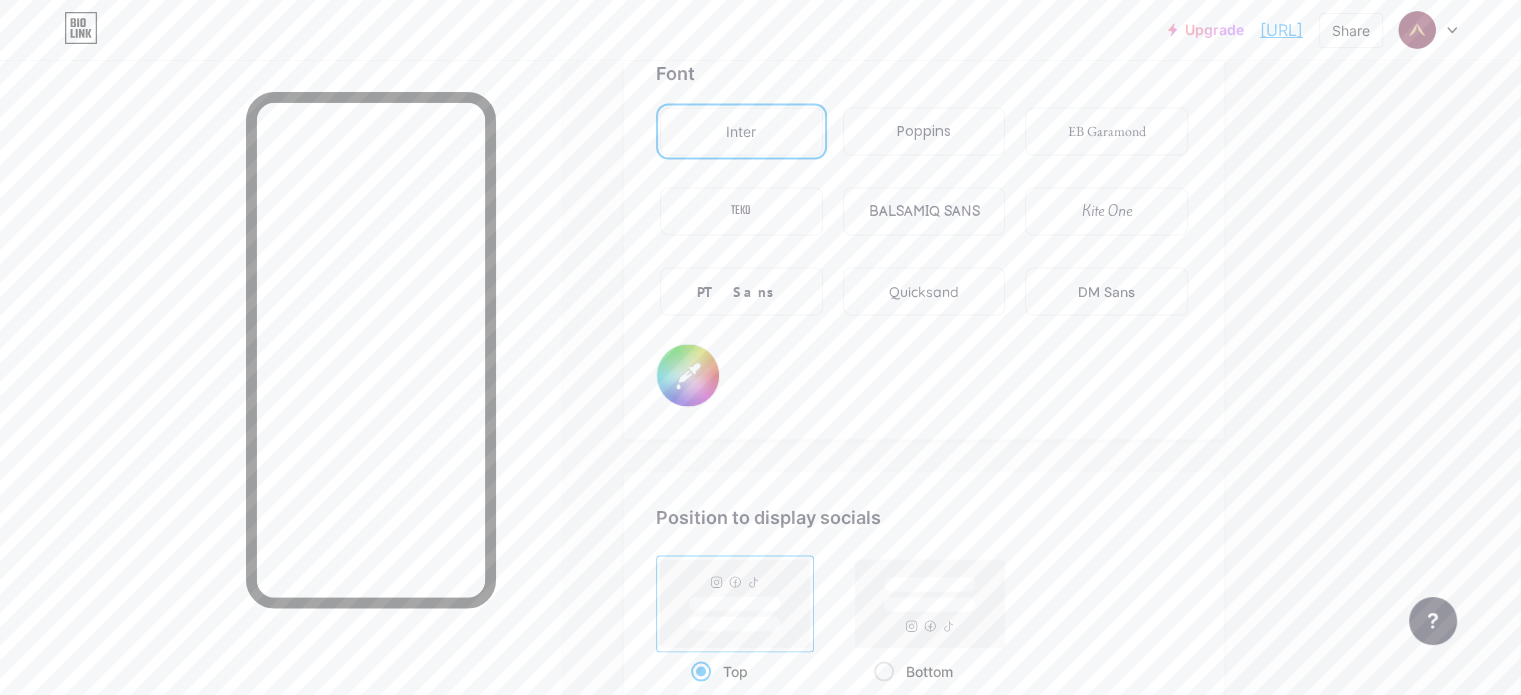 scroll, scrollTop: 3548, scrollLeft: 0, axis: vertical 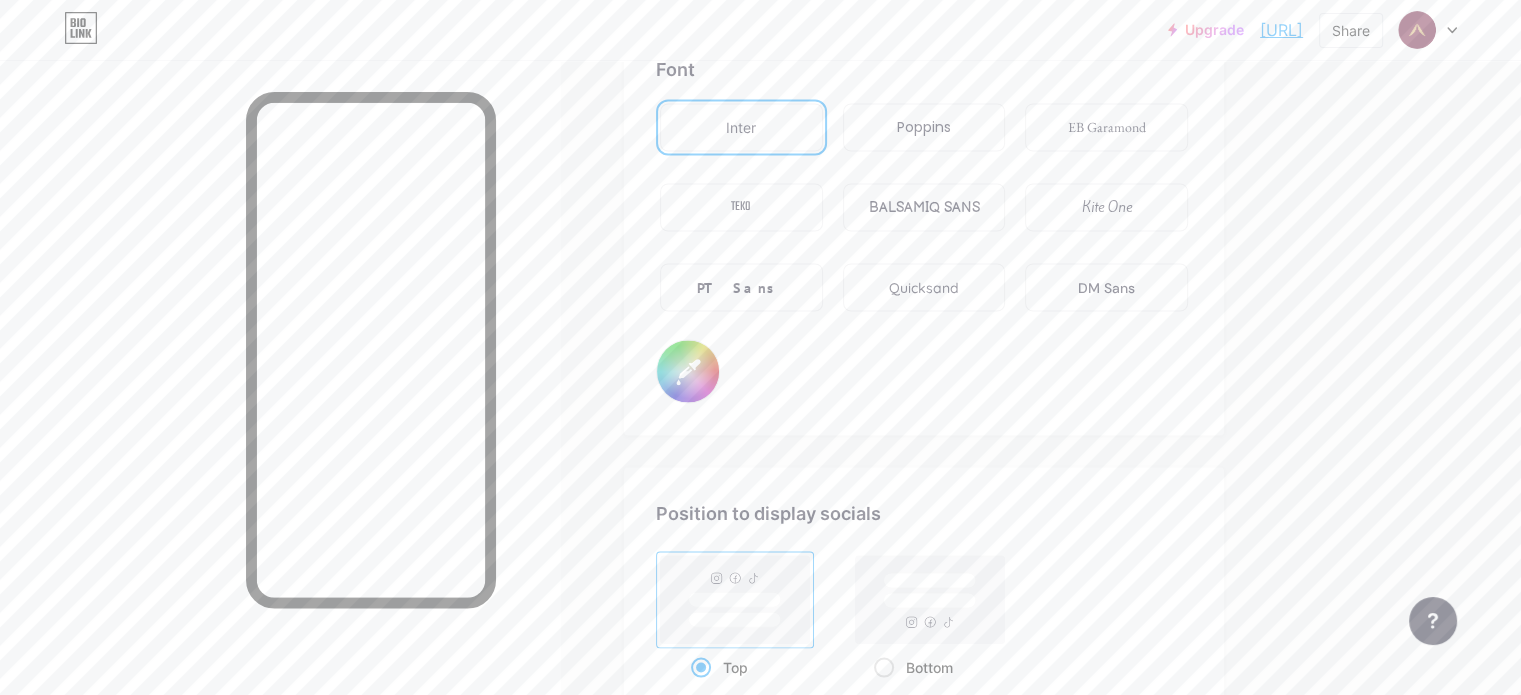 click on "[COLOR]" at bounding box center [688, 371] 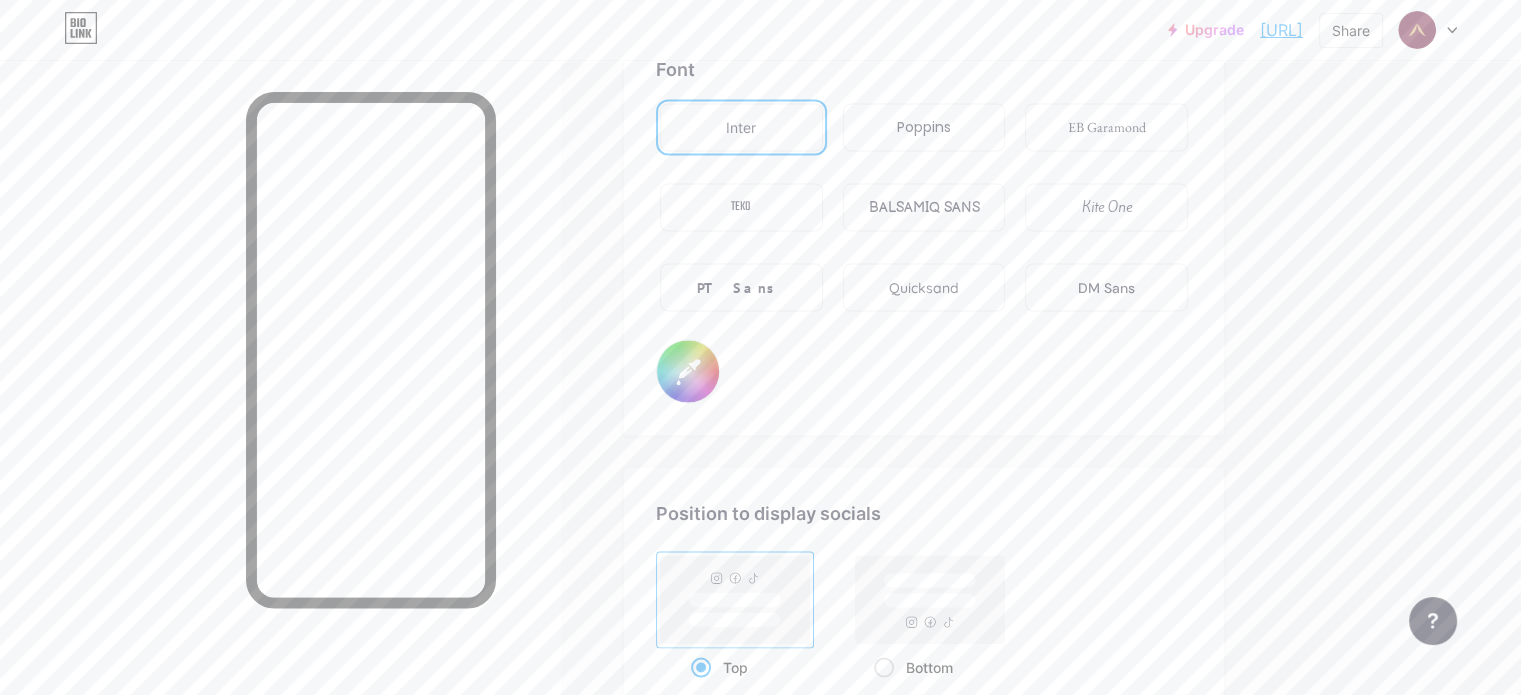 type on "[COLOR]" 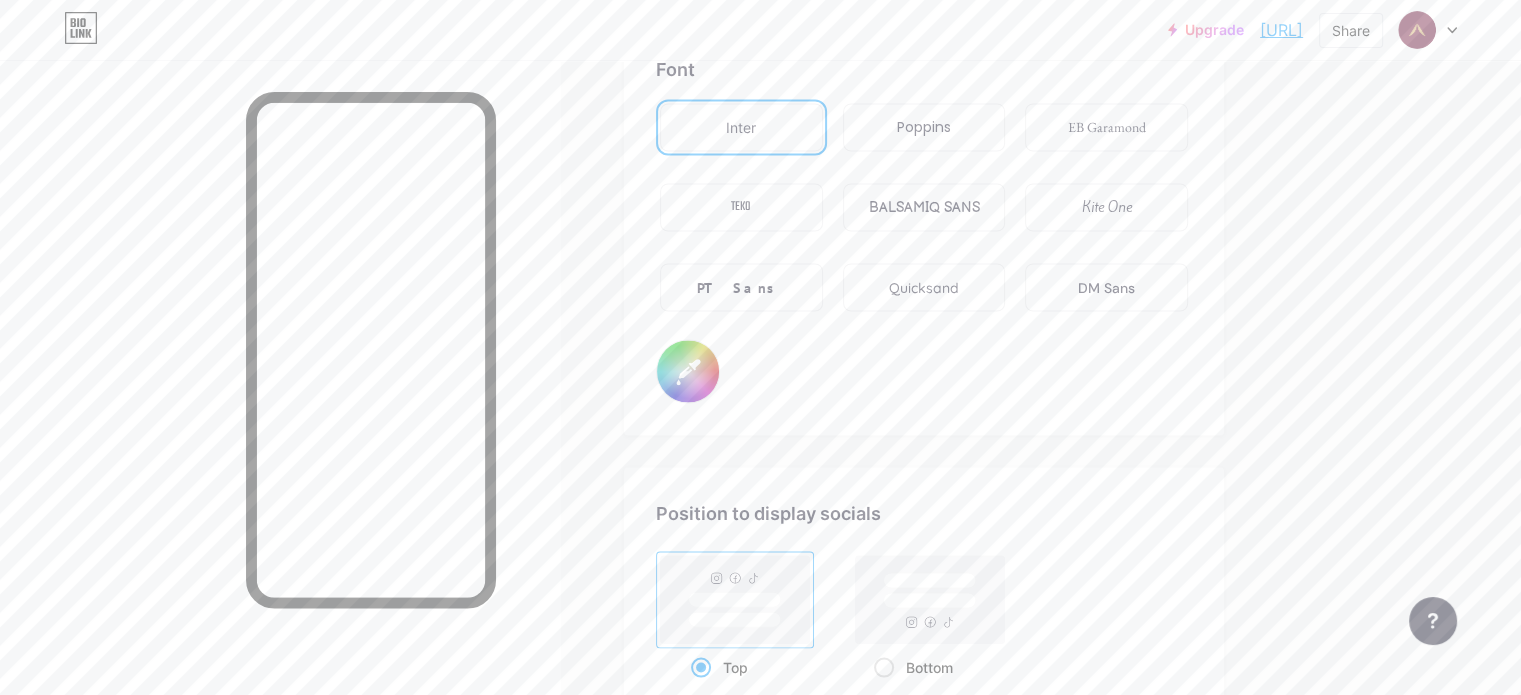 type on "#ffffff" 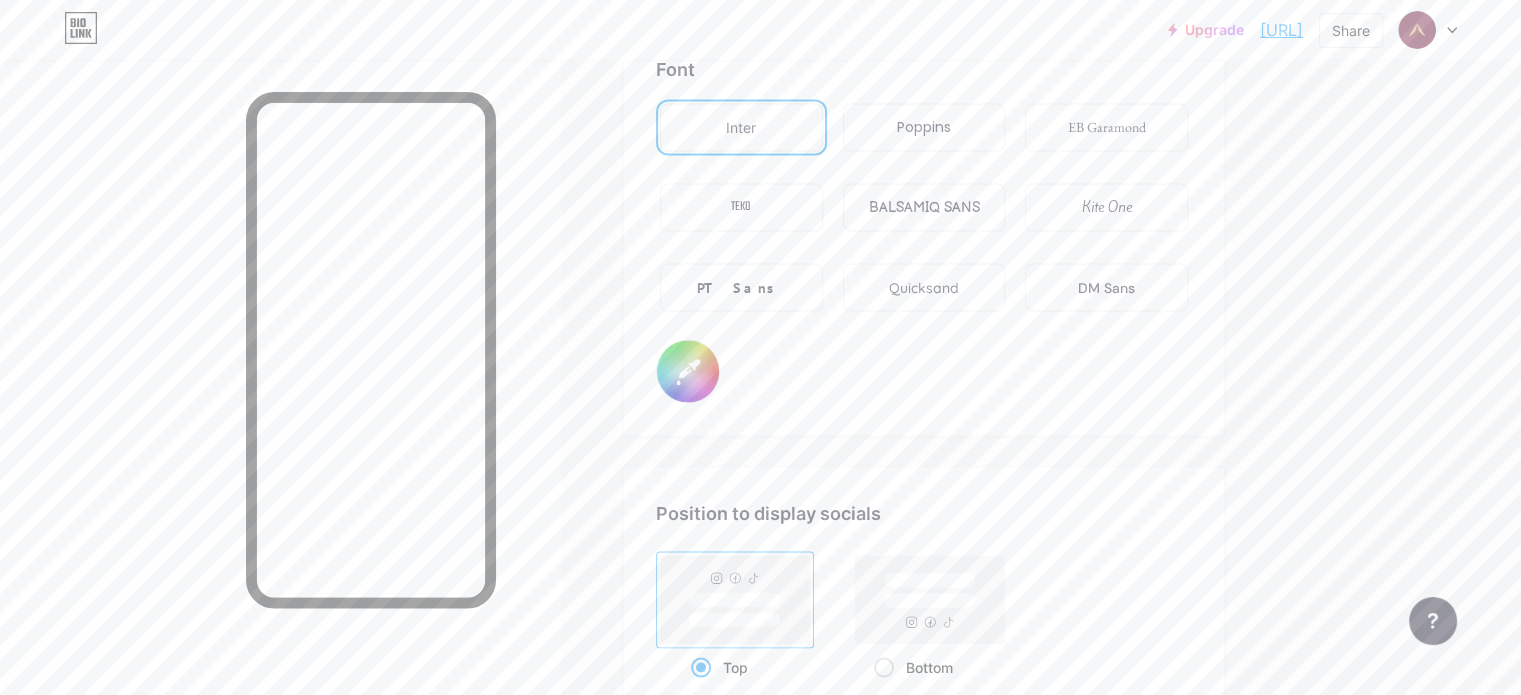 type on "[COLOR]" 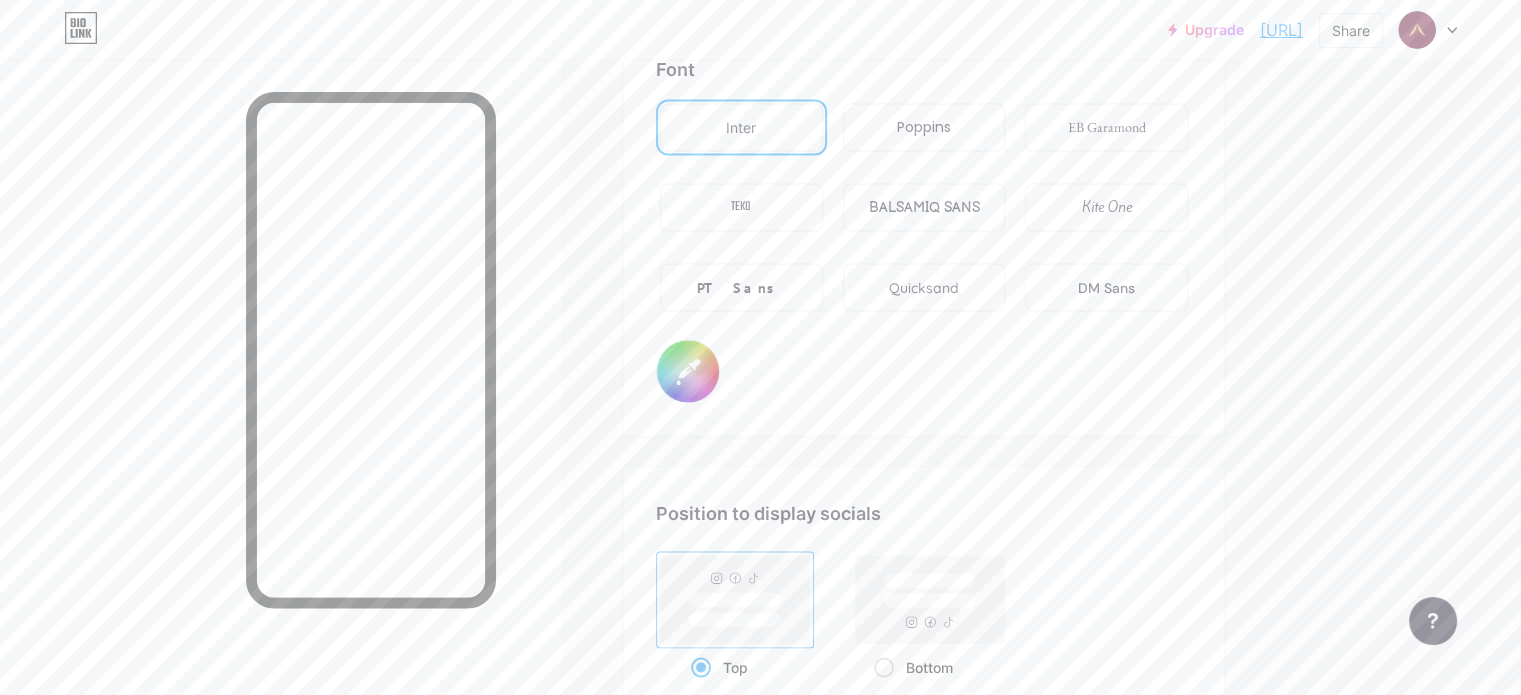 type on "[COLOR]" 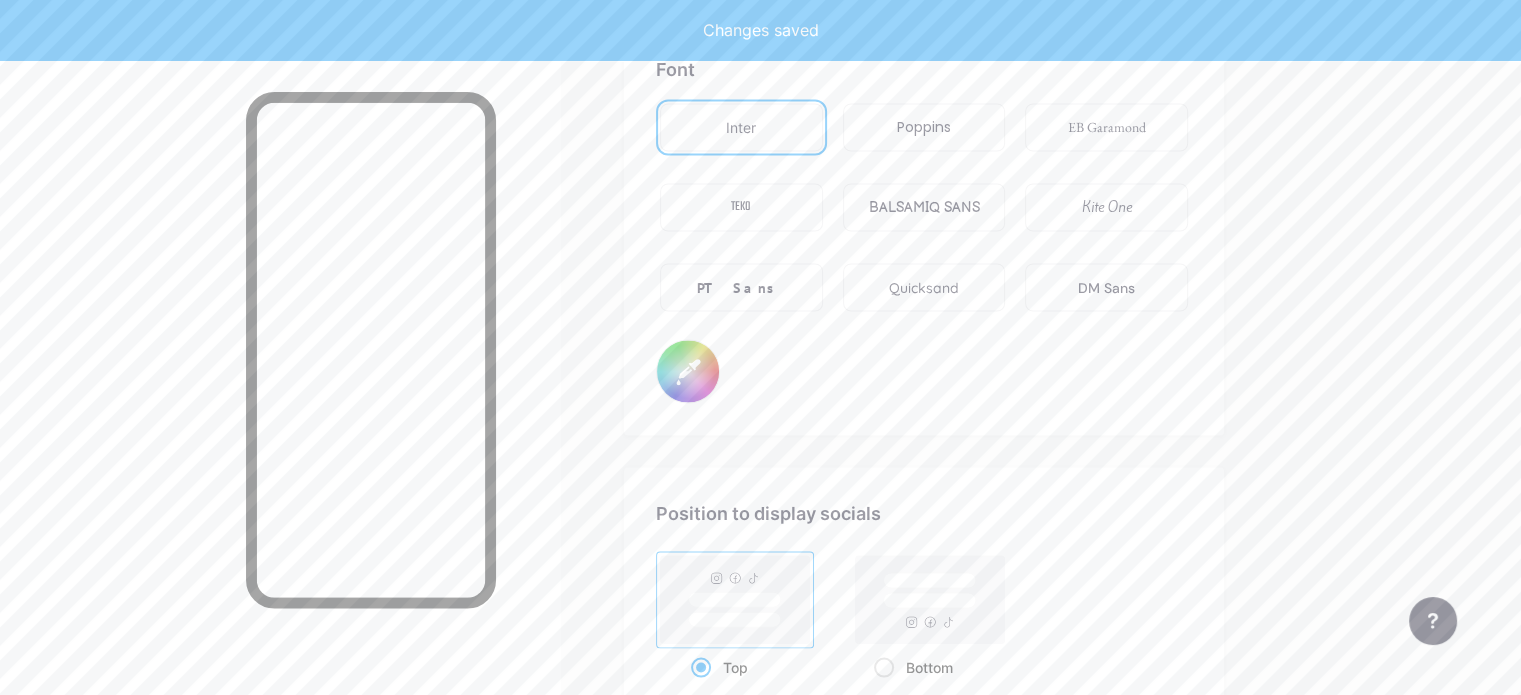 type on "[COLOR]" 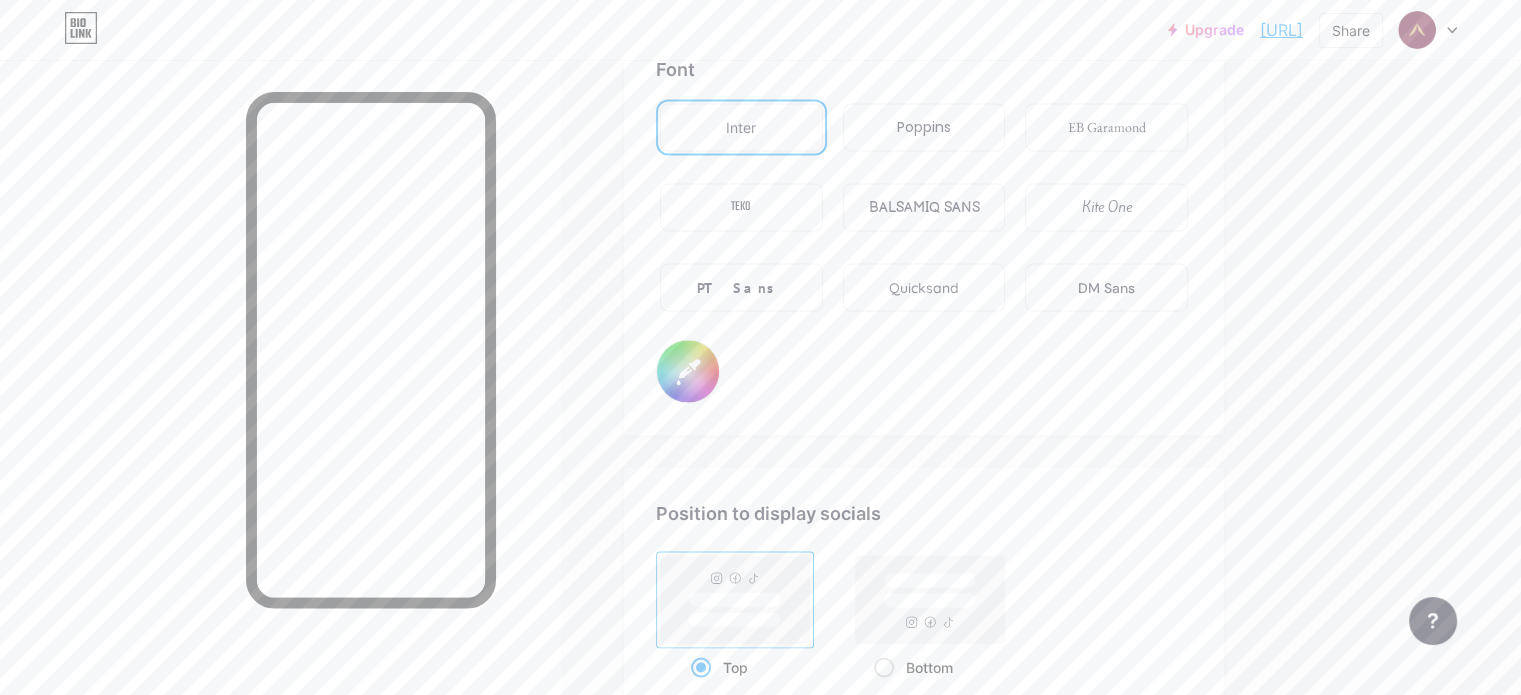 type on "[COLOR]" 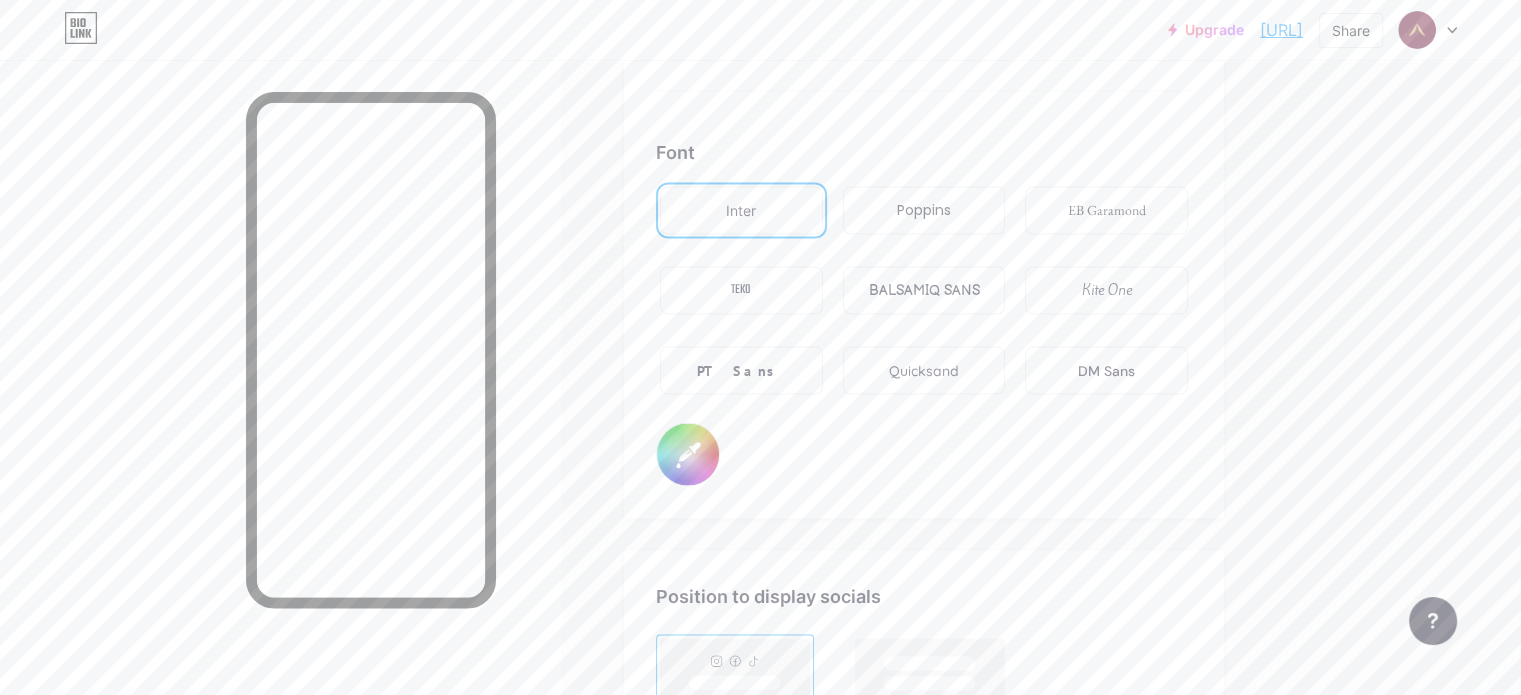scroll, scrollTop: 3348, scrollLeft: 0, axis: vertical 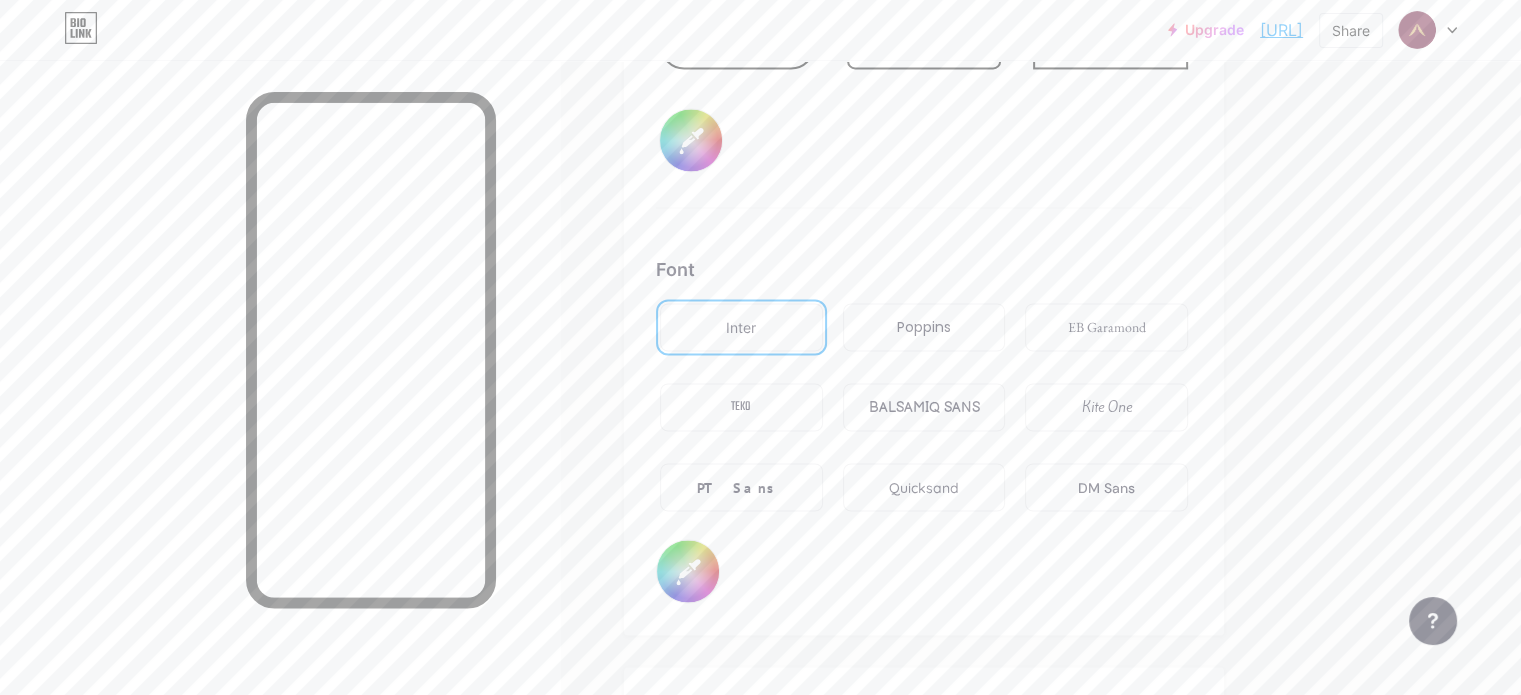 click on "[COLOR]" at bounding box center (691, 140) 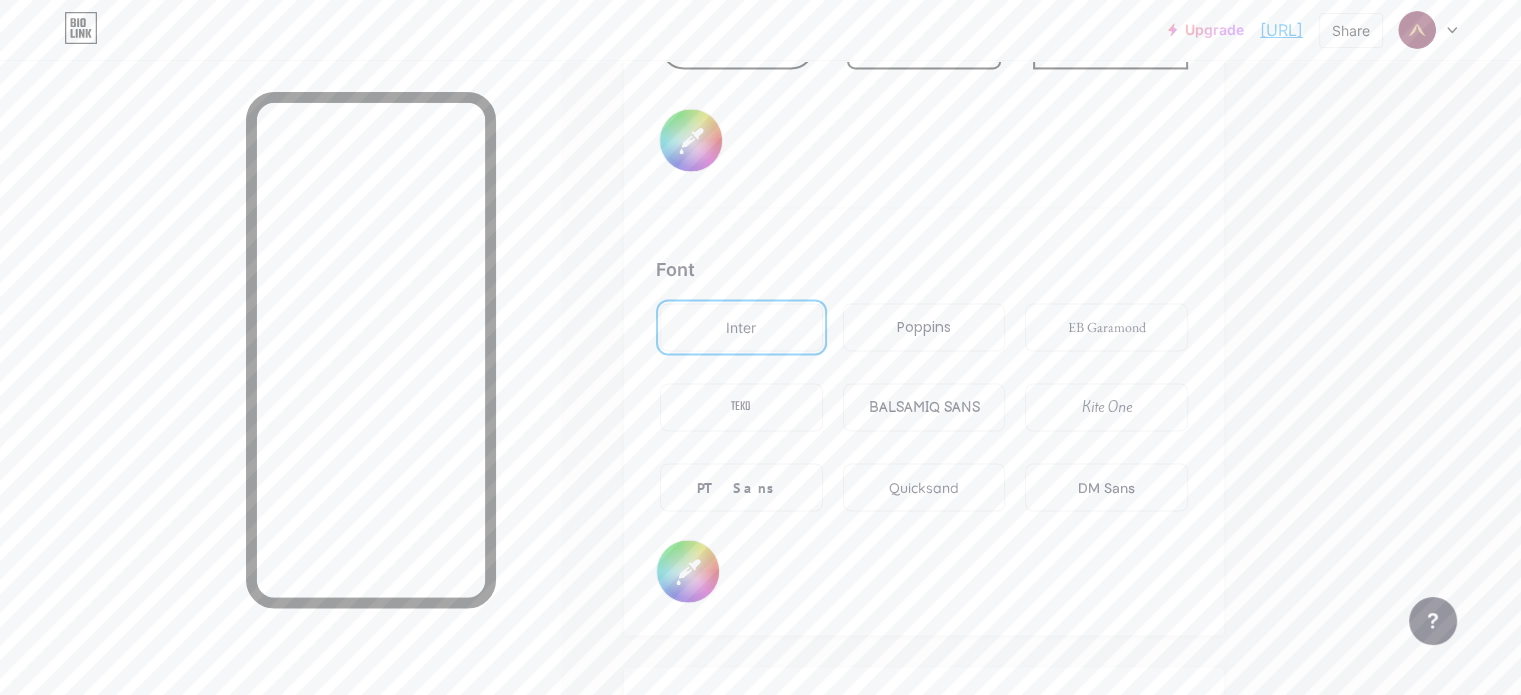 type on "[COLOR]" 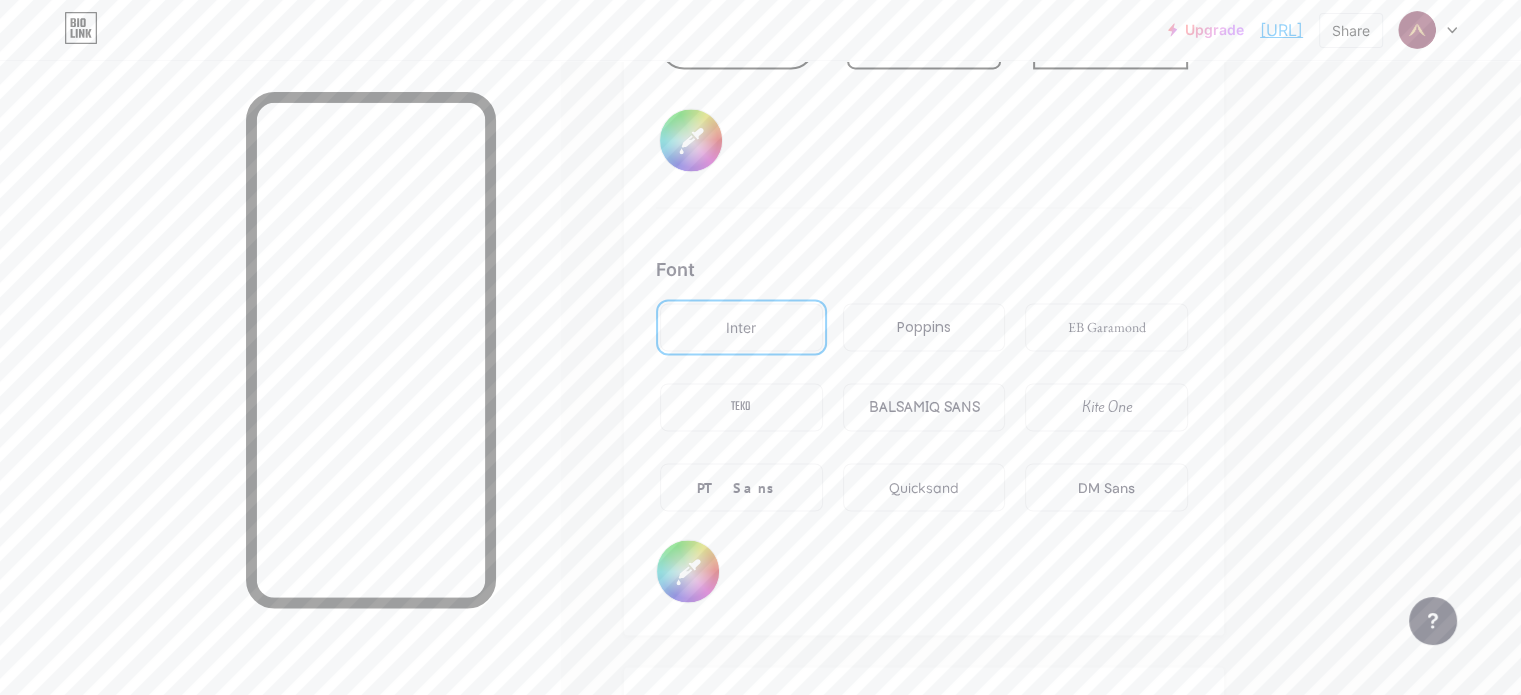 type on "[COLOR]" 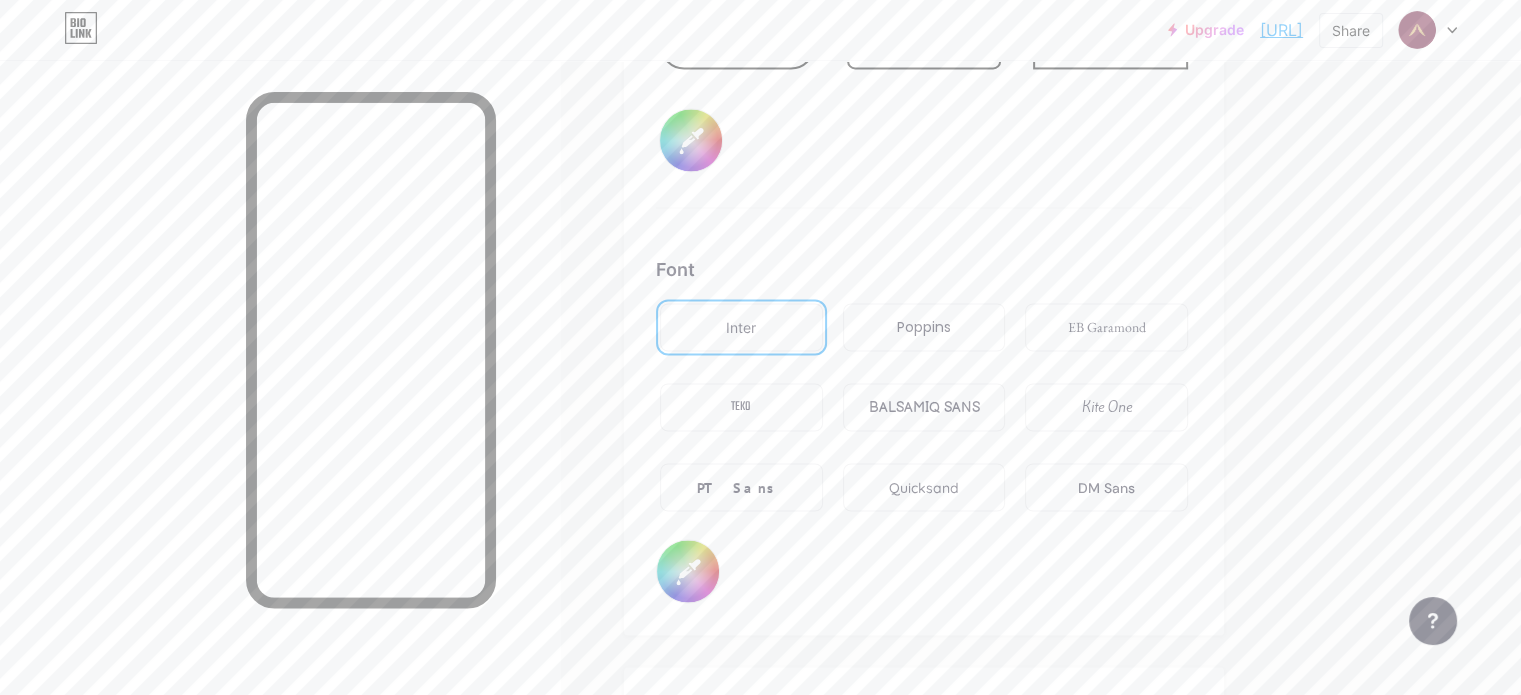type on "[COLOR]" 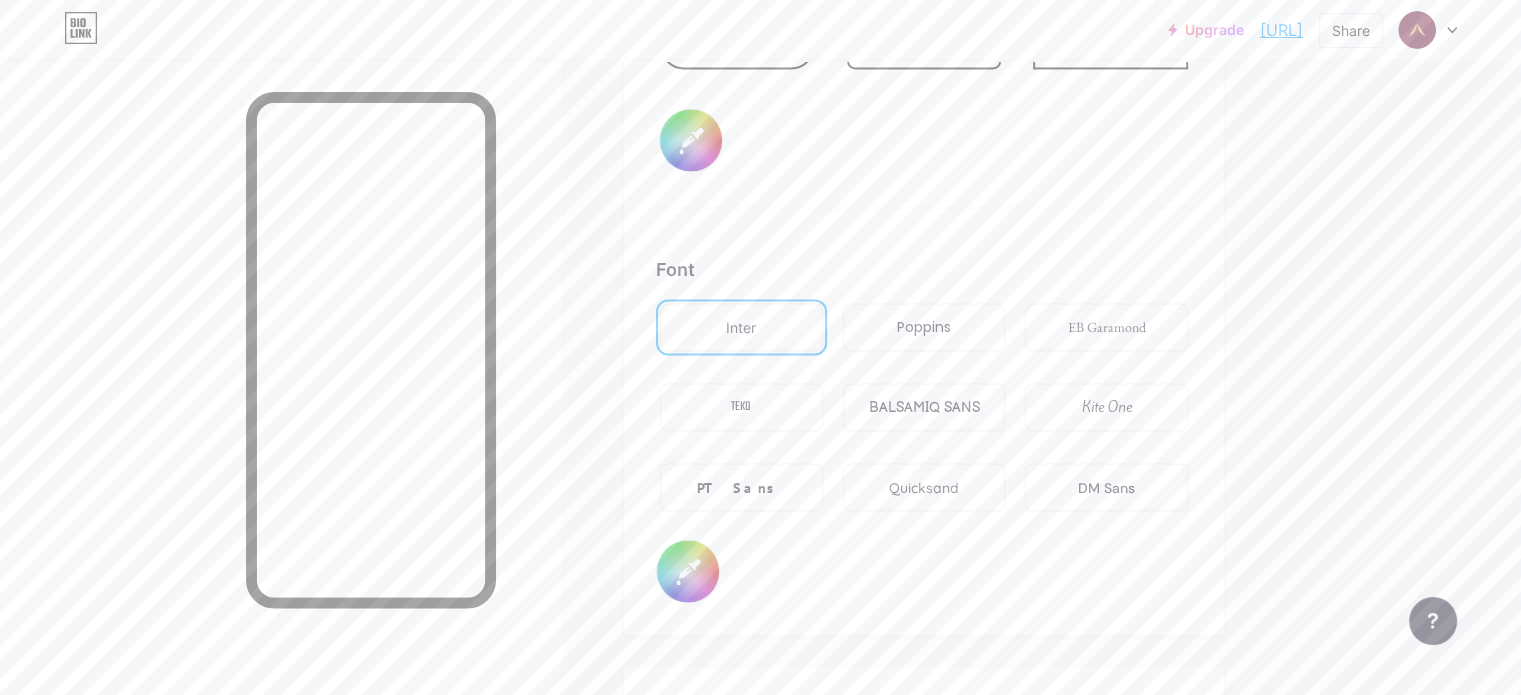 type on "[COLOR]" 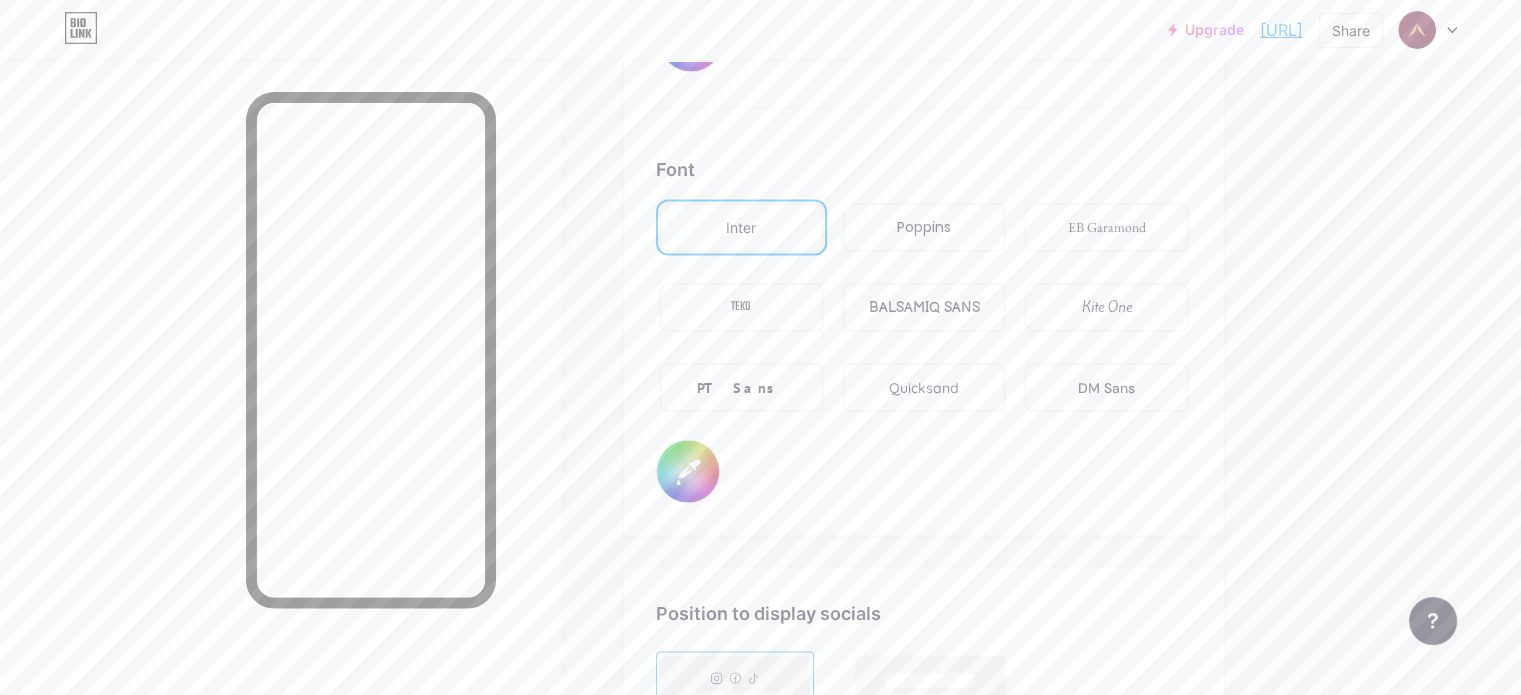 type on "[COLOR]" 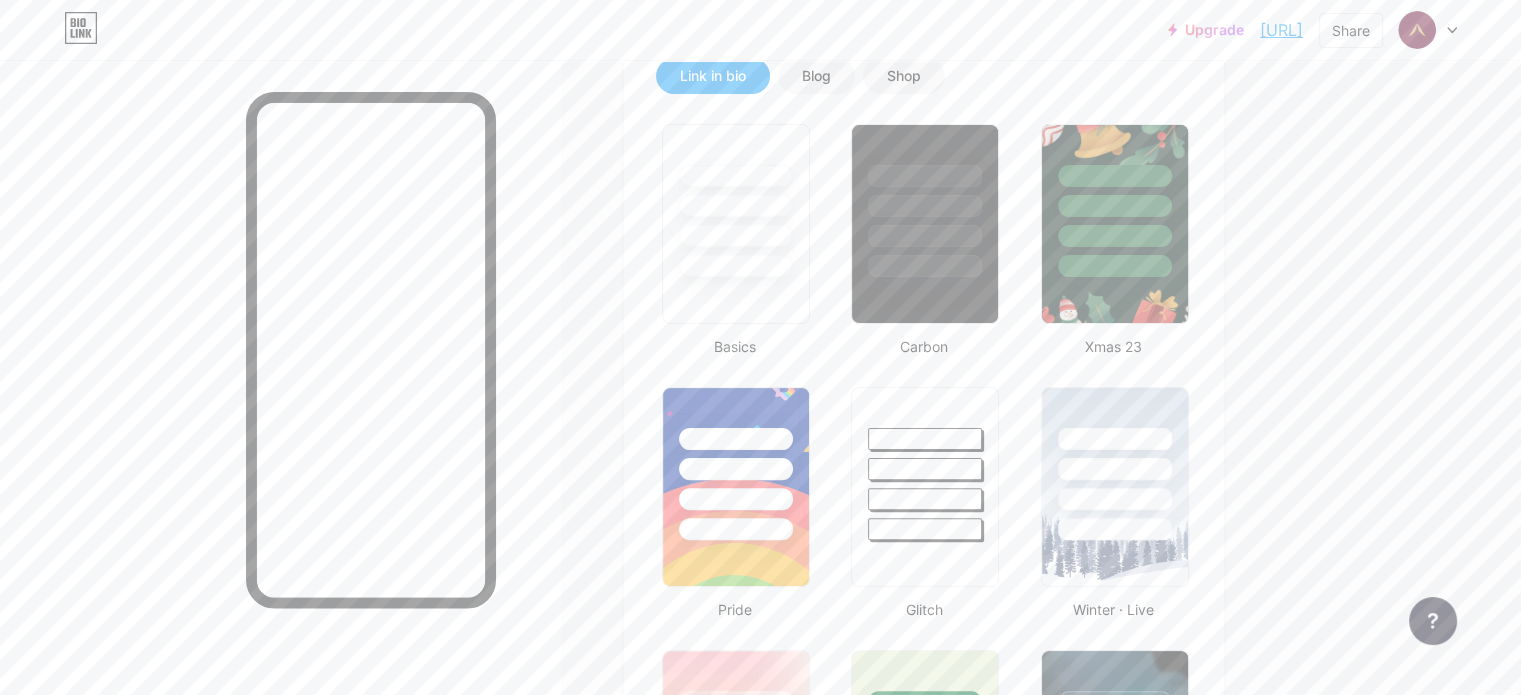 scroll, scrollTop: 0, scrollLeft: 0, axis: both 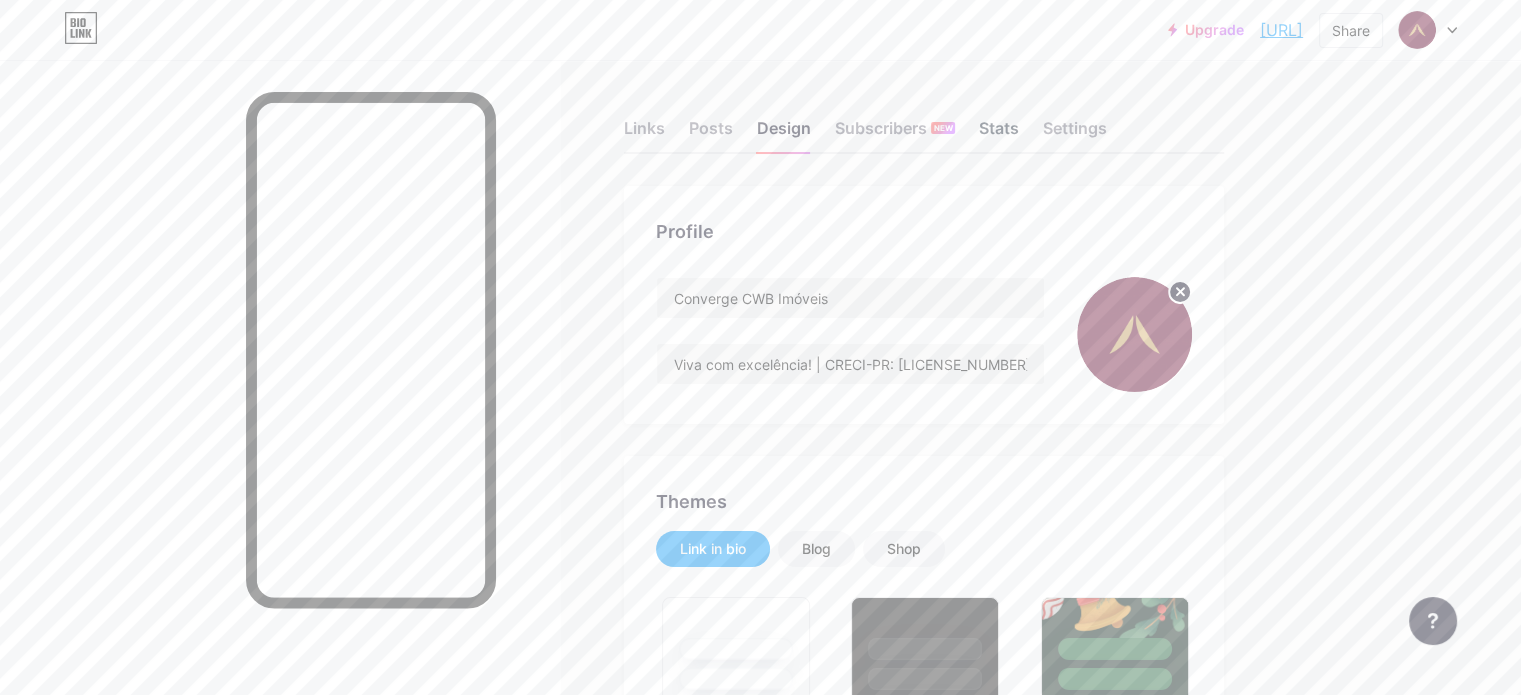 click on "Stats" at bounding box center [999, 134] 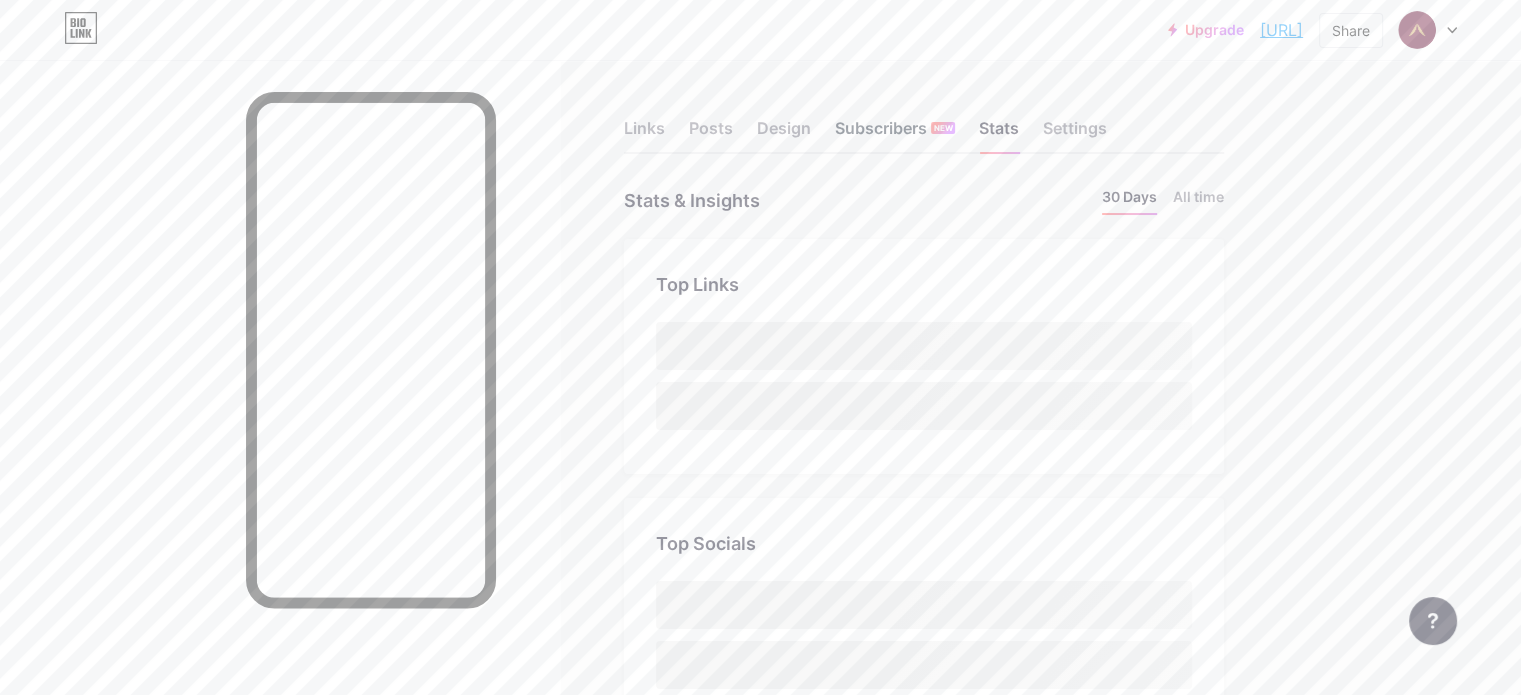 scroll, scrollTop: 999304, scrollLeft: 998479, axis: both 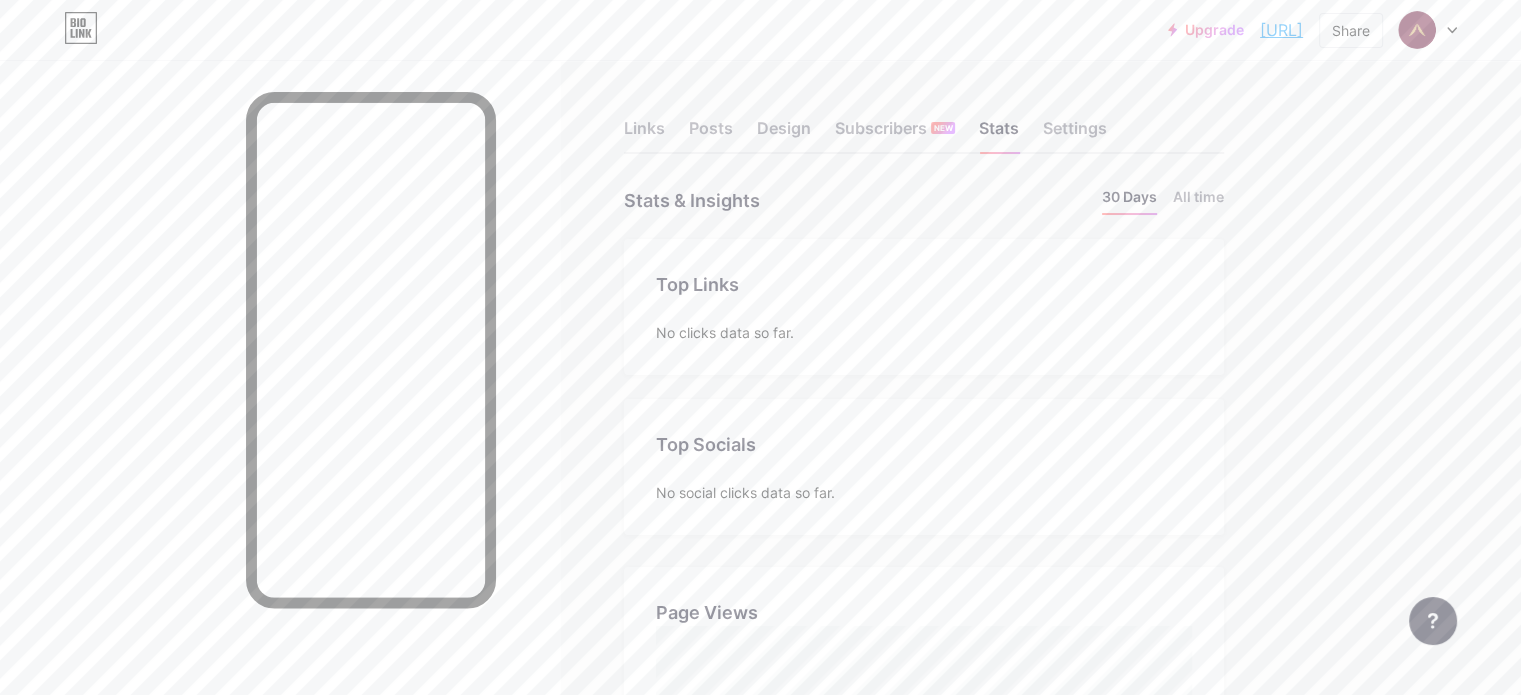 click on "Links
Posts
Design
Subscribers
NEW
Stats
Settings" at bounding box center [924, 119] 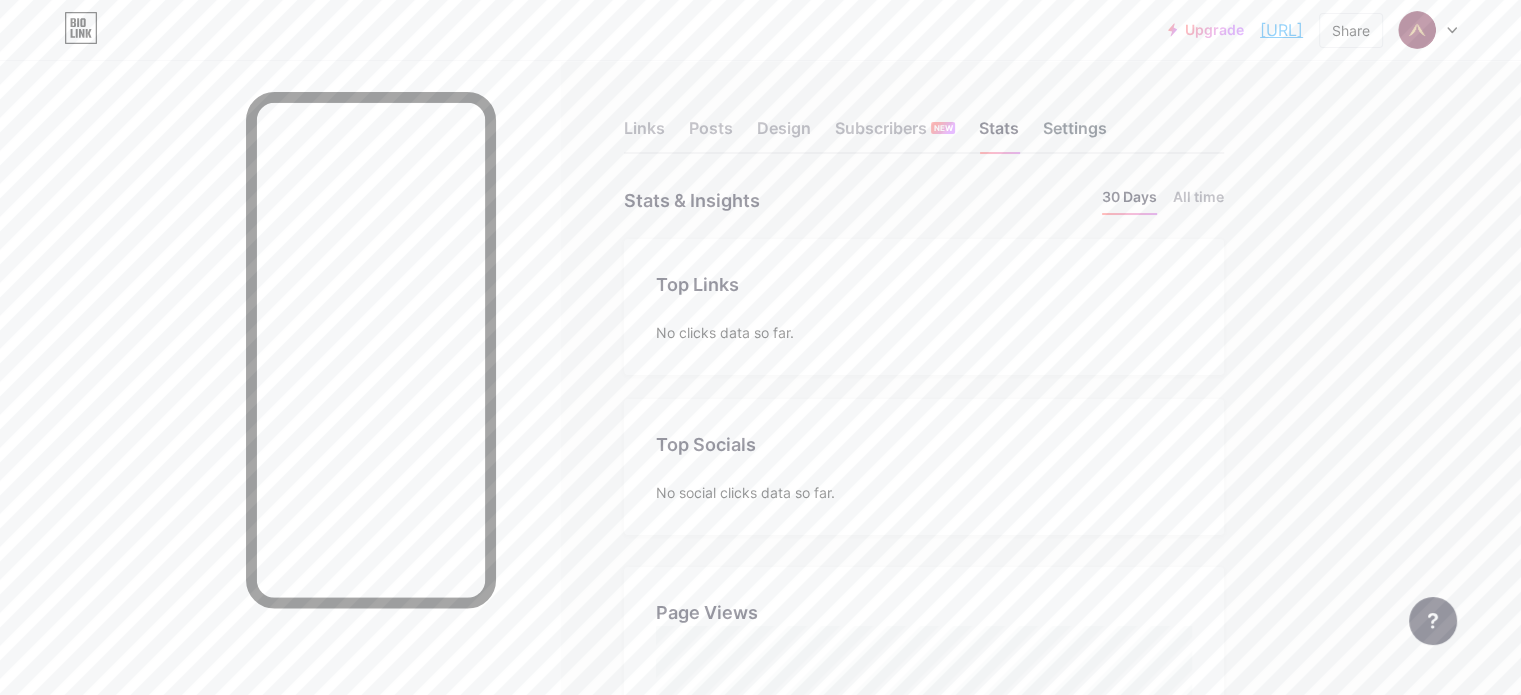 click on "Settings" at bounding box center (1075, 134) 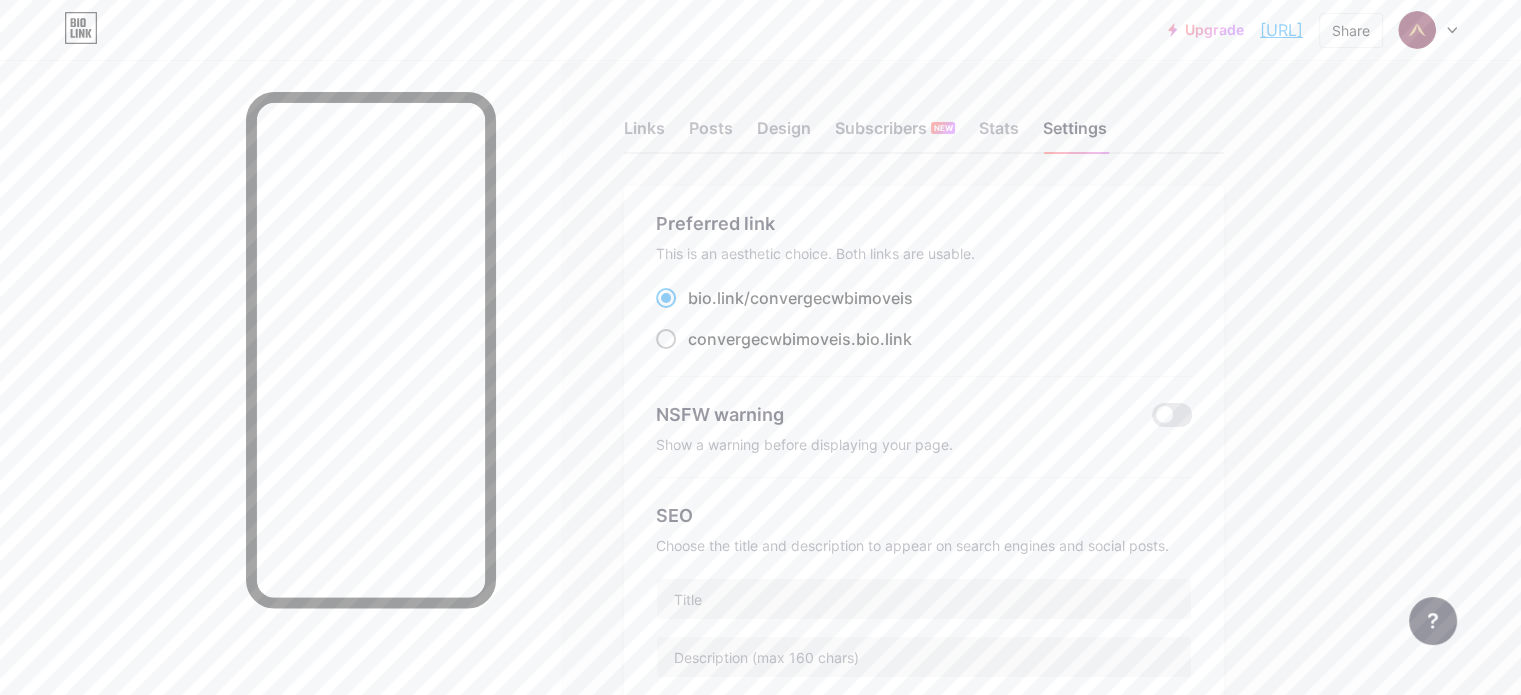 click on "convergecwbimoveis" at bounding box center [769, 339] 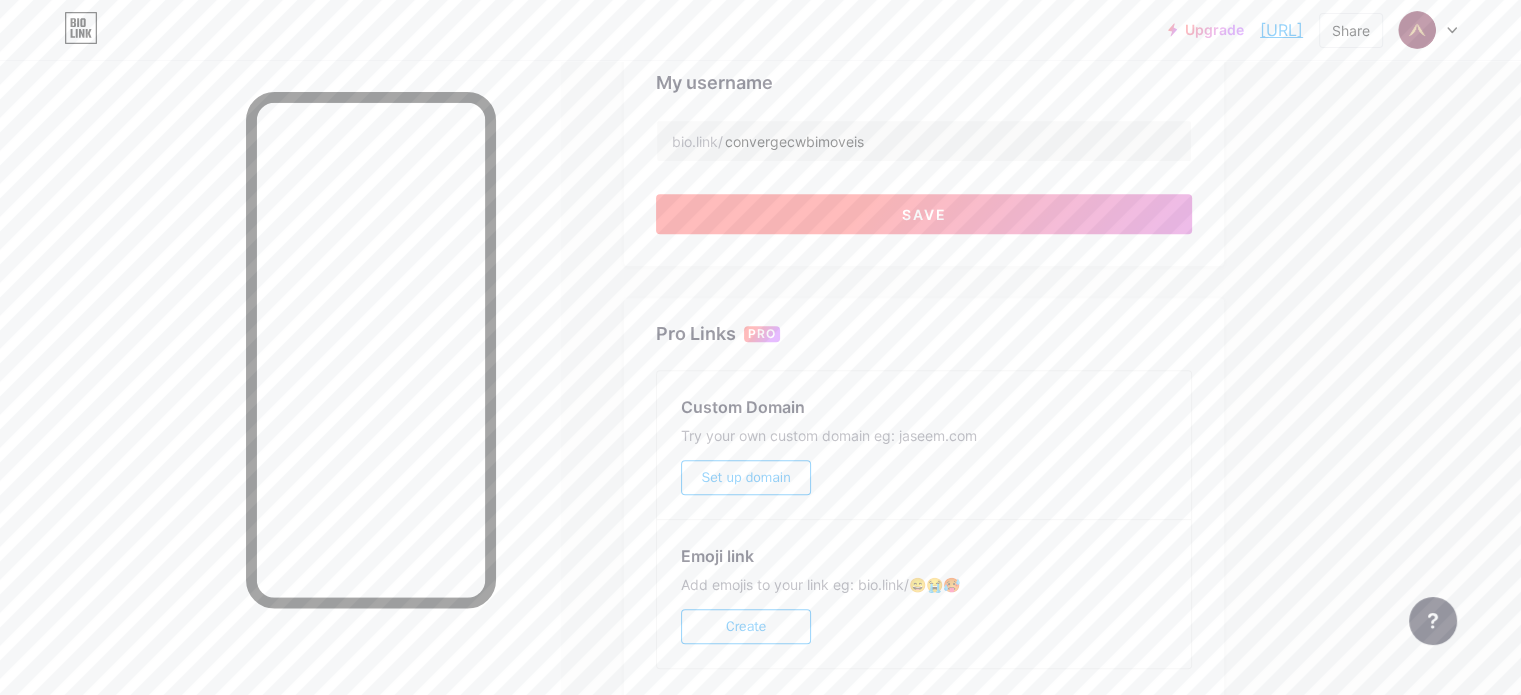 scroll, scrollTop: 700, scrollLeft: 0, axis: vertical 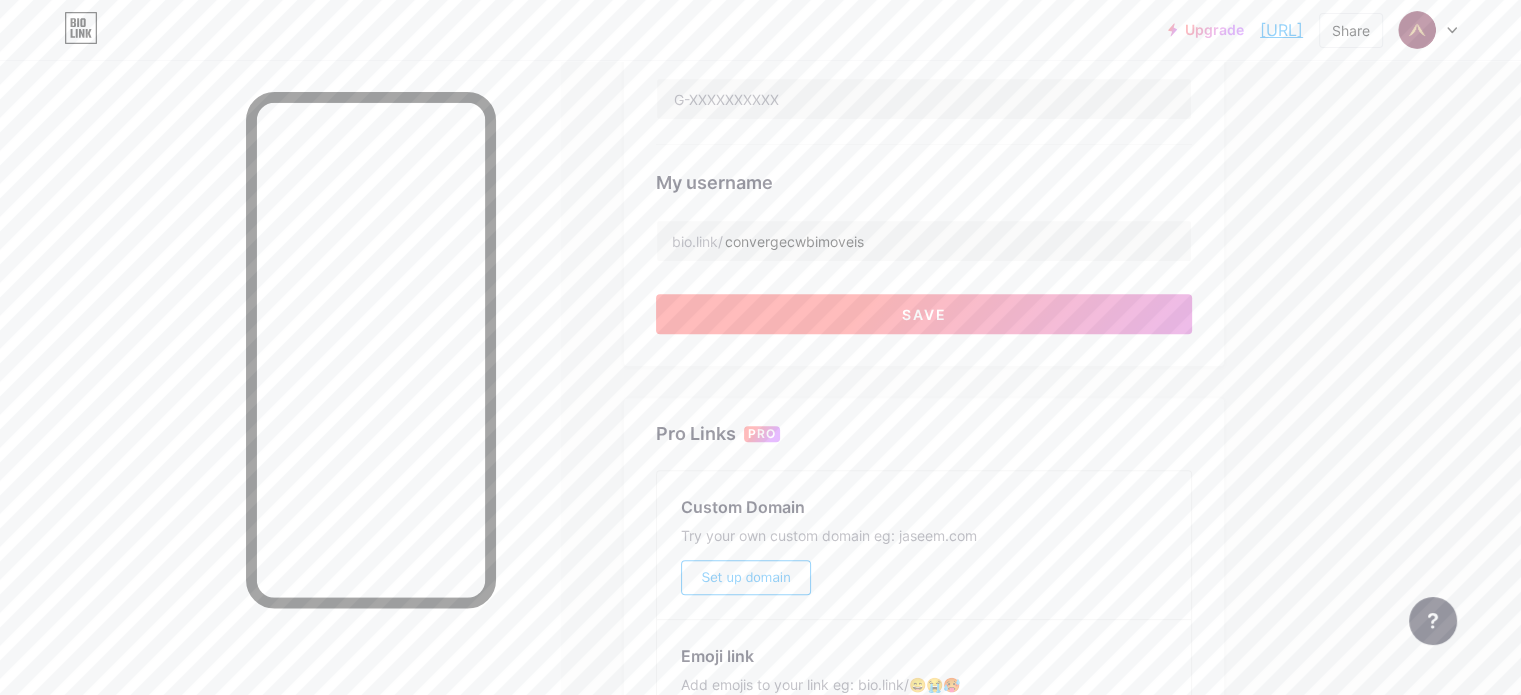 click on "Save" at bounding box center (924, 314) 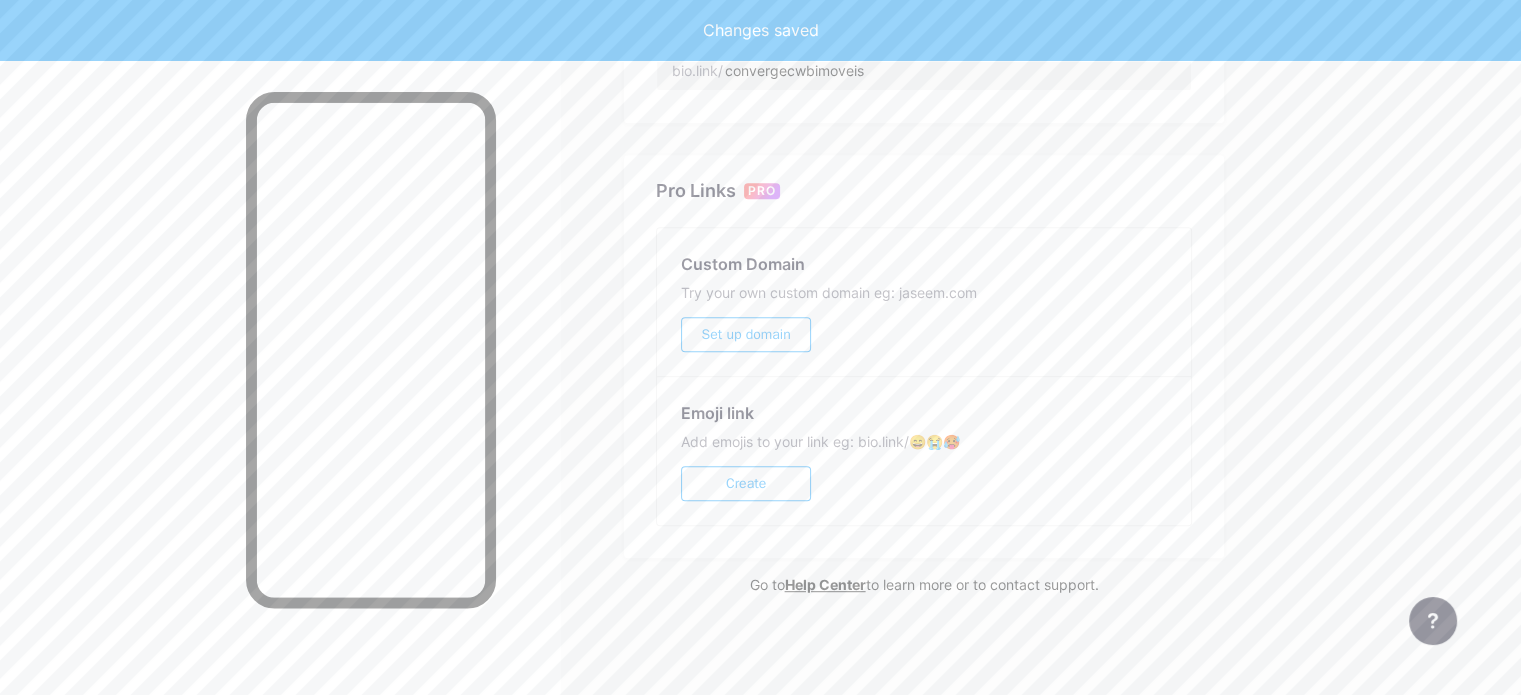 scroll, scrollTop: 866, scrollLeft: 0, axis: vertical 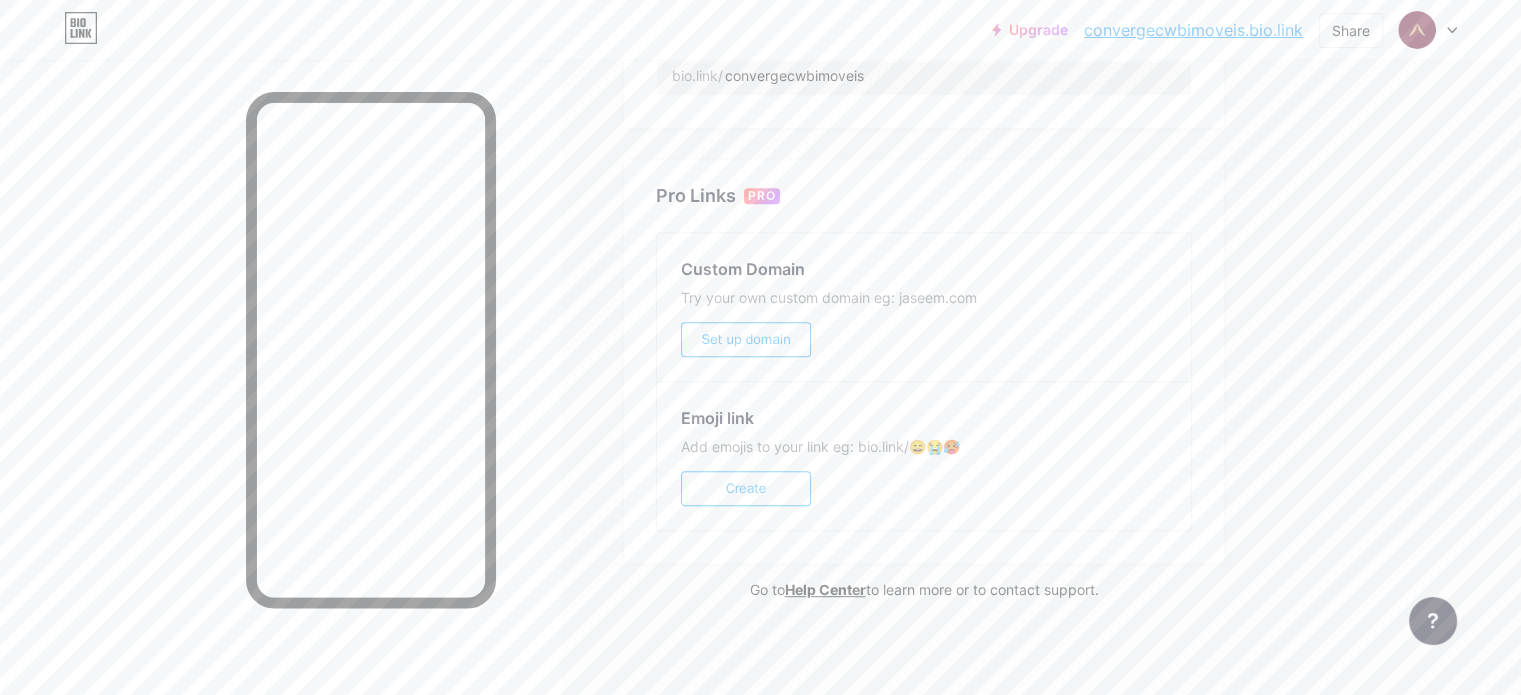 click on "Create" at bounding box center [746, 488] 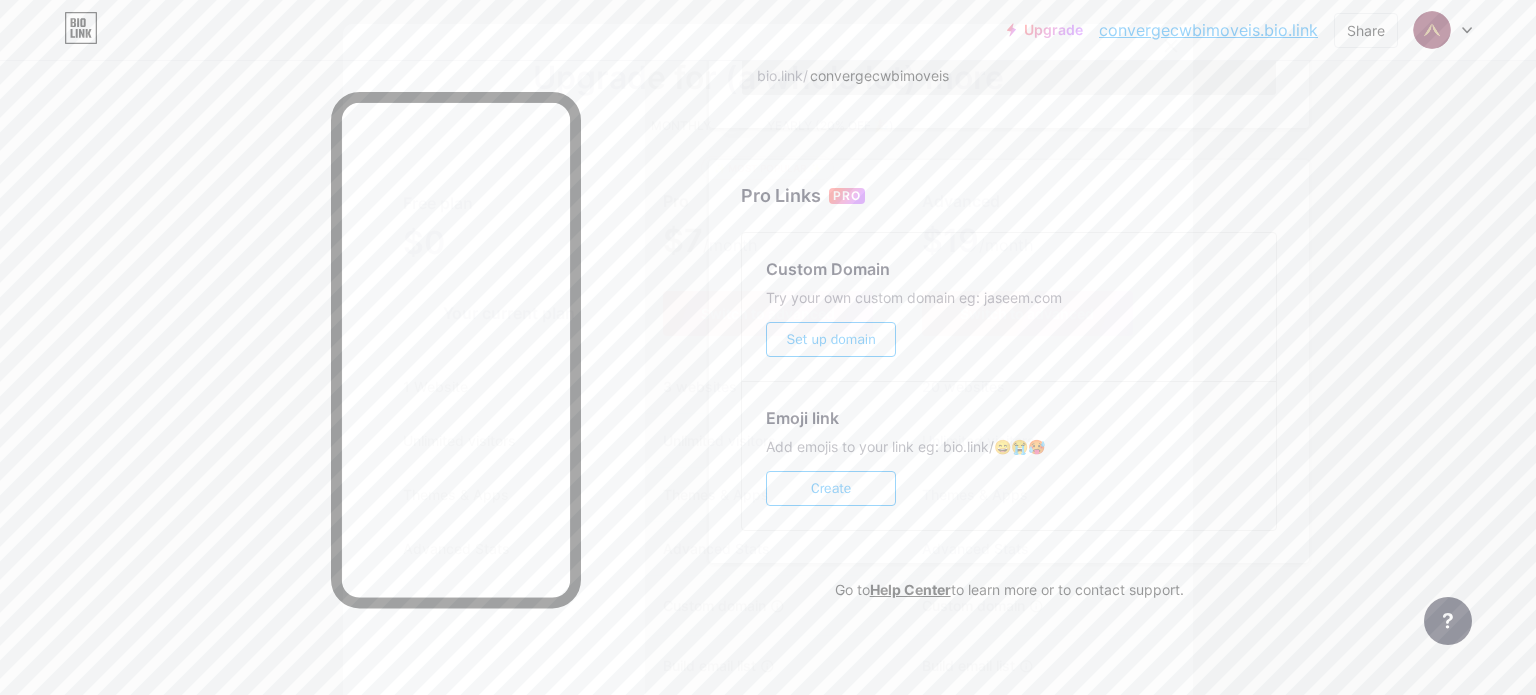 click 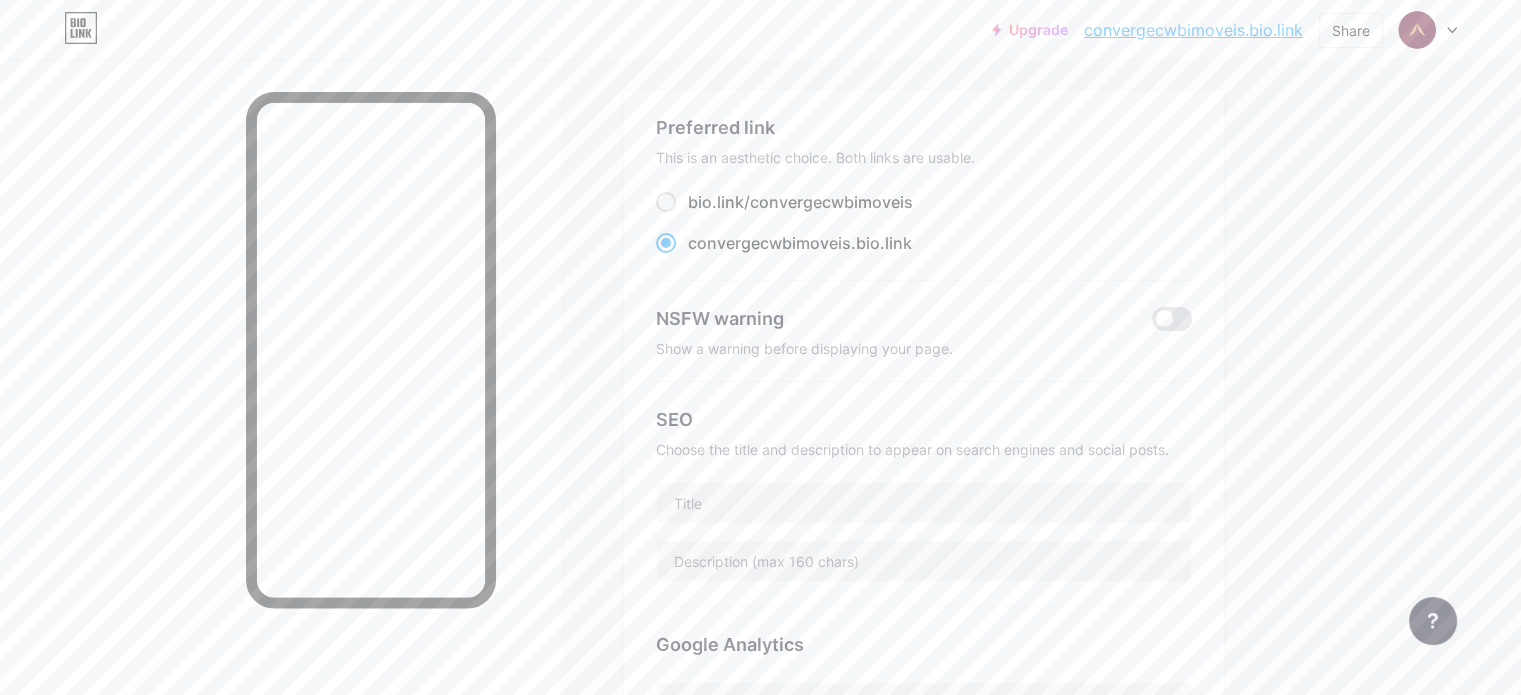 scroll, scrollTop: 0, scrollLeft: 0, axis: both 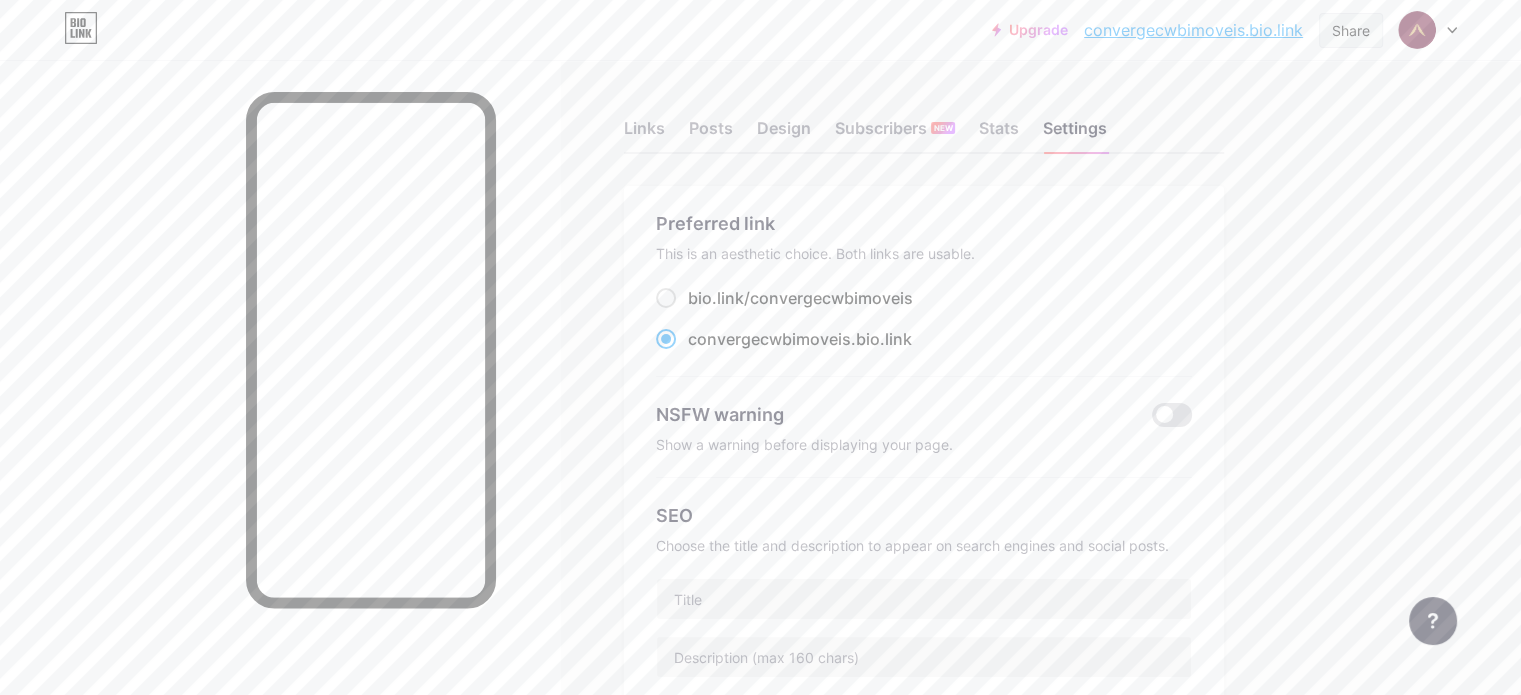 click on "Share" at bounding box center [1351, 30] 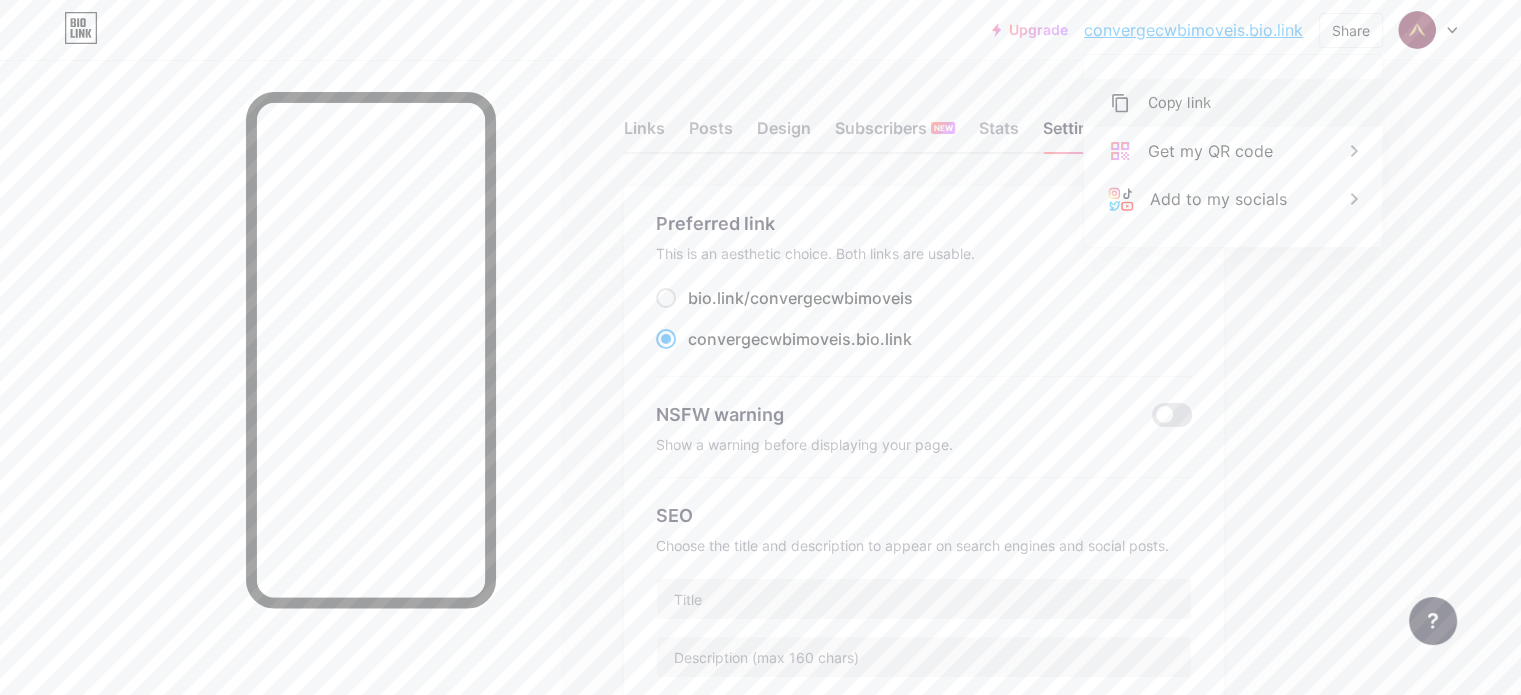 click on "Copy link" at bounding box center [1179, 103] 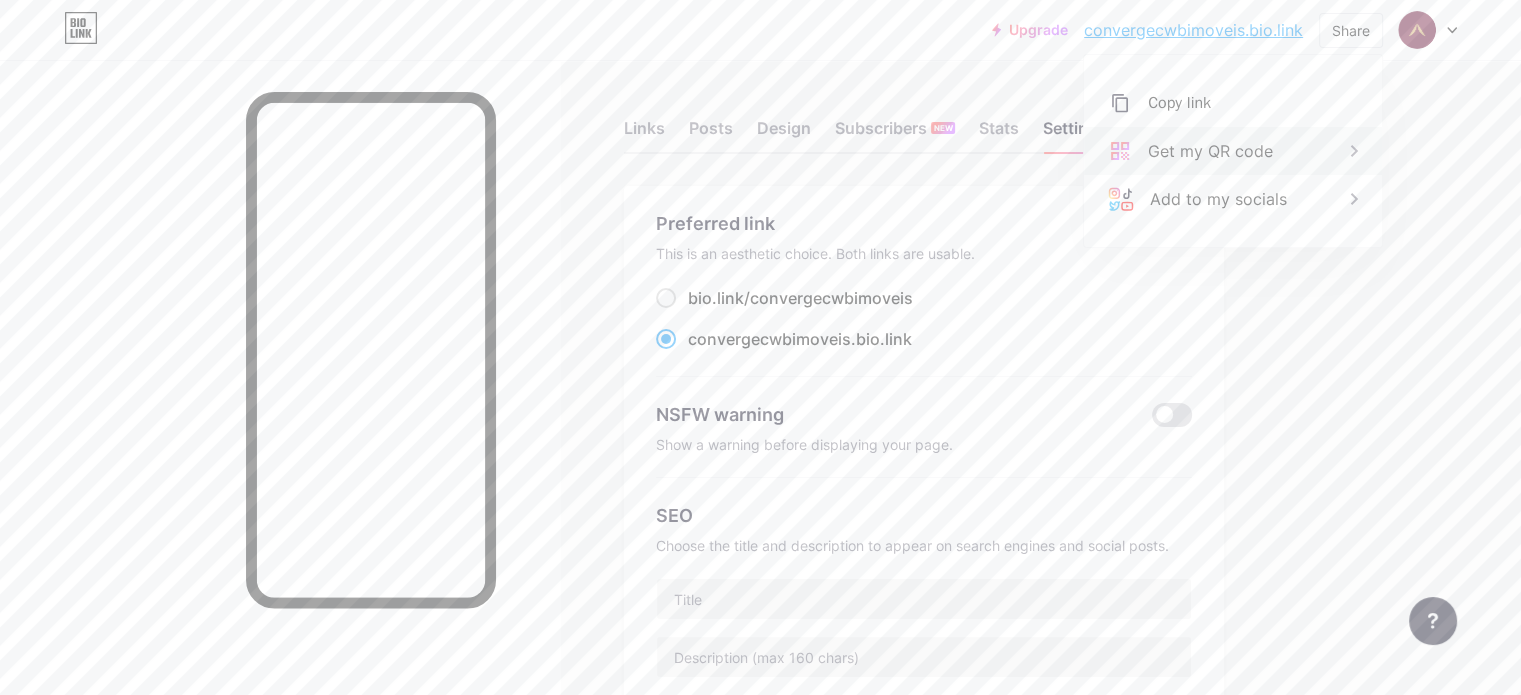 click on "Get my QR code" at bounding box center (1210, 151) 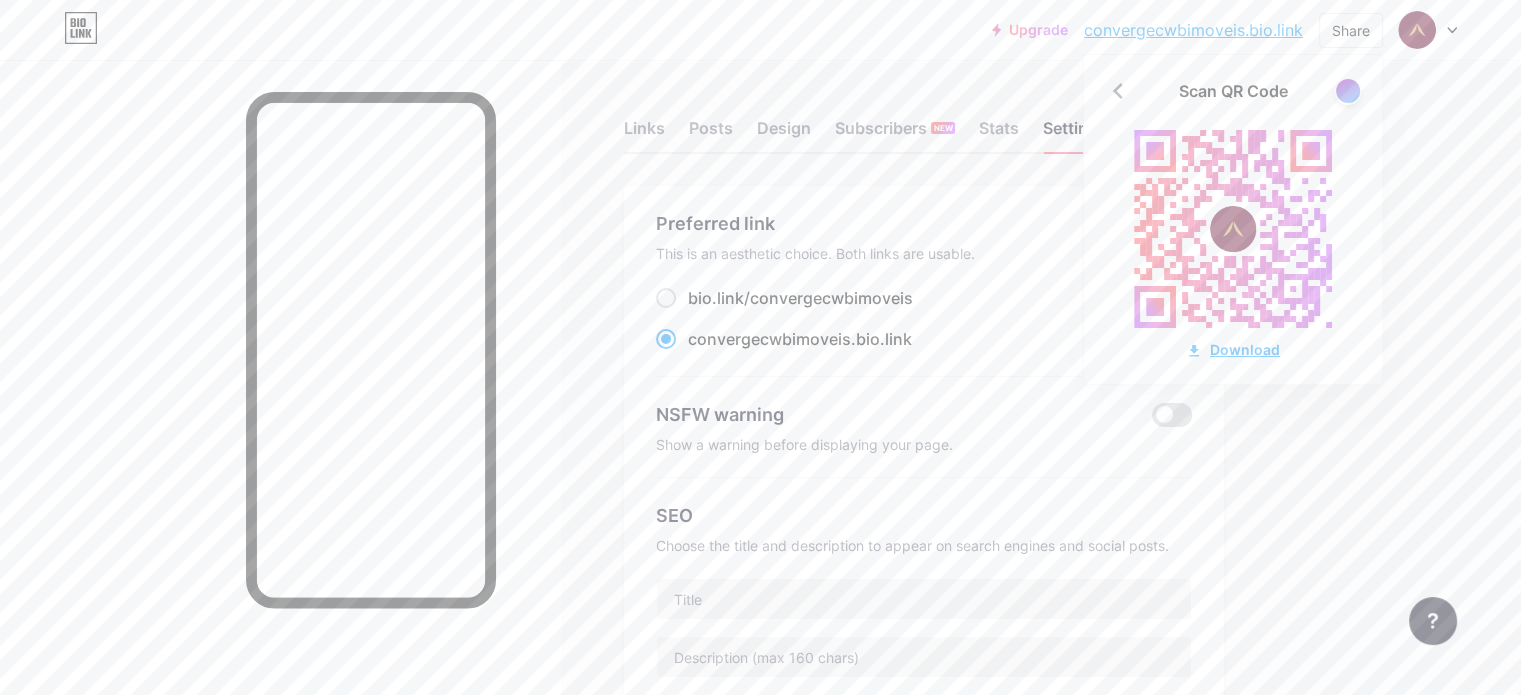 click on "Download" at bounding box center [1233, 349] 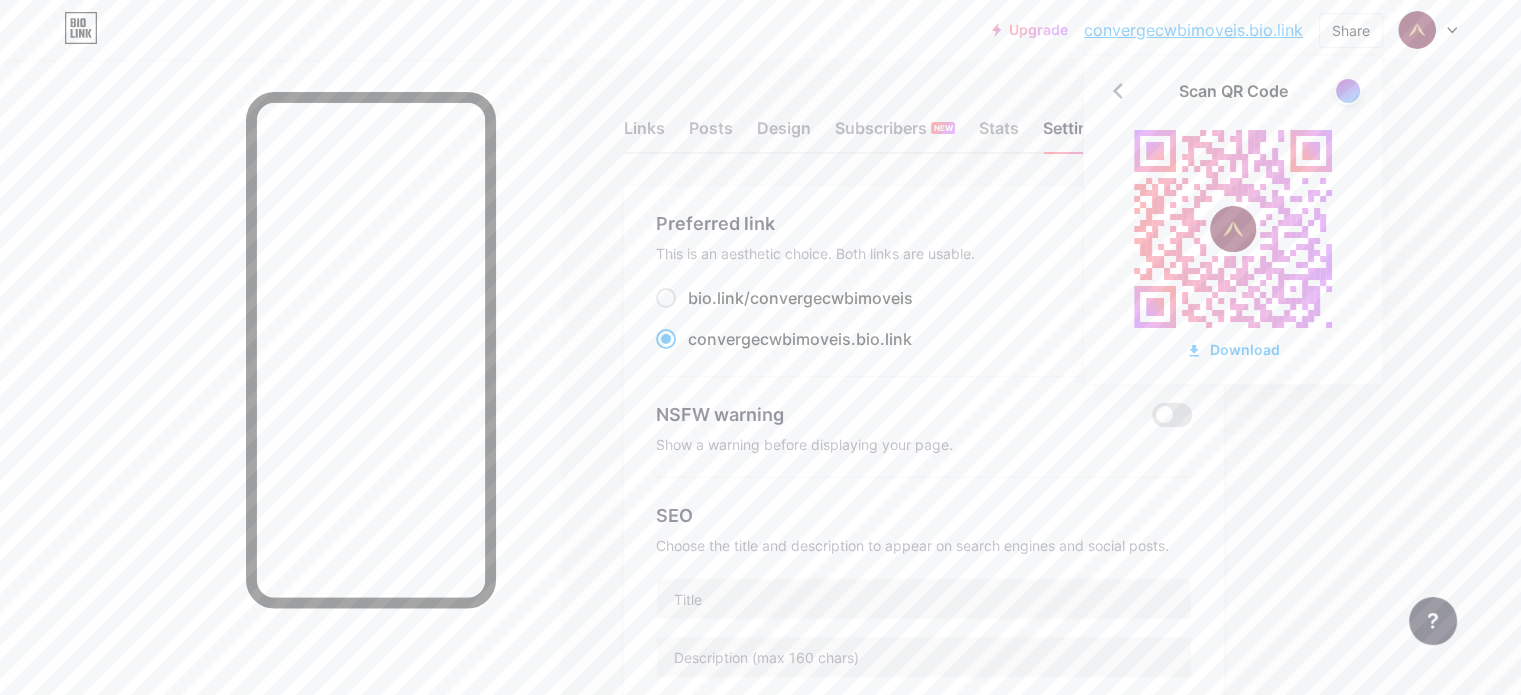 click on "Links Posts Design Subscribers NEW Stats Settings Profile Converge CWB Imóveis Viva com excelência! | CRECI-PR: [LICENSE_NUMBER] Themes Link in bio Blog Shop Basics Carbon Xmas 23 Pride Glitch Winter · Live Glassy · Live Chameleon · Live Rainy Night · Live Neon · Live Summer Retro Strawberry · Live Desert Sunny Autumn Leaf Clear Sky Blush Unicorn Minimal Cloudy Shadow Create your own Changes saved Background Color Video Image [COLOR] Button [COLOR] Font Inter Poppins EB Garamond TEKO BALSAMIQ SANS Kite One PT Sans Quicksand DM Sans [COLOR] Changes saved Position to display socials Top Bottom Disable Bio Link branding" at bounding box center (654, 813) 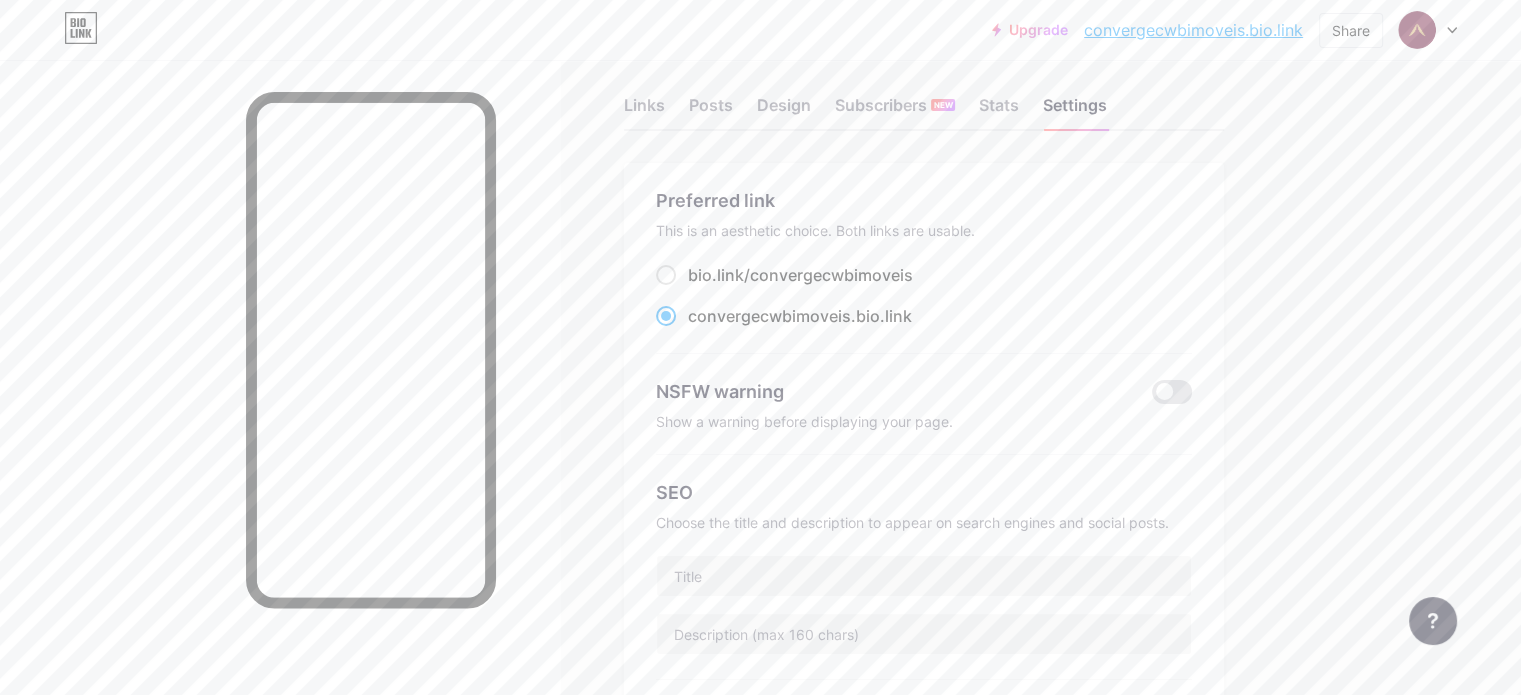 scroll, scrollTop: 0, scrollLeft: 0, axis: both 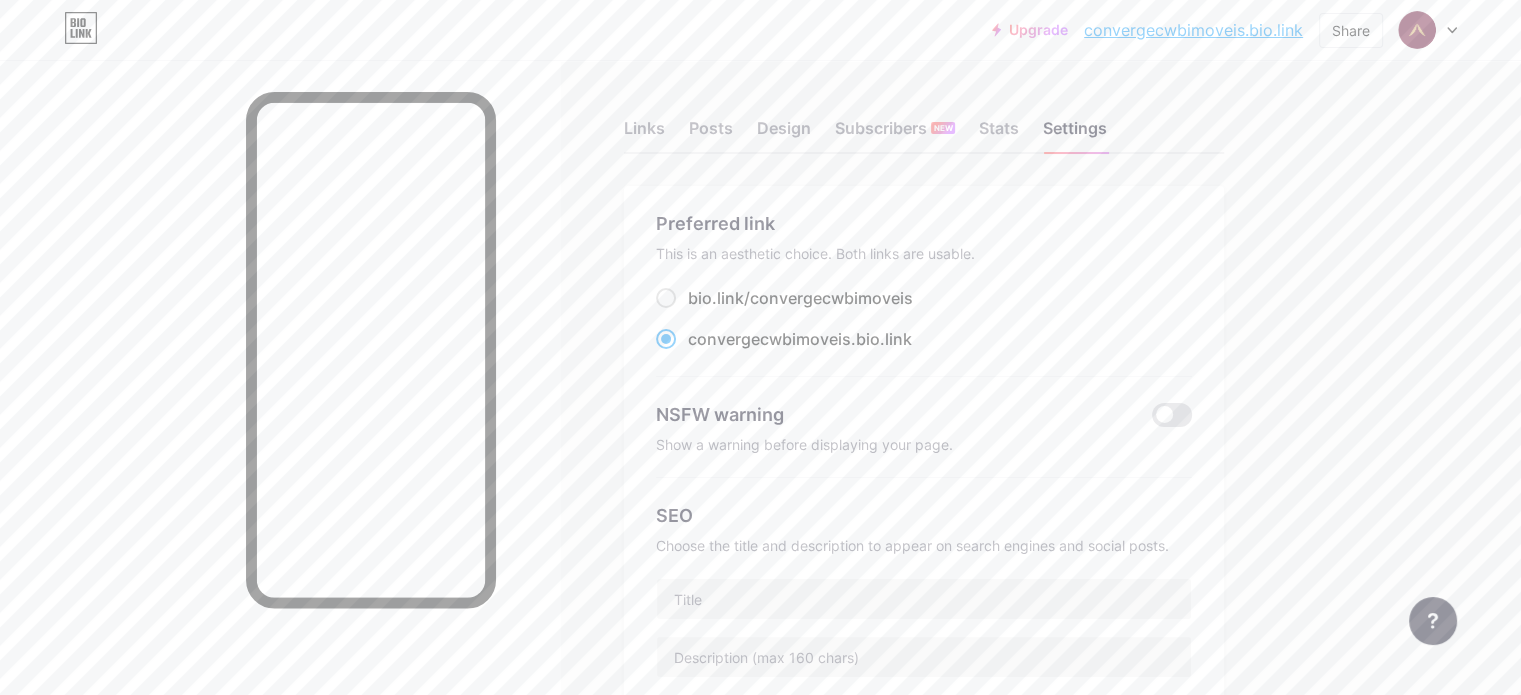 drag, startPoint x: 984, startPoint y: 340, endPoint x: 1119, endPoint y: 367, distance: 137.67352 